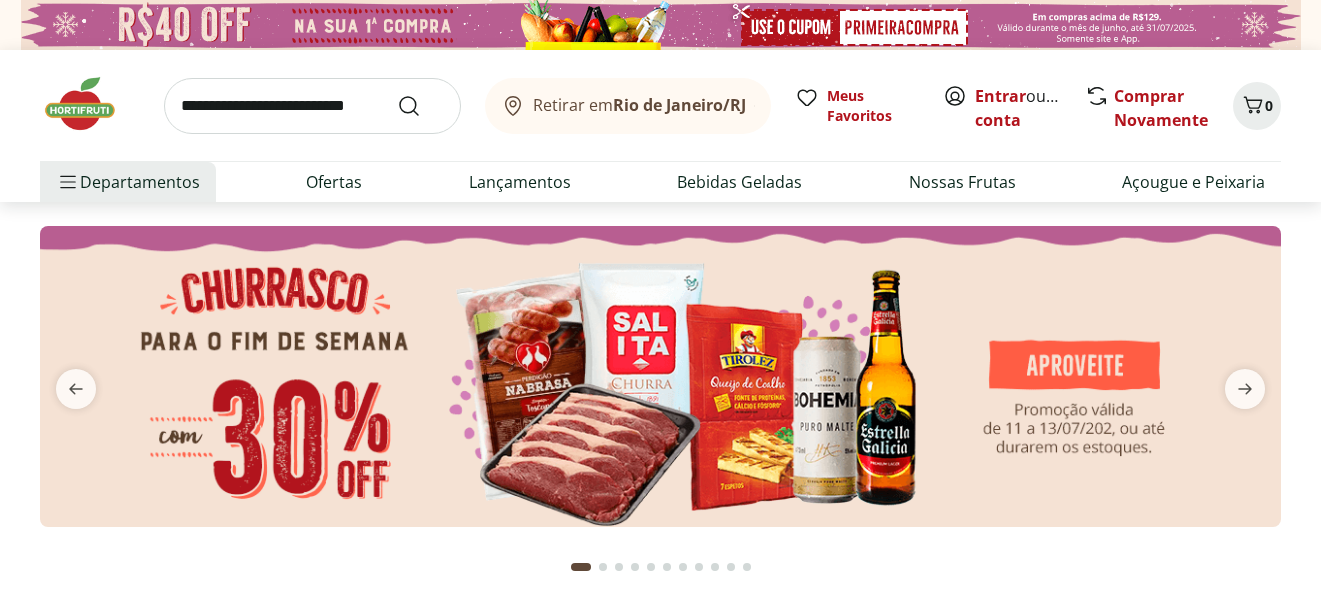 scroll, scrollTop: 0, scrollLeft: 0, axis: both 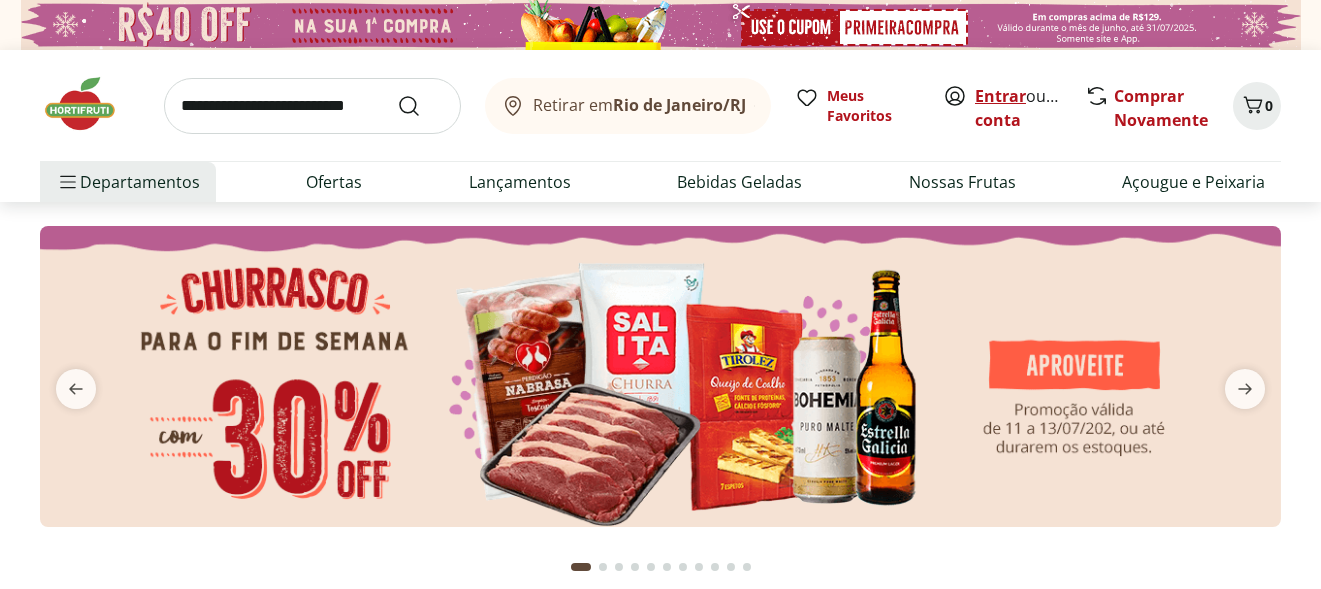 click on "Entrar" at bounding box center (1000, 96) 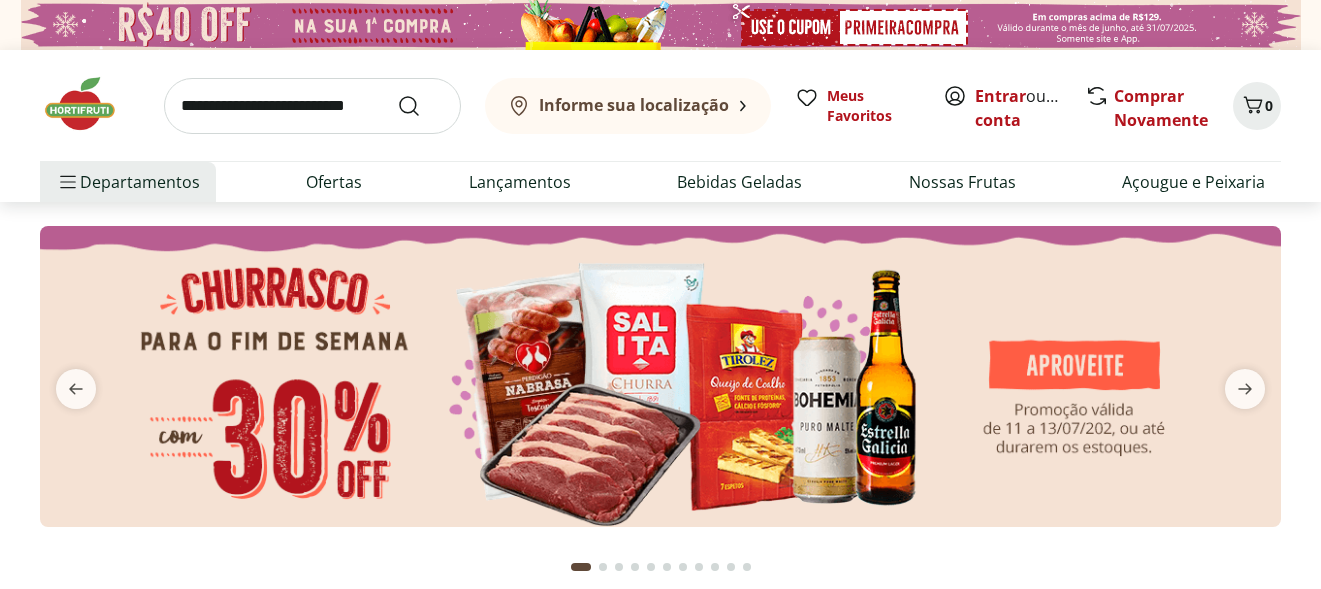 scroll, scrollTop: 0, scrollLeft: 0, axis: both 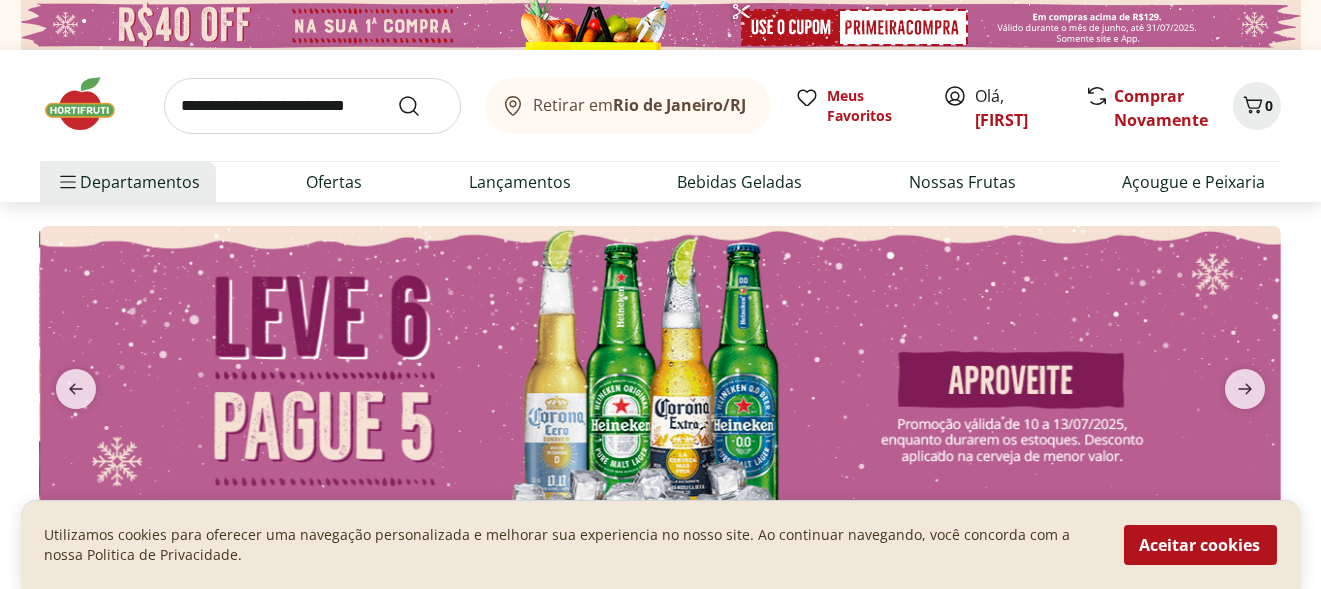click at bounding box center (312, 106) 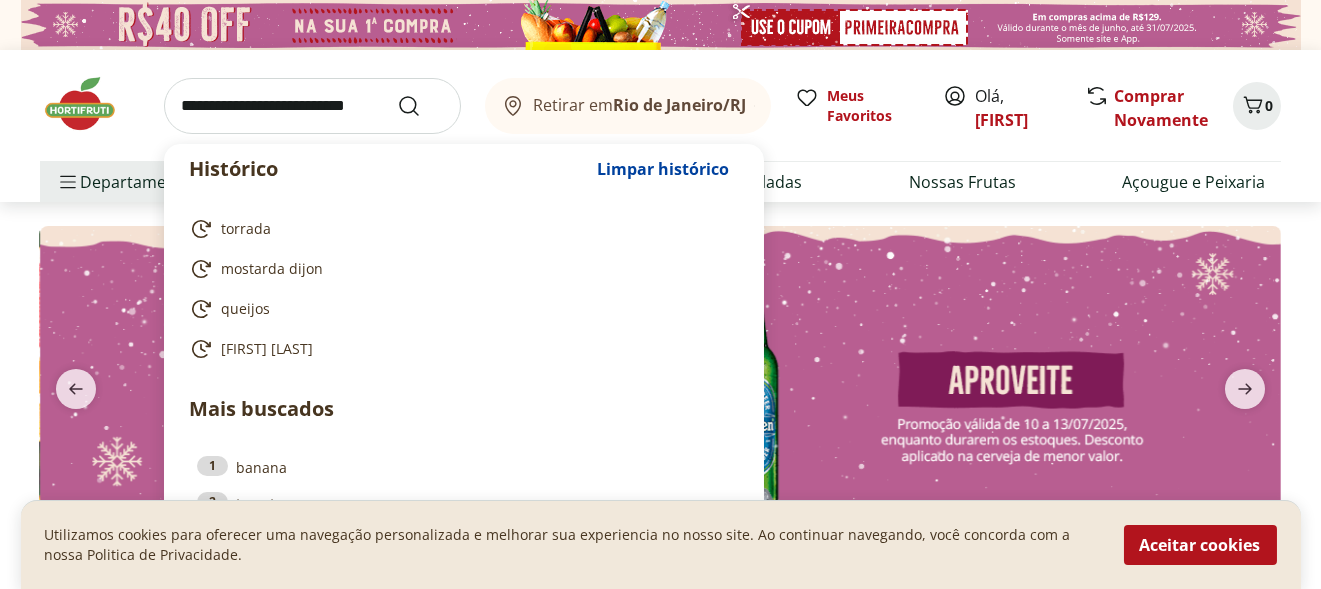 paste on "**********" 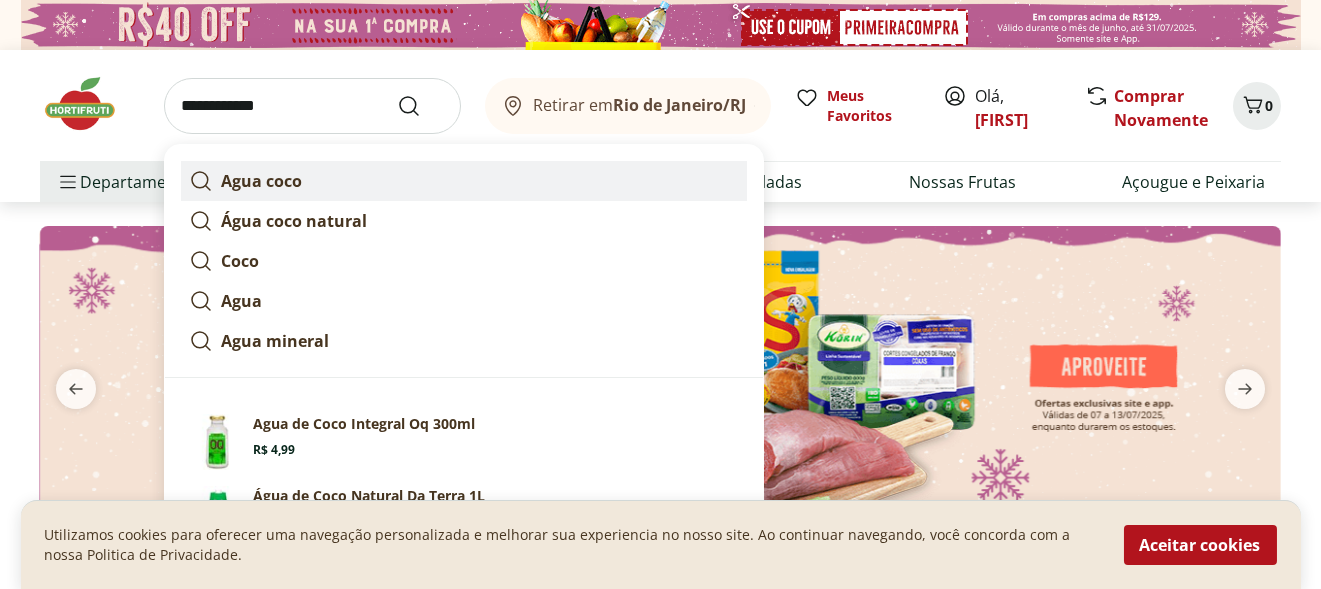 click on "Agua coco" at bounding box center (261, 181) 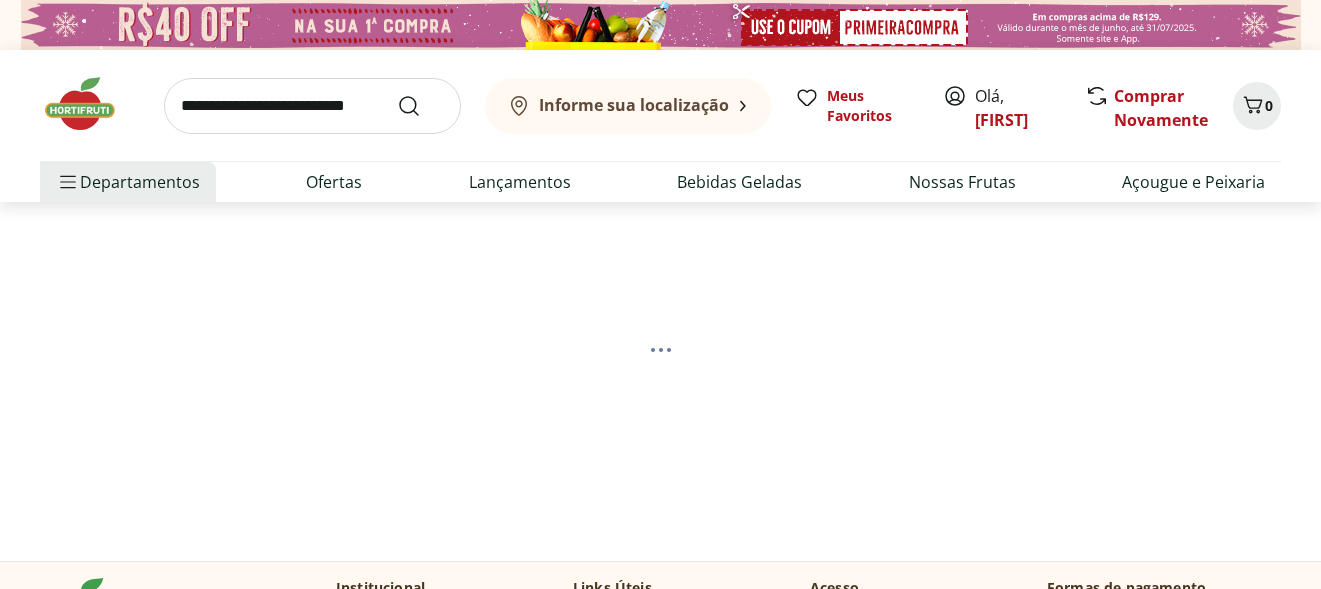 scroll, scrollTop: 0, scrollLeft: 0, axis: both 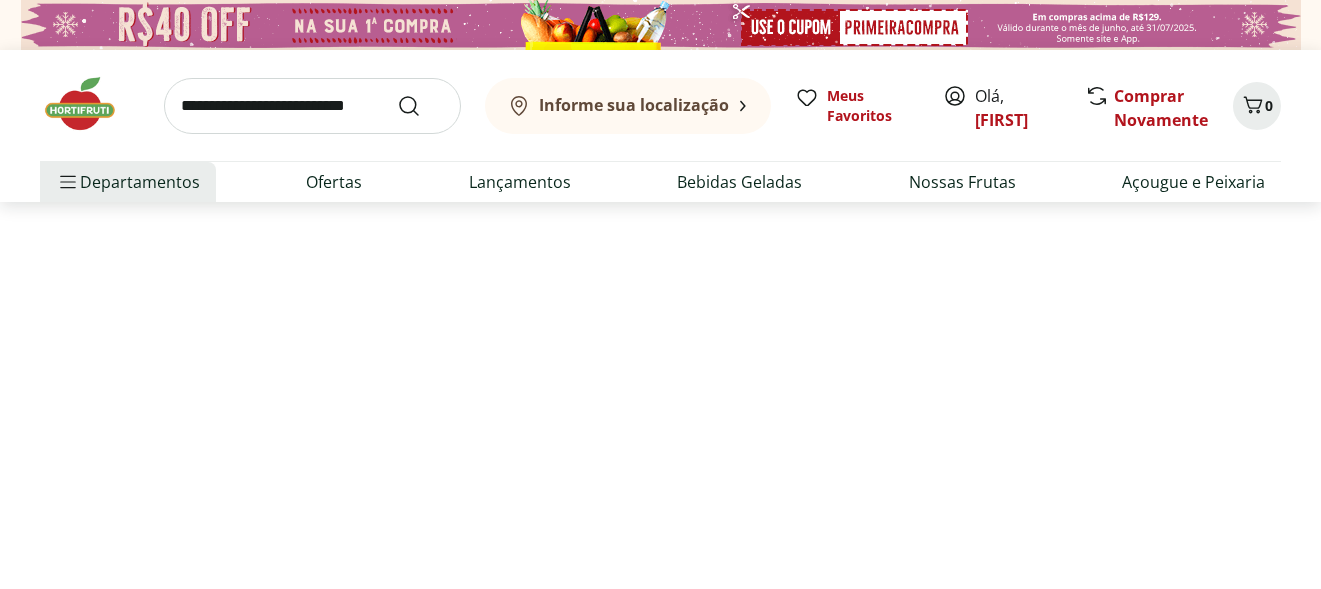 select on "**********" 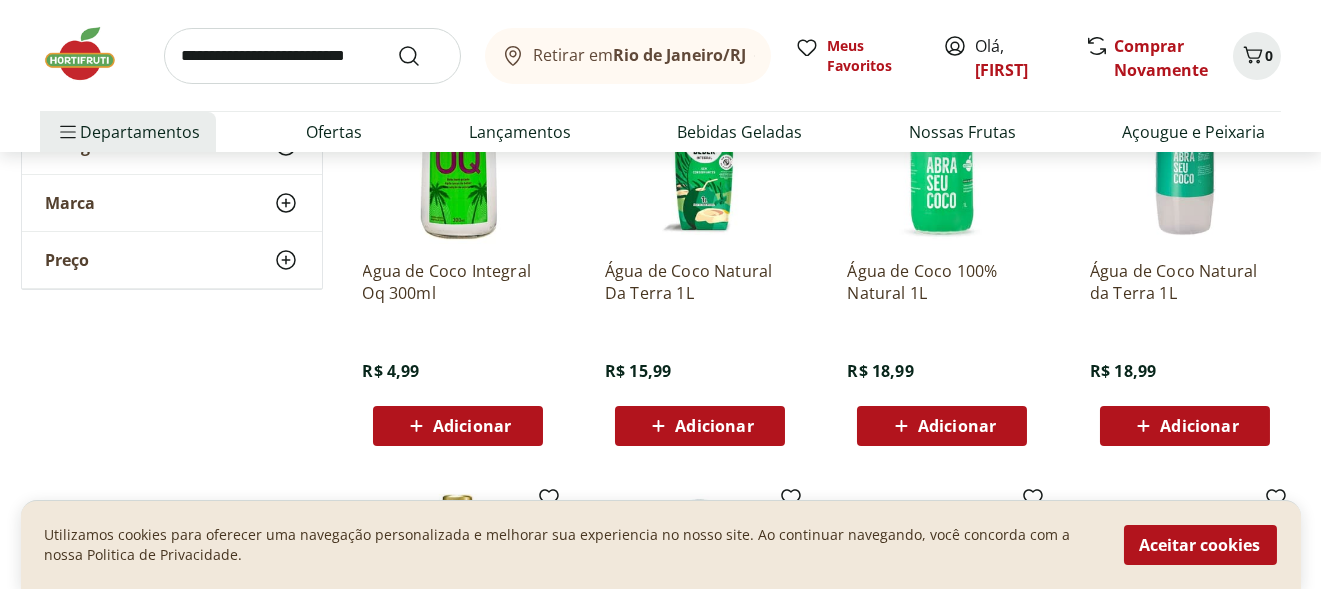 scroll, scrollTop: 400, scrollLeft: 0, axis: vertical 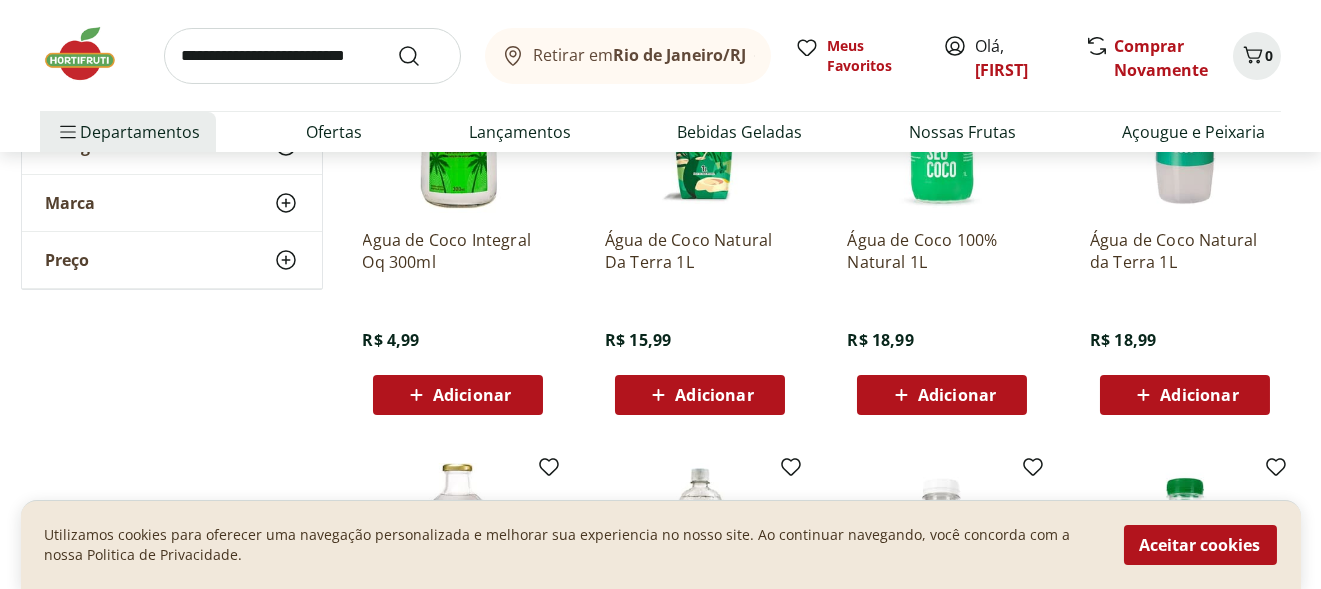 click on "Aceitar cookies" at bounding box center (1200, 545) 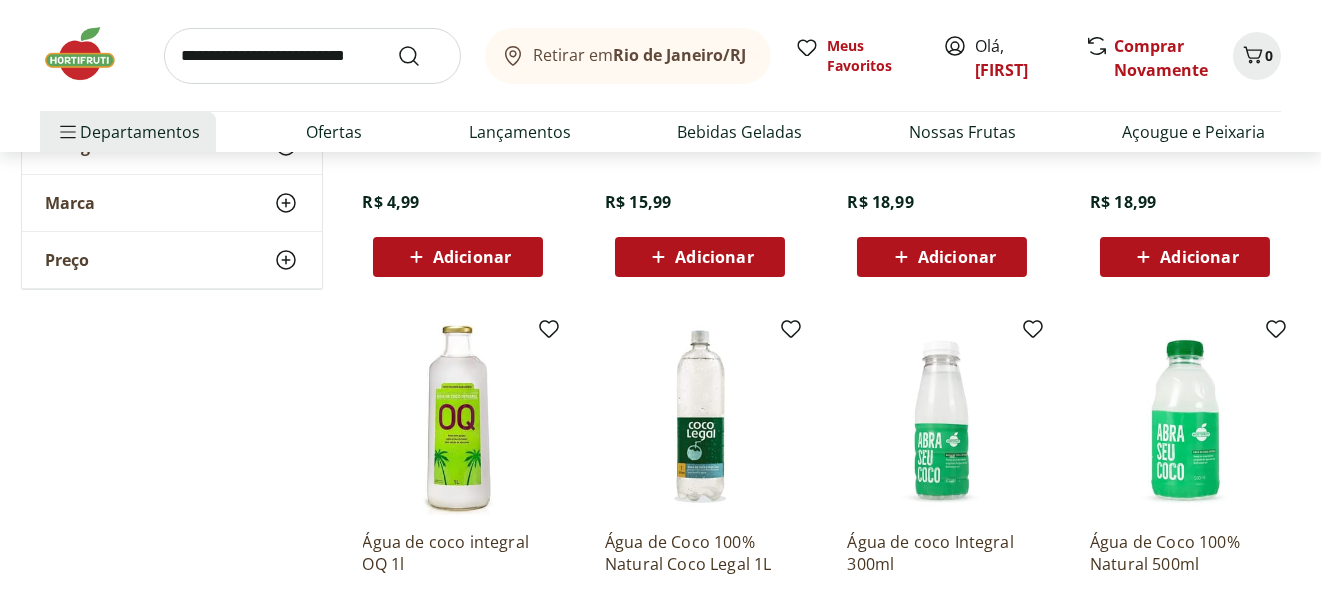 scroll, scrollTop: 600, scrollLeft: 0, axis: vertical 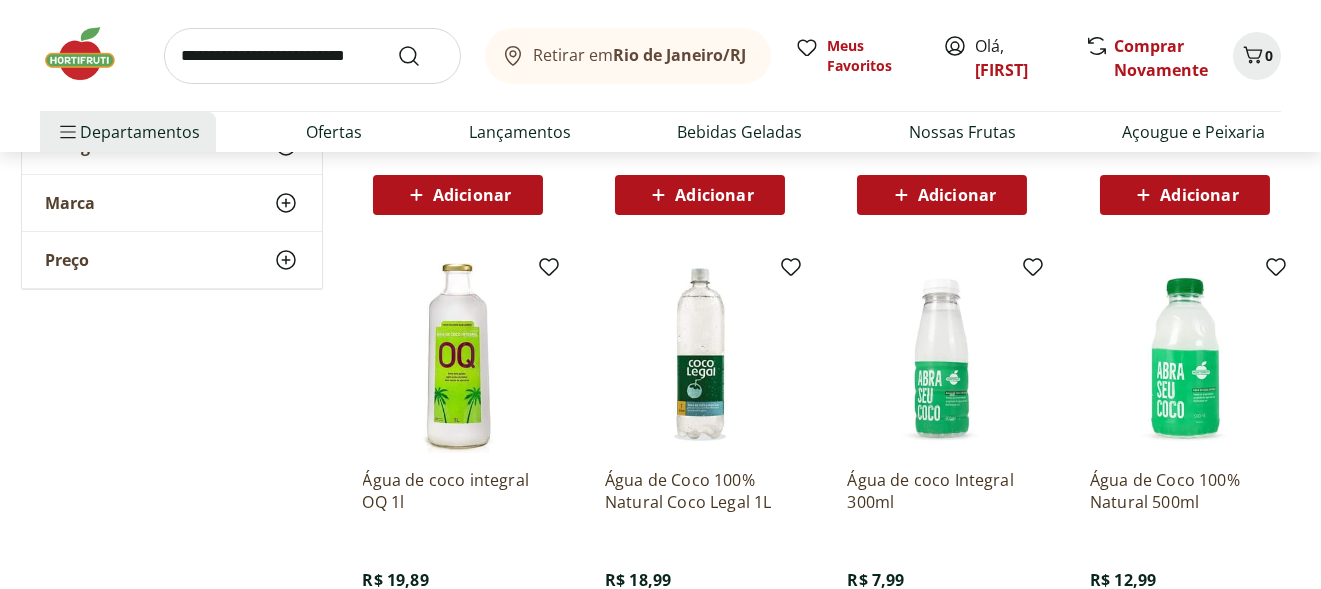 click at bounding box center [458, 358] 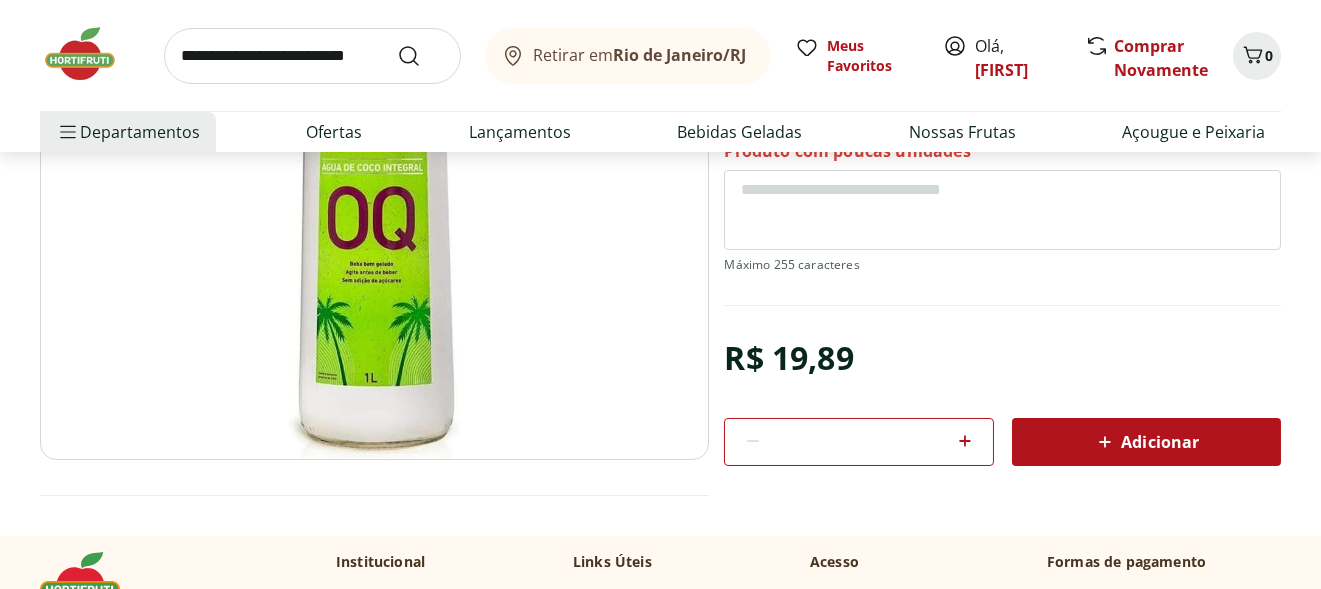 scroll, scrollTop: 299, scrollLeft: 0, axis: vertical 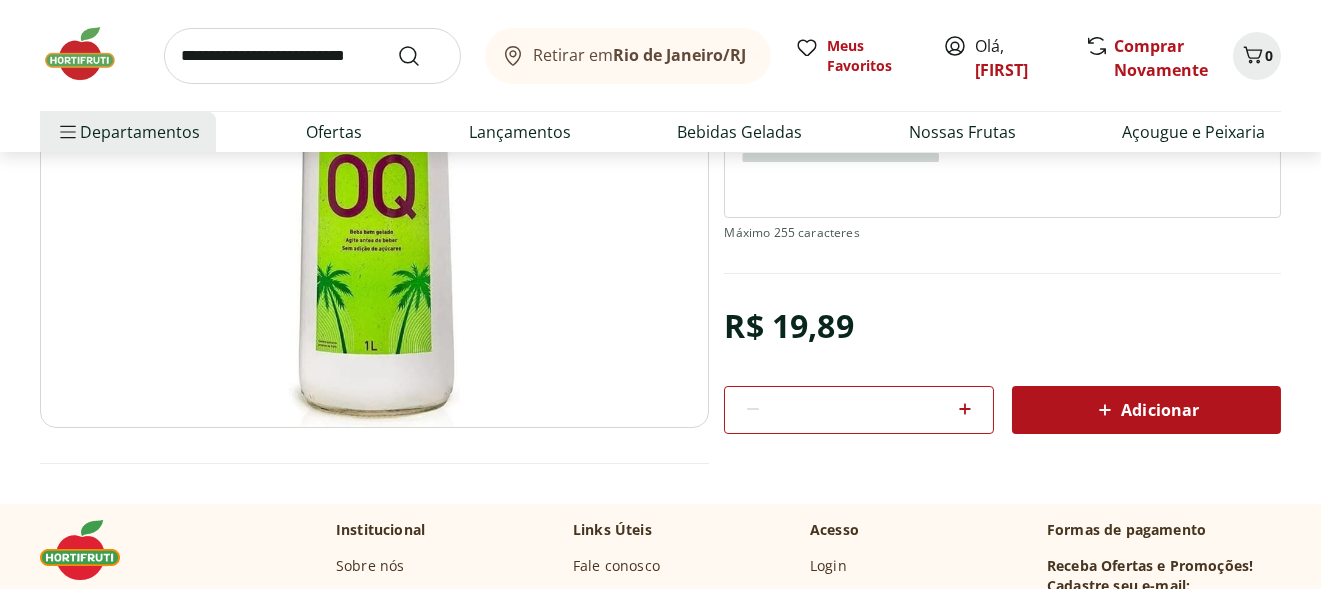 click on "Adicionar" at bounding box center [1146, 410] 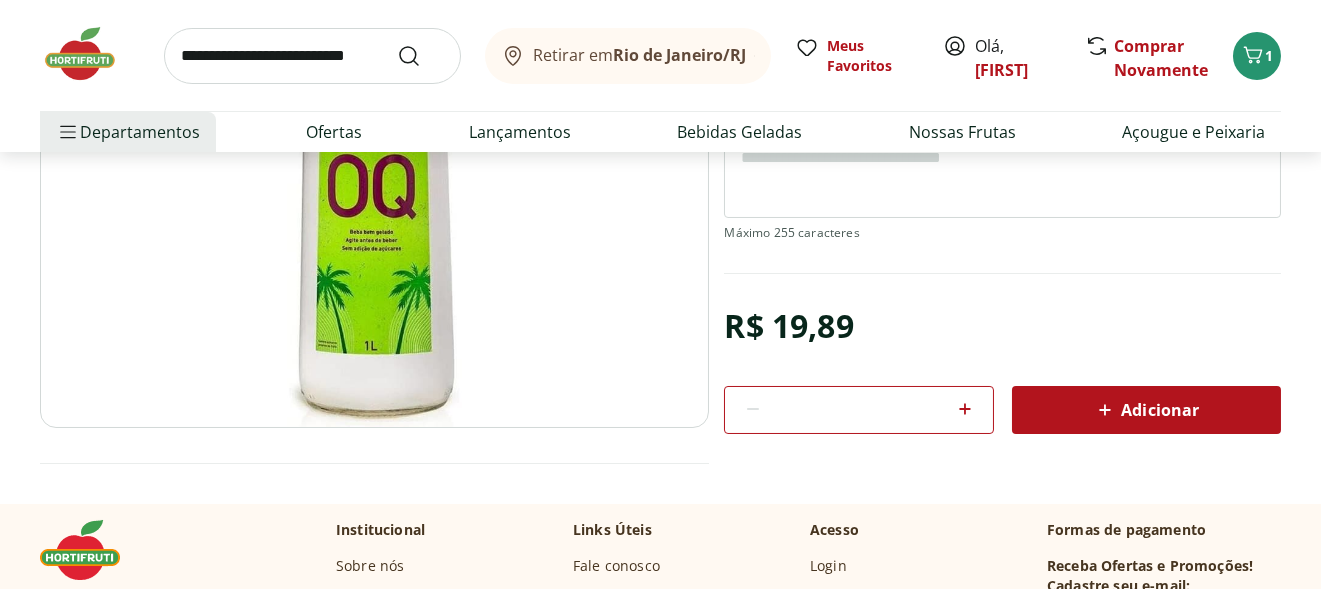 type 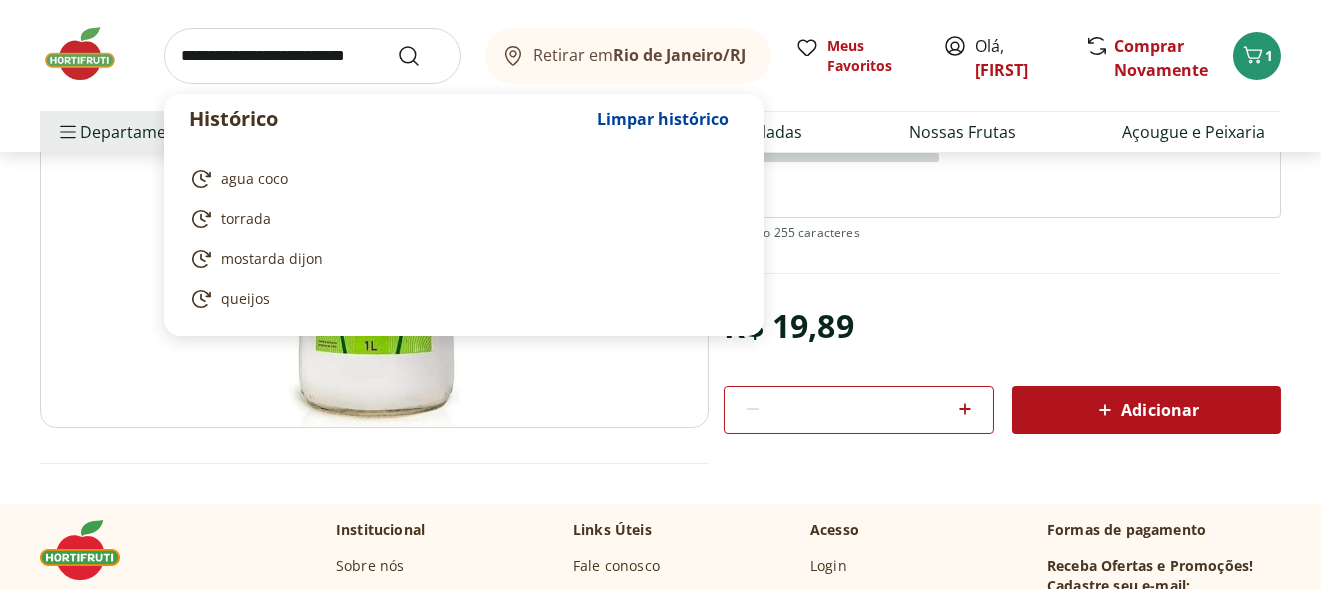 click at bounding box center [312, 56] 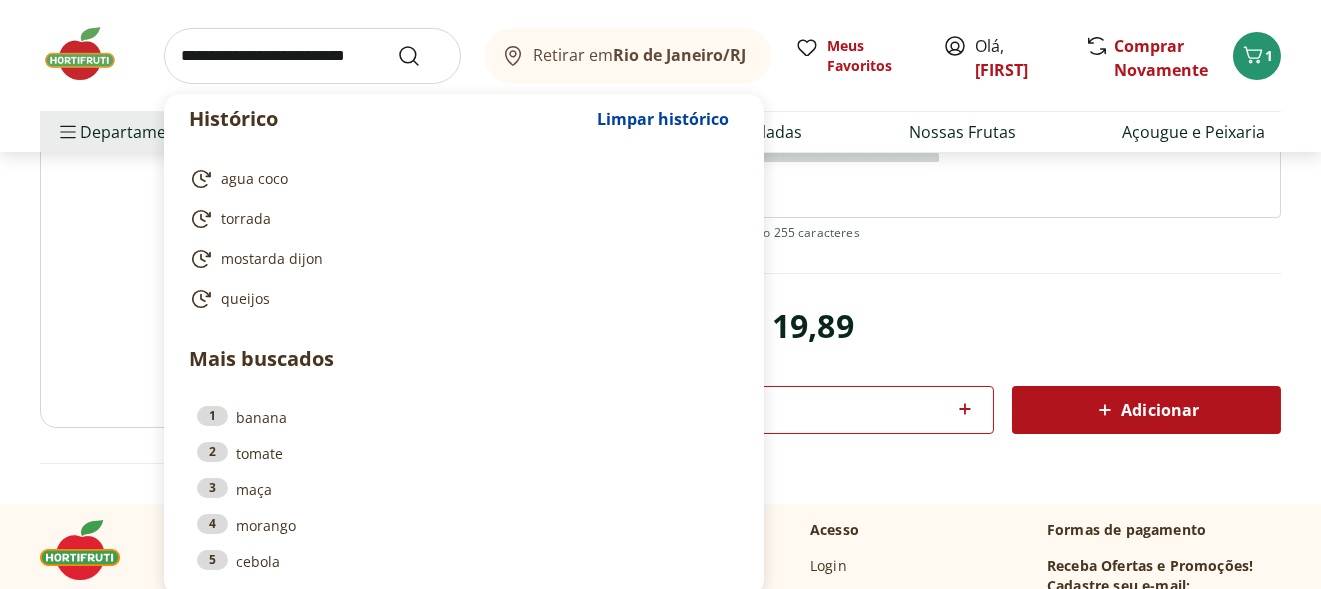 paste on "**********" 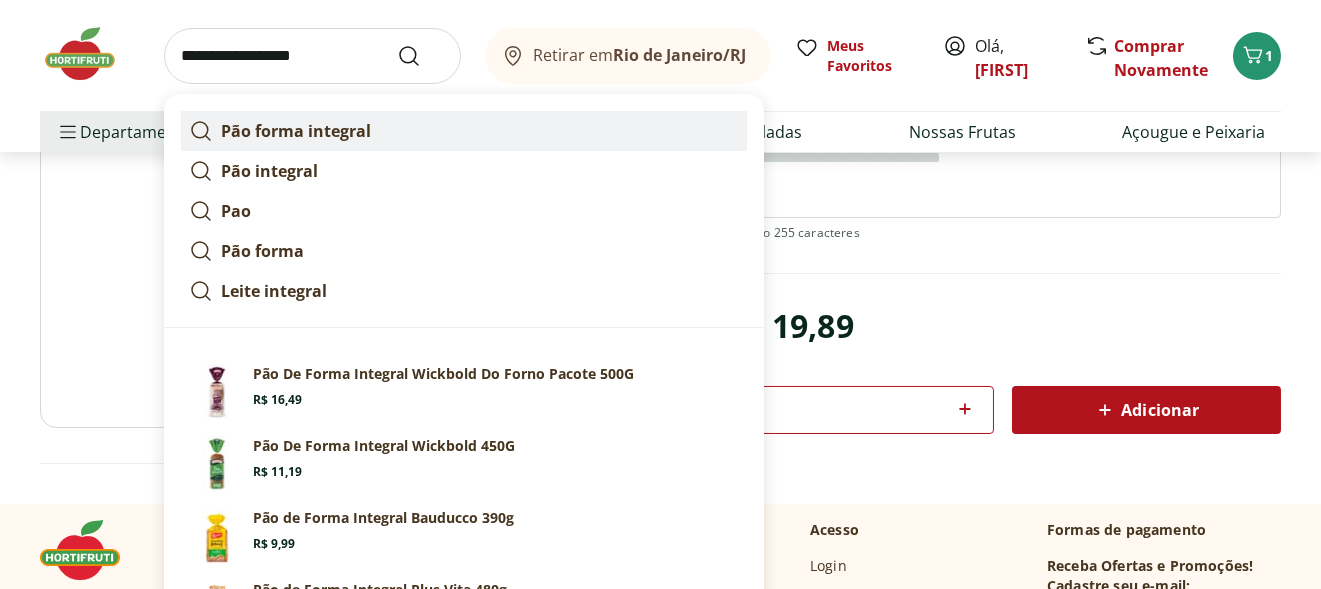 click on "Pão forma integral" at bounding box center [296, 131] 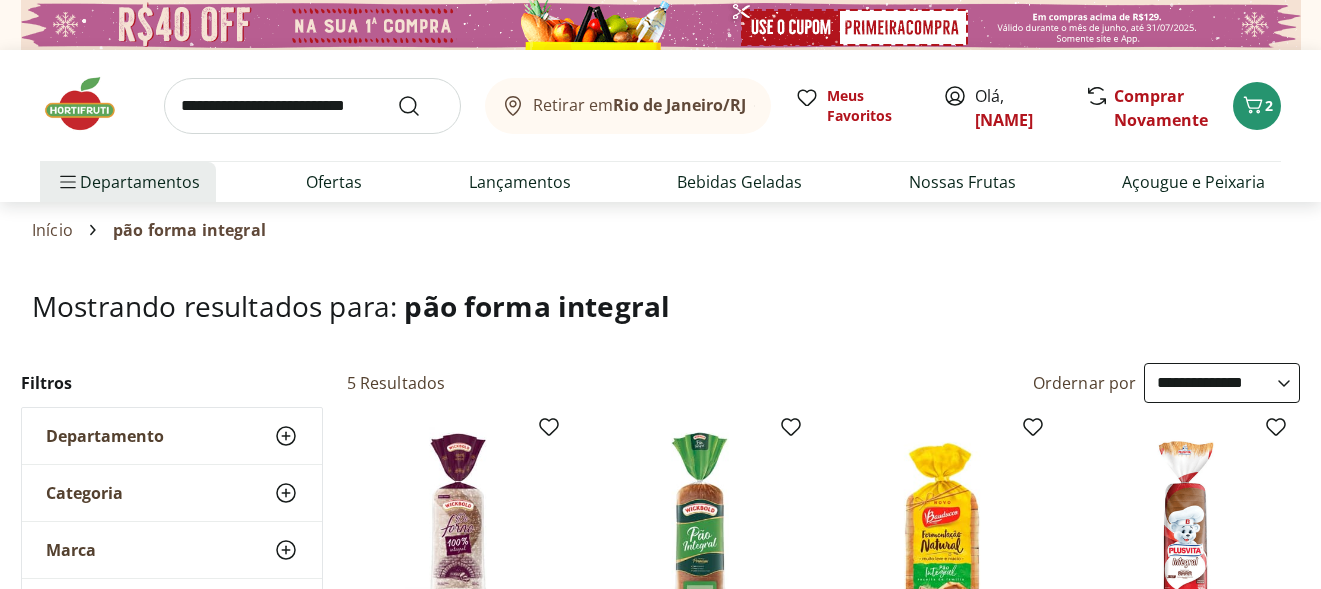 select on "**********" 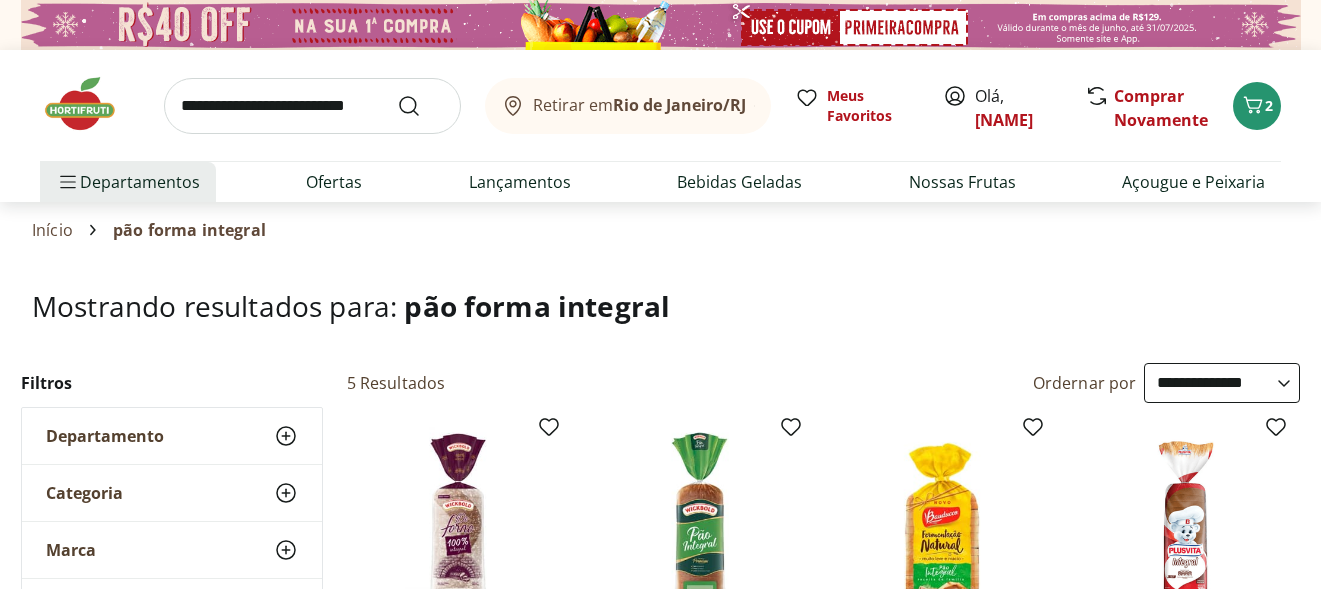scroll, scrollTop: 299, scrollLeft: 0, axis: vertical 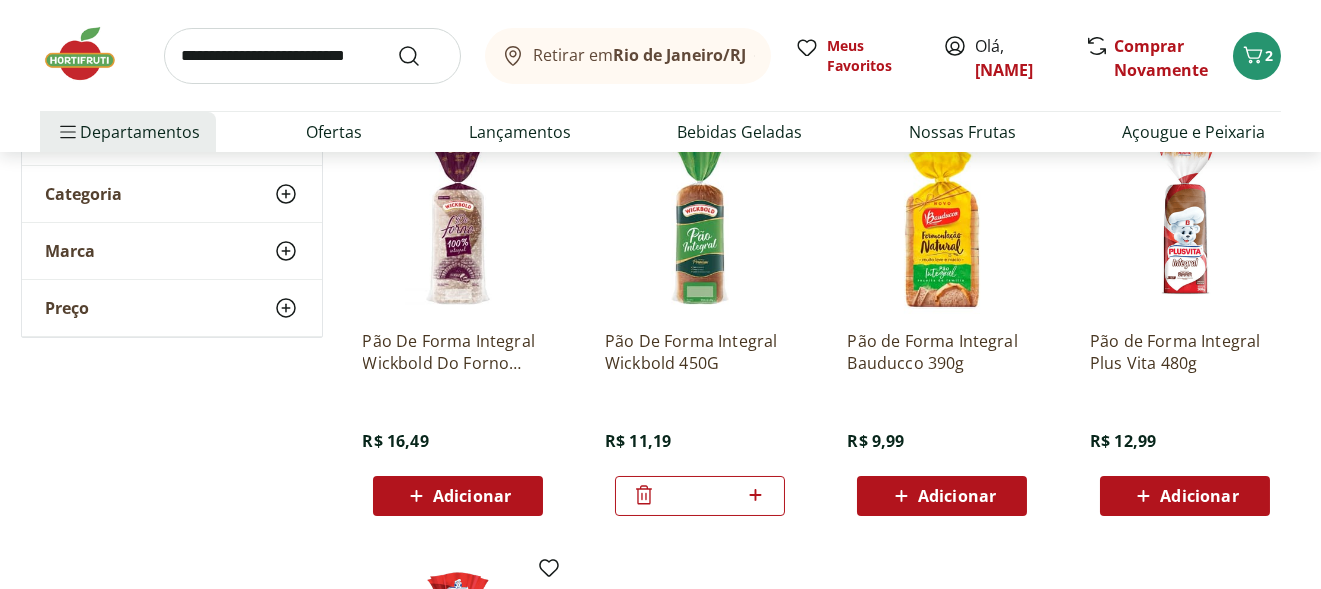 click at bounding box center [312, 56] 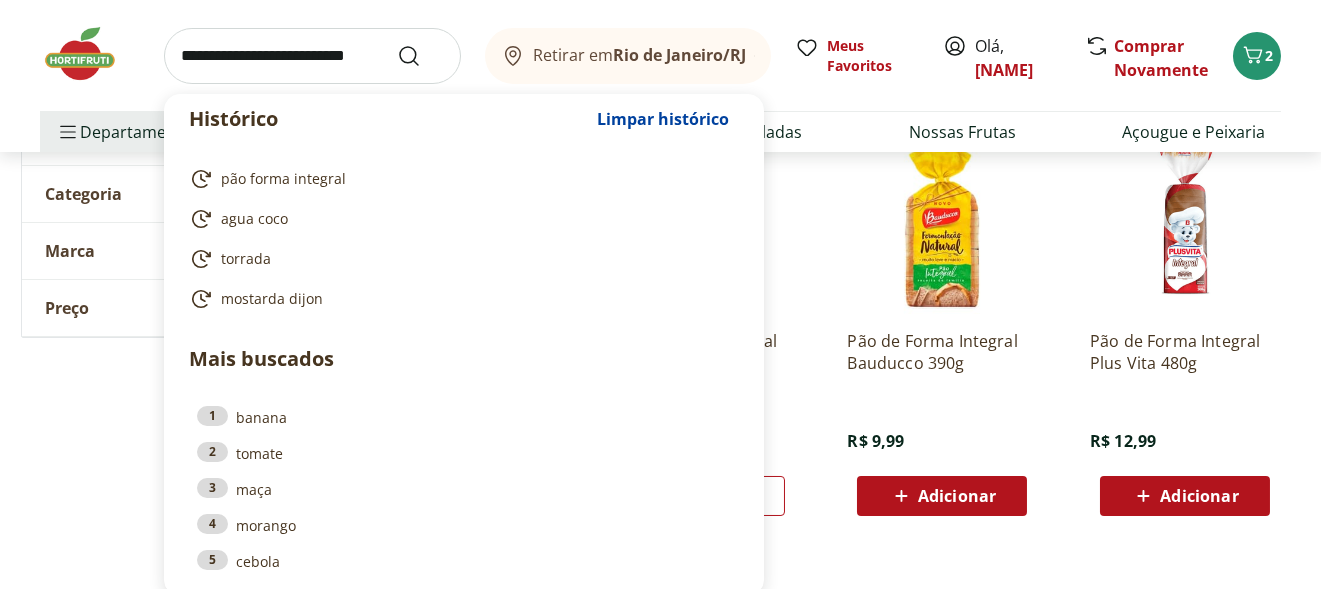 paste on "**********" 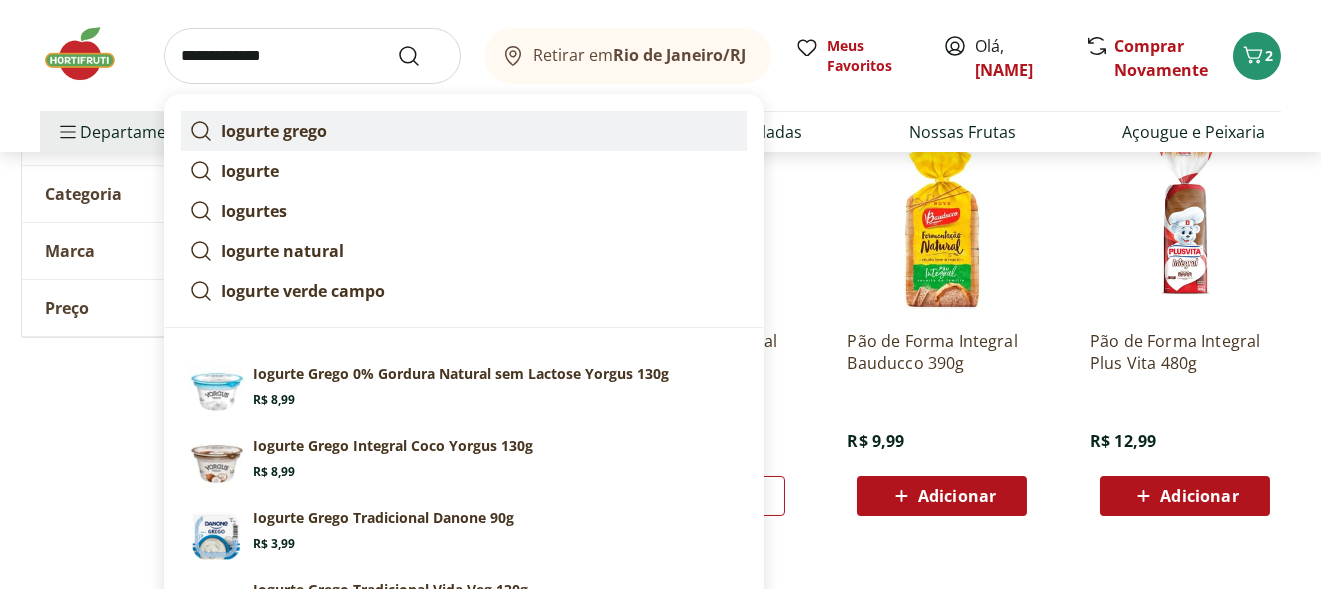click on "Iogurte grego" at bounding box center [274, 131] 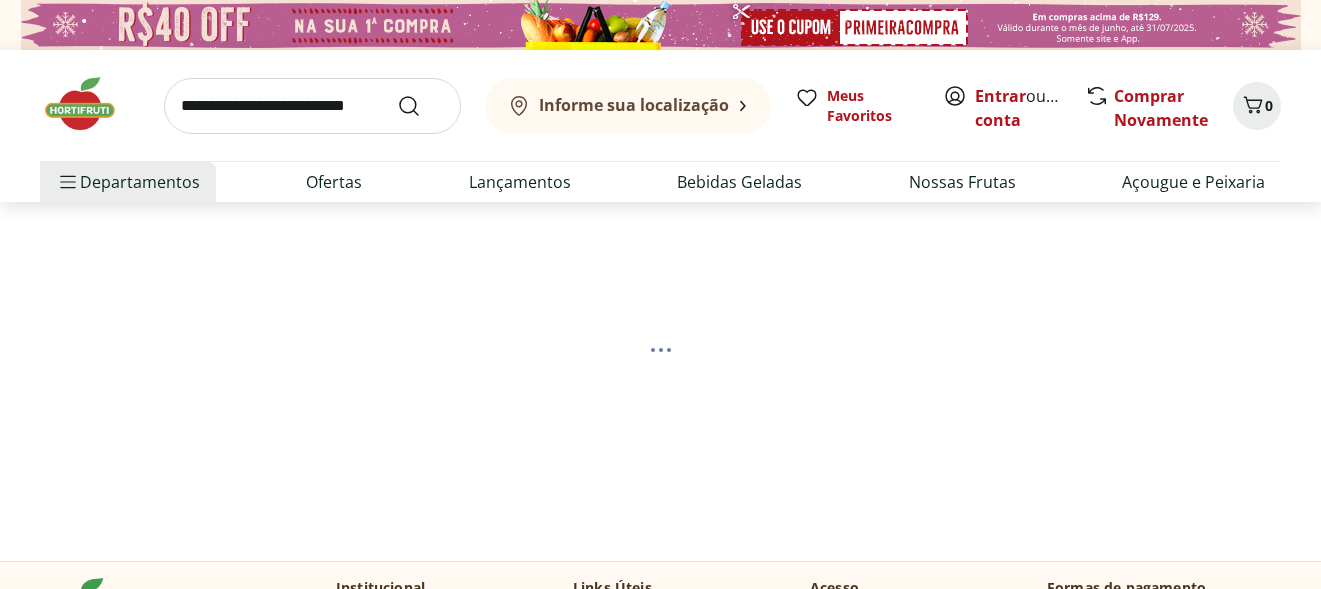 scroll, scrollTop: 0, scrollLeft: 0, axis: both 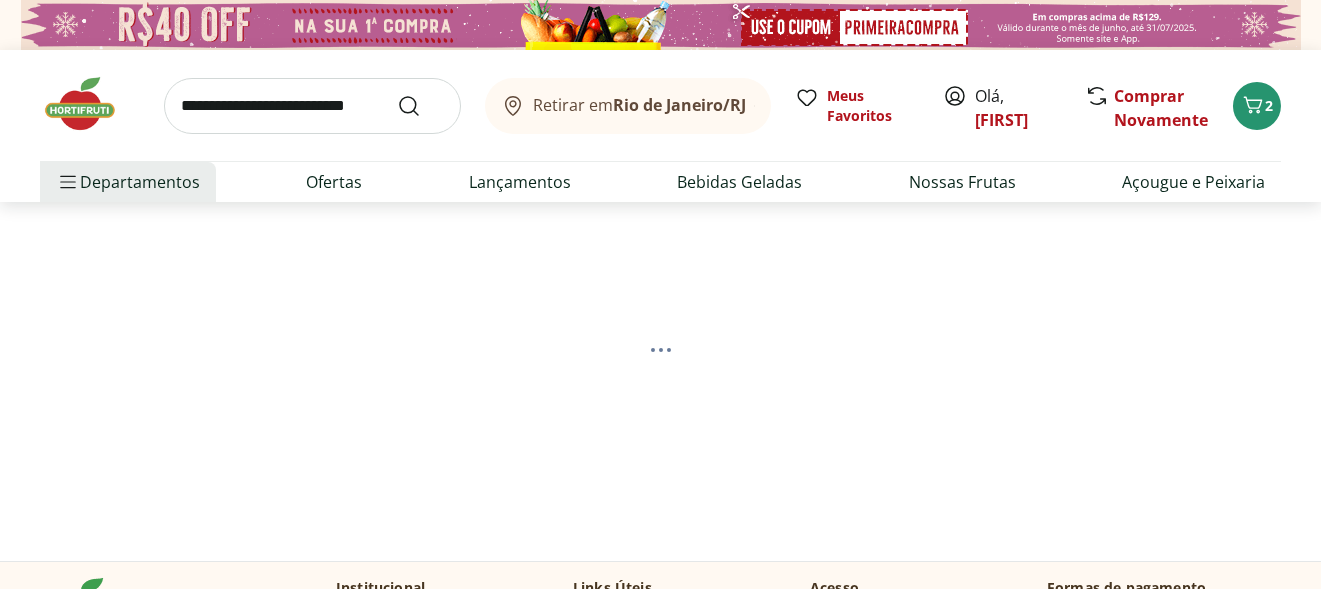 select on "**********" 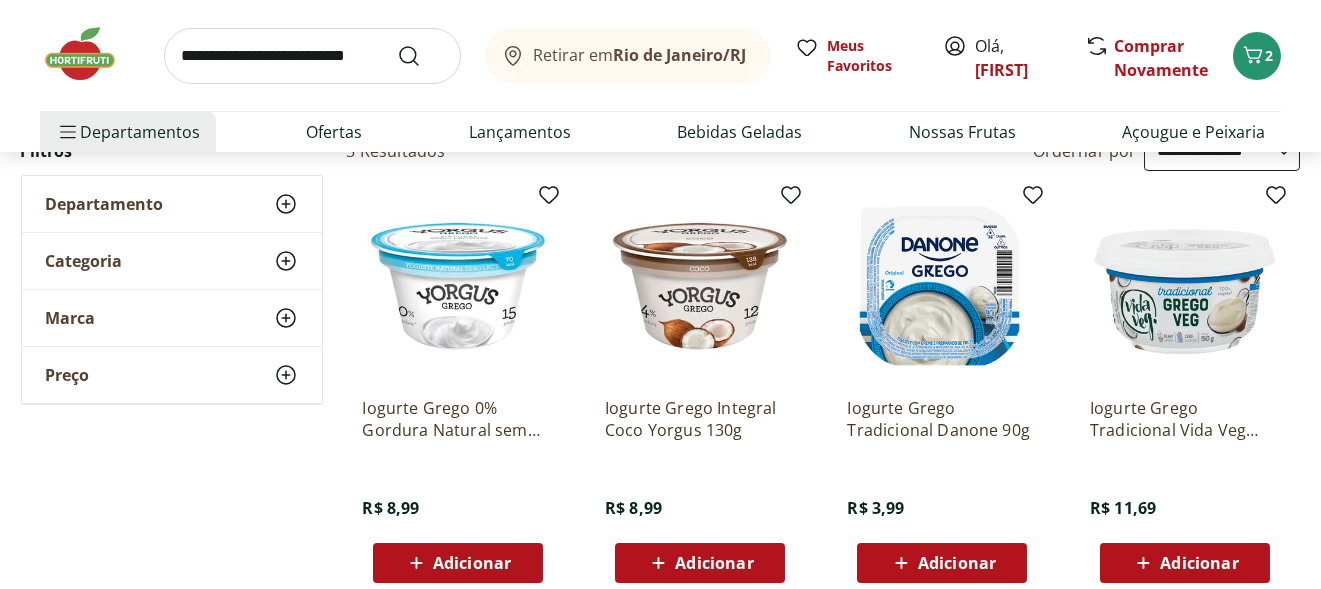 scroll, scrollTop: 200, scrollLeft: 0, axis: vertical 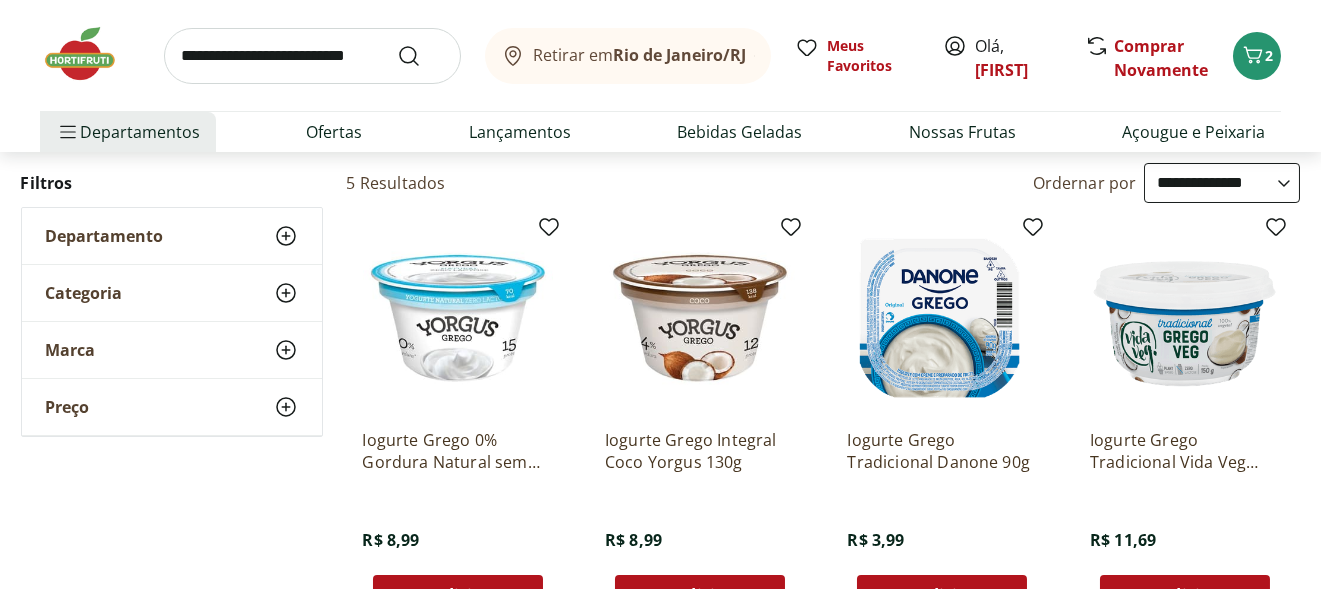 click at bounding box center (458, 318) 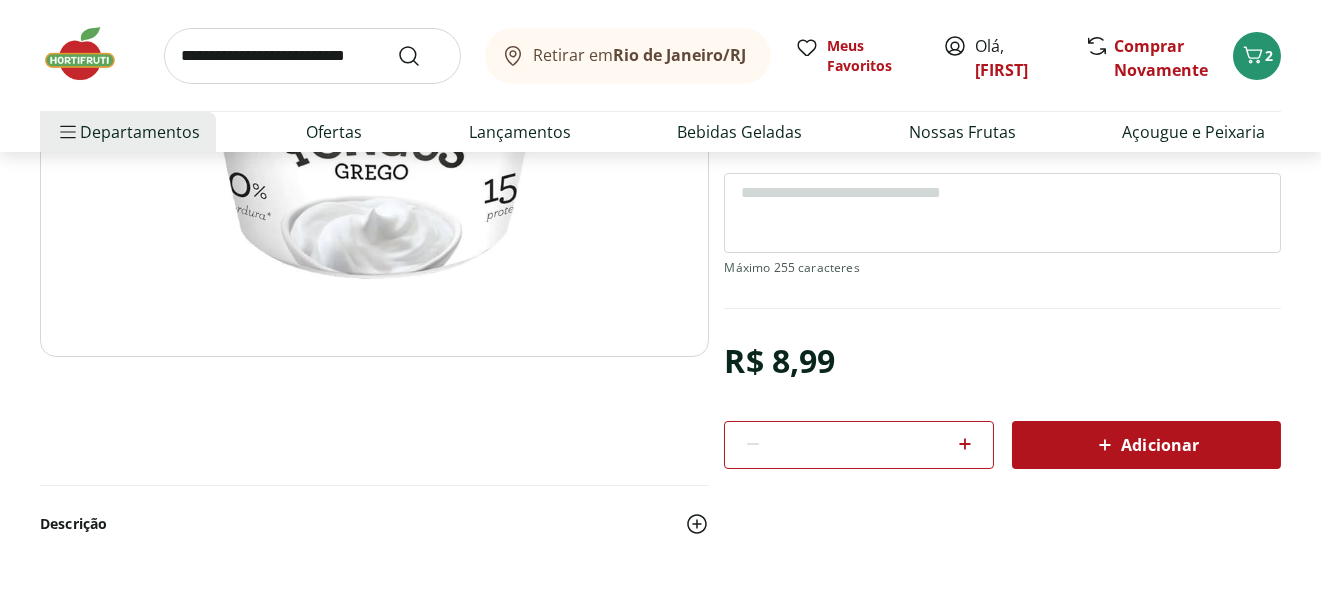 scroll, scrollTop: 400, scrollLeft: 0, axis: vertical 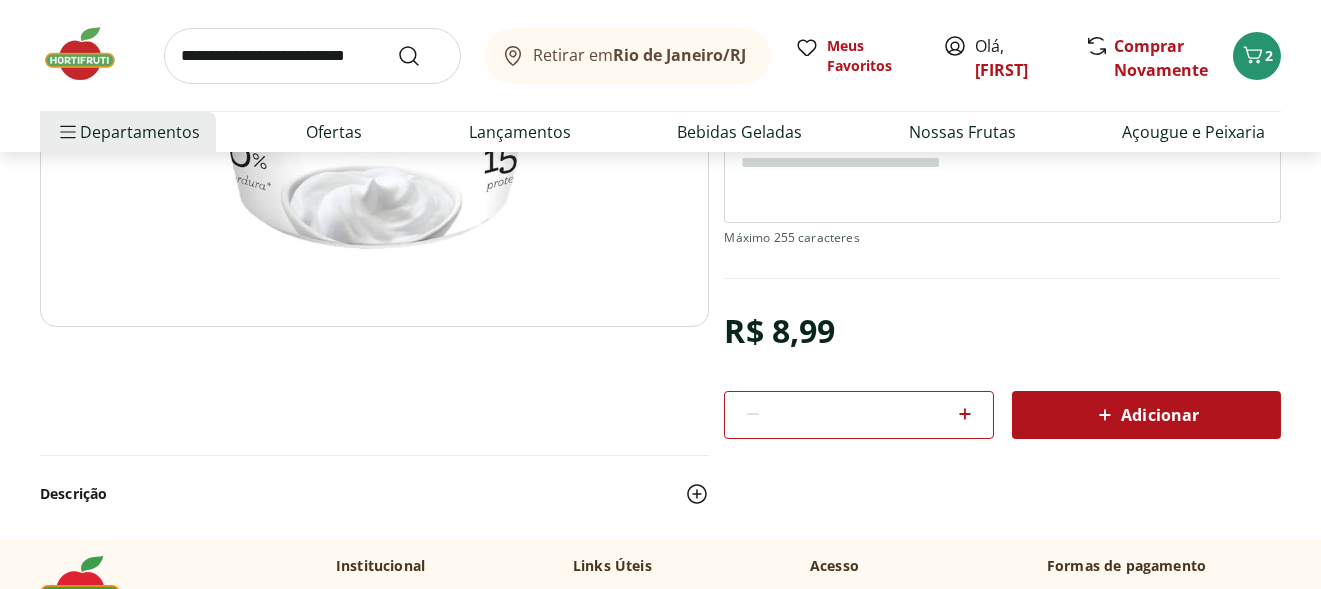 click 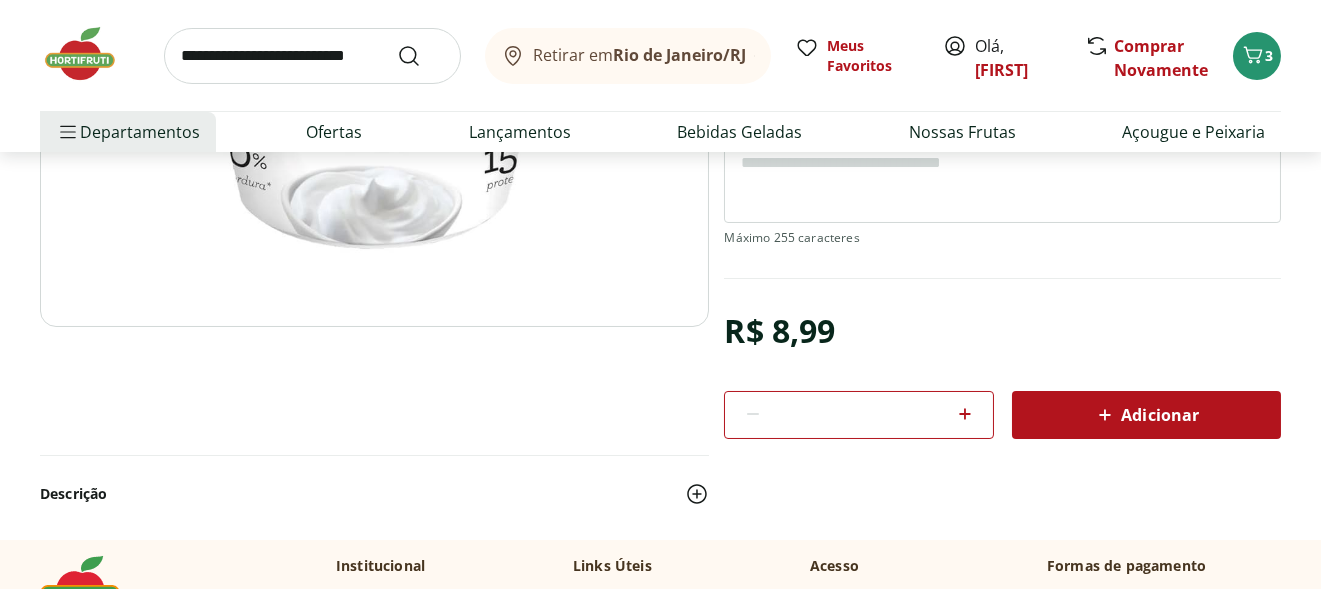 select on "**********" 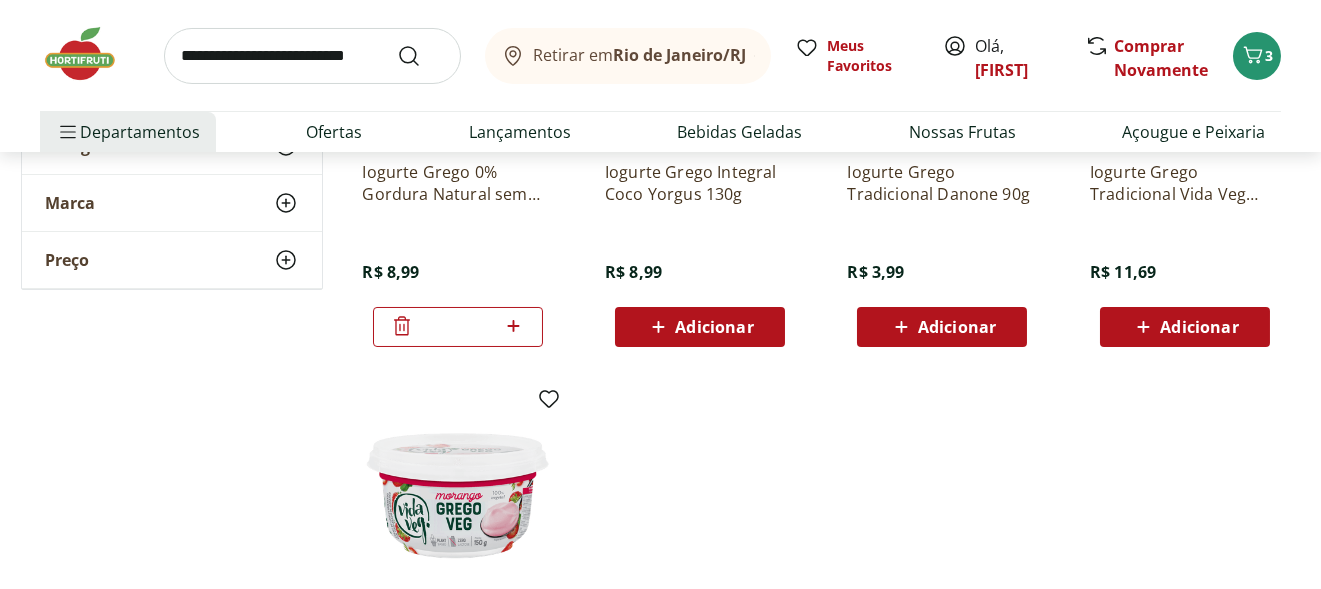 scroll, scrollTop: 500, scrollLeft: 0, axis: vertical 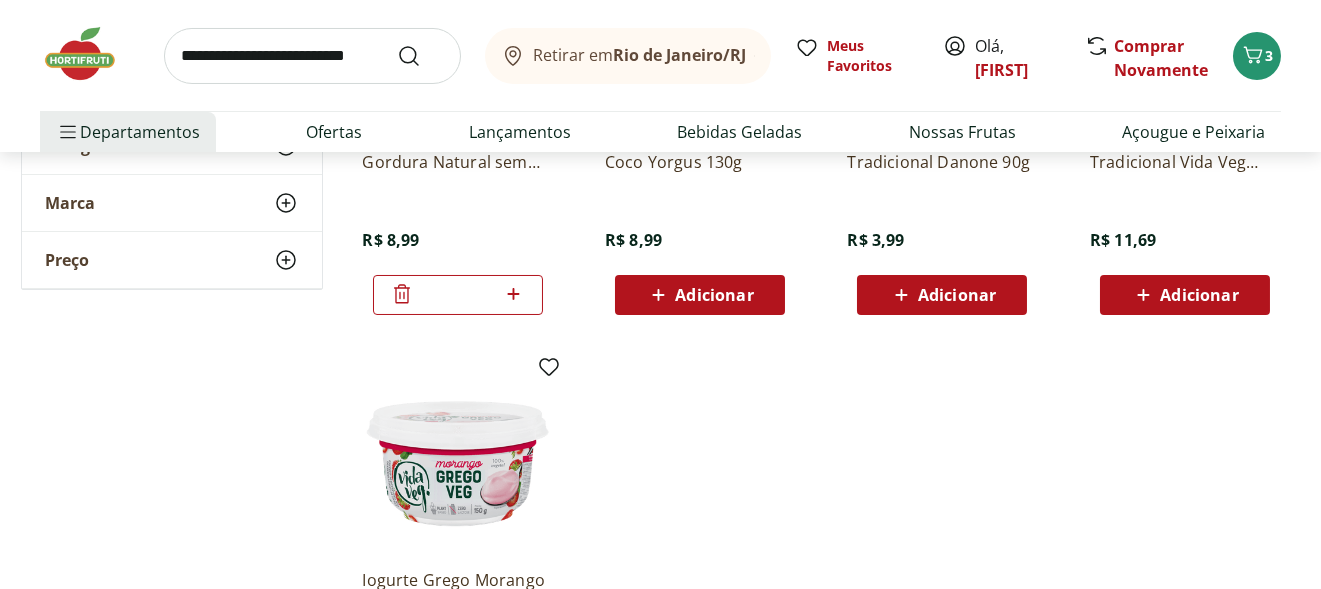 click at bounding box center [458, 458] 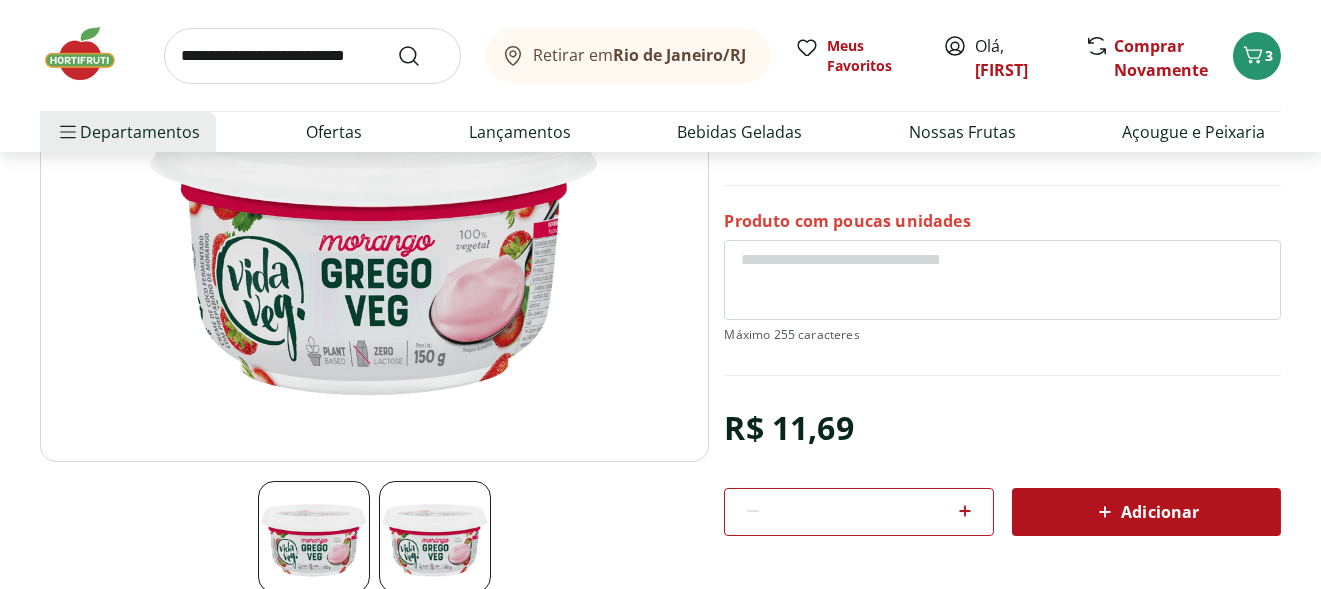 scroll, scrollTop: 300, scrollLeft: 0, axis: vertical 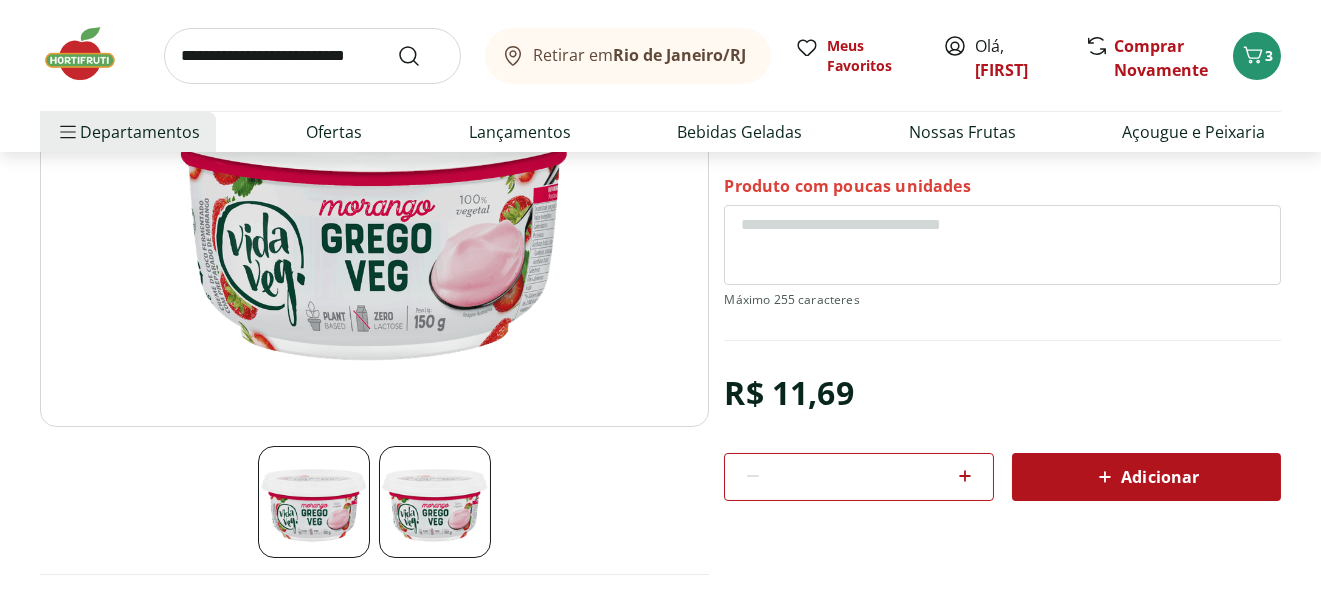 click on "Adicionar" at bounding box center (1146, 477) 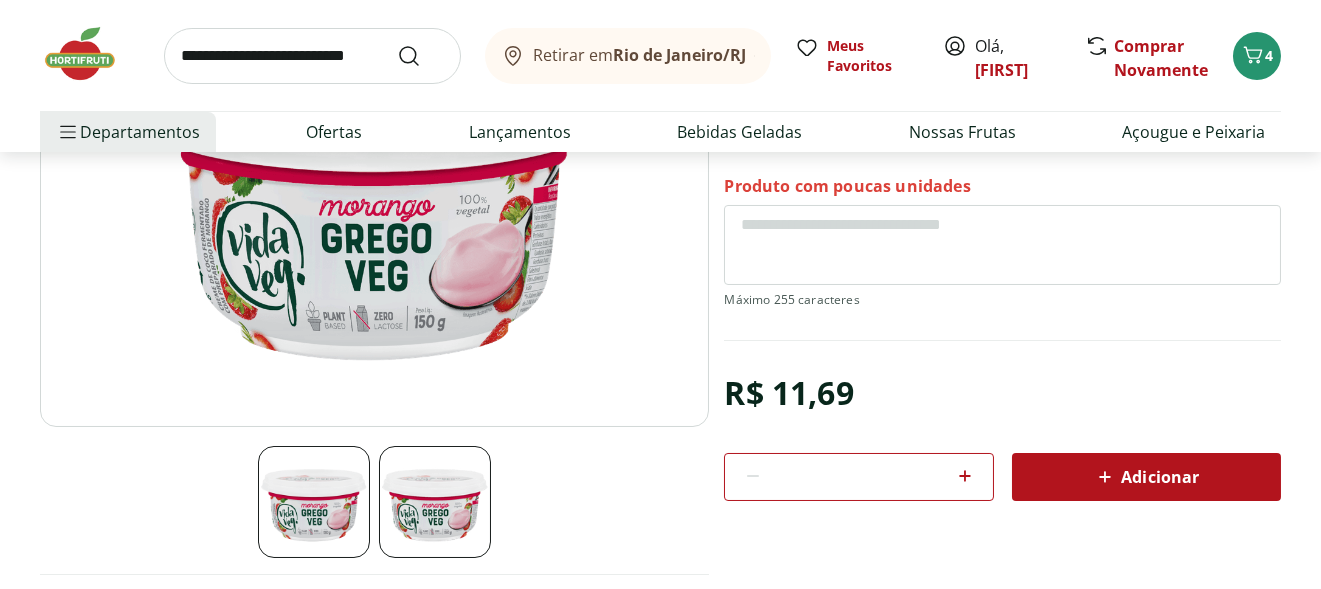 type 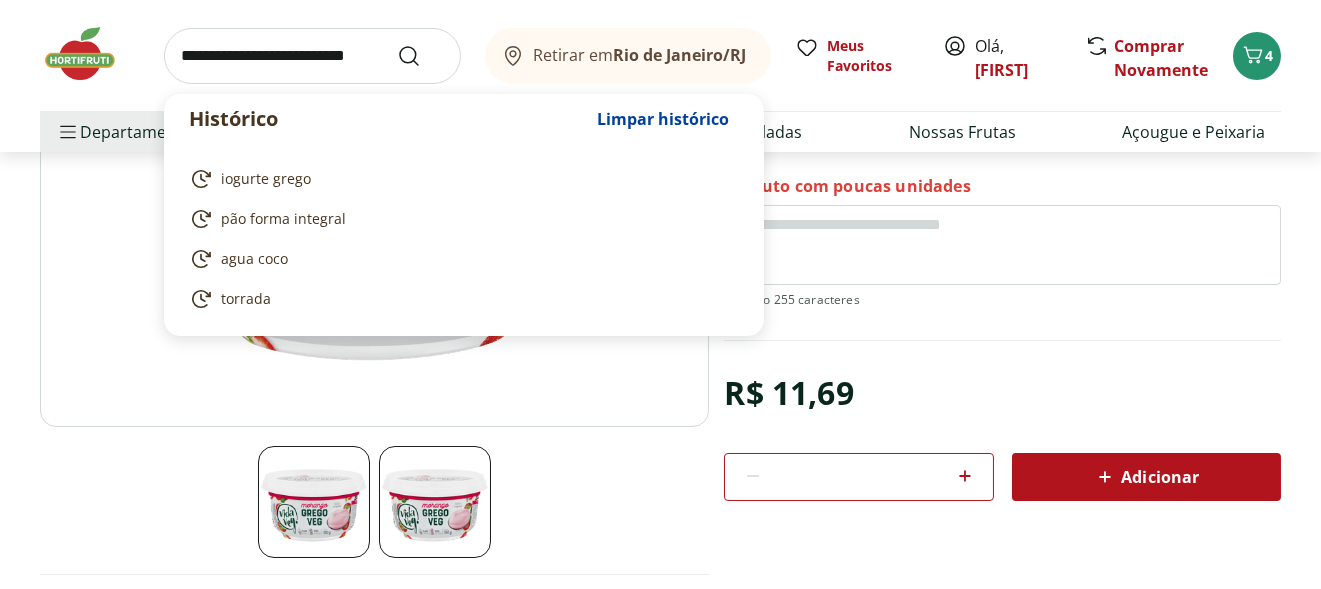 click at bounding box center (312, 56) 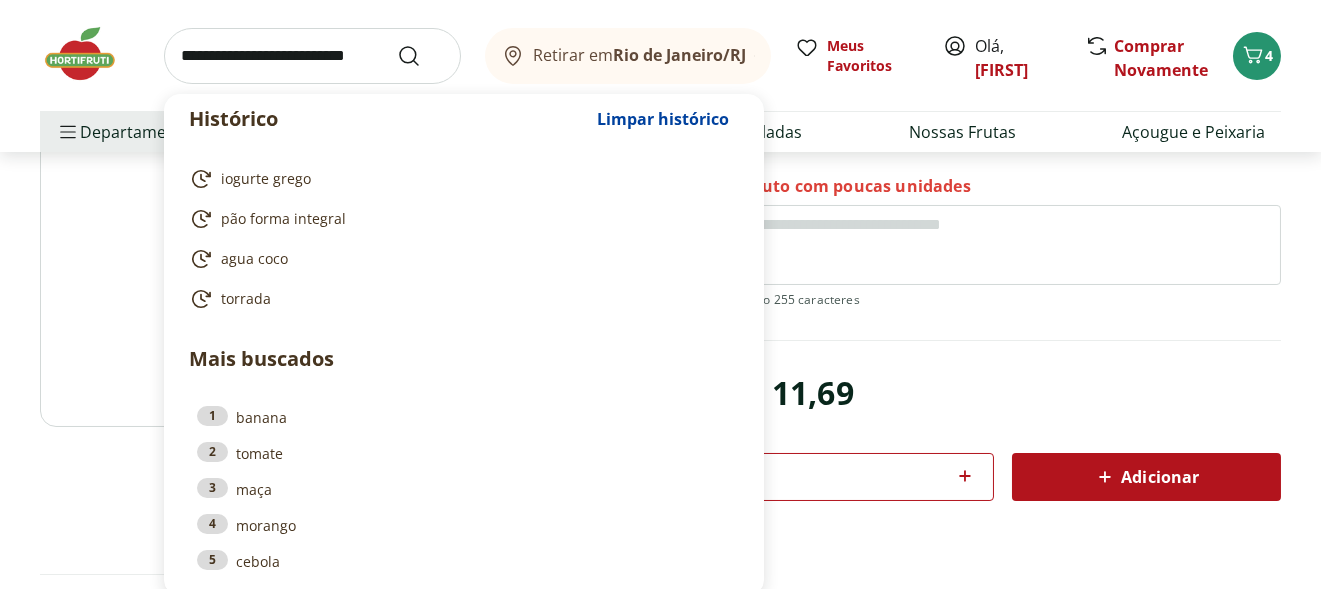 paste on "**********" 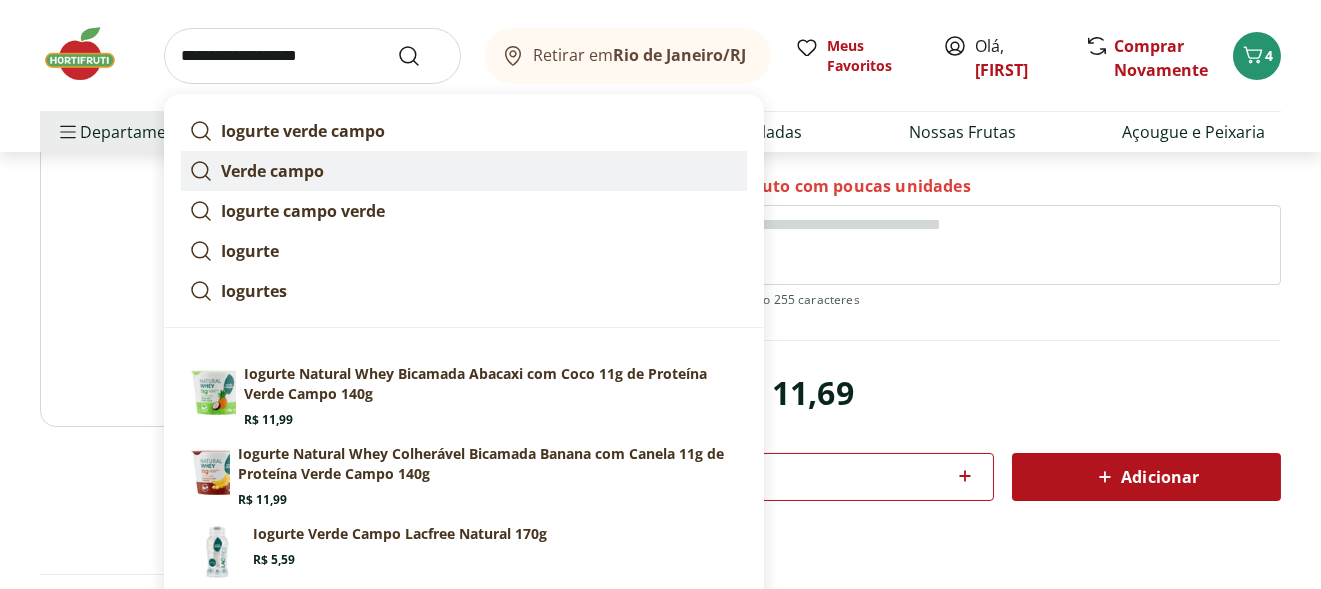 click on "Verde campo" at bounding box center (272, 171) 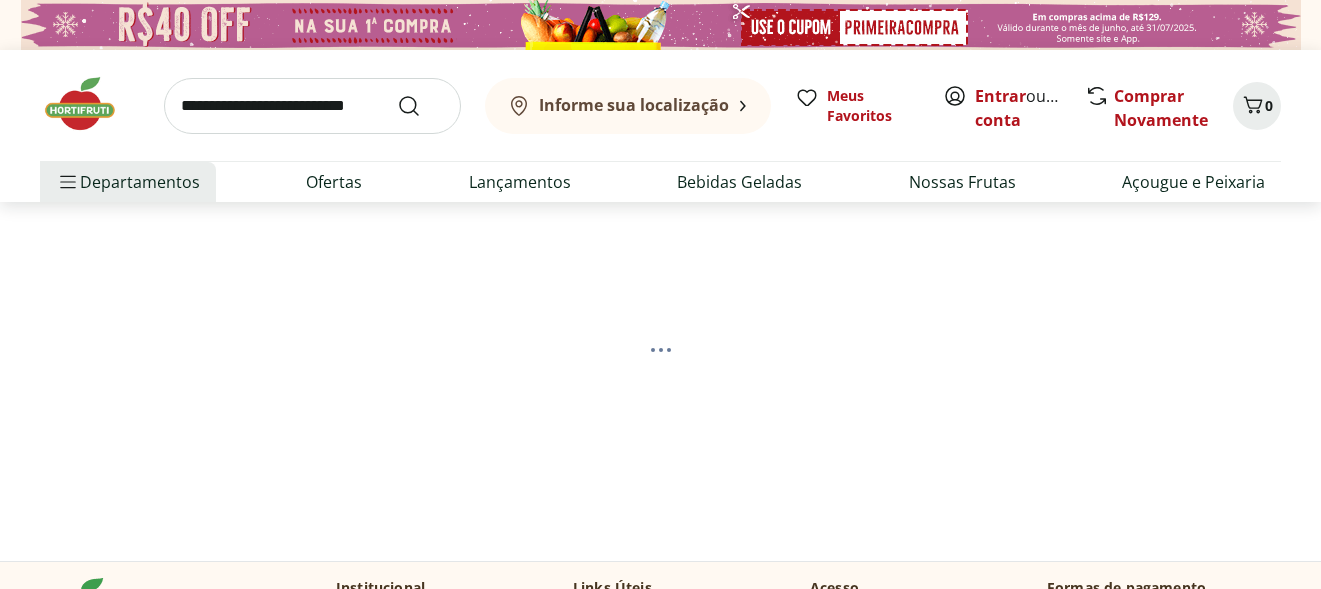 scroll, scrollTop: 0, scrollLeft: 0, axis: both 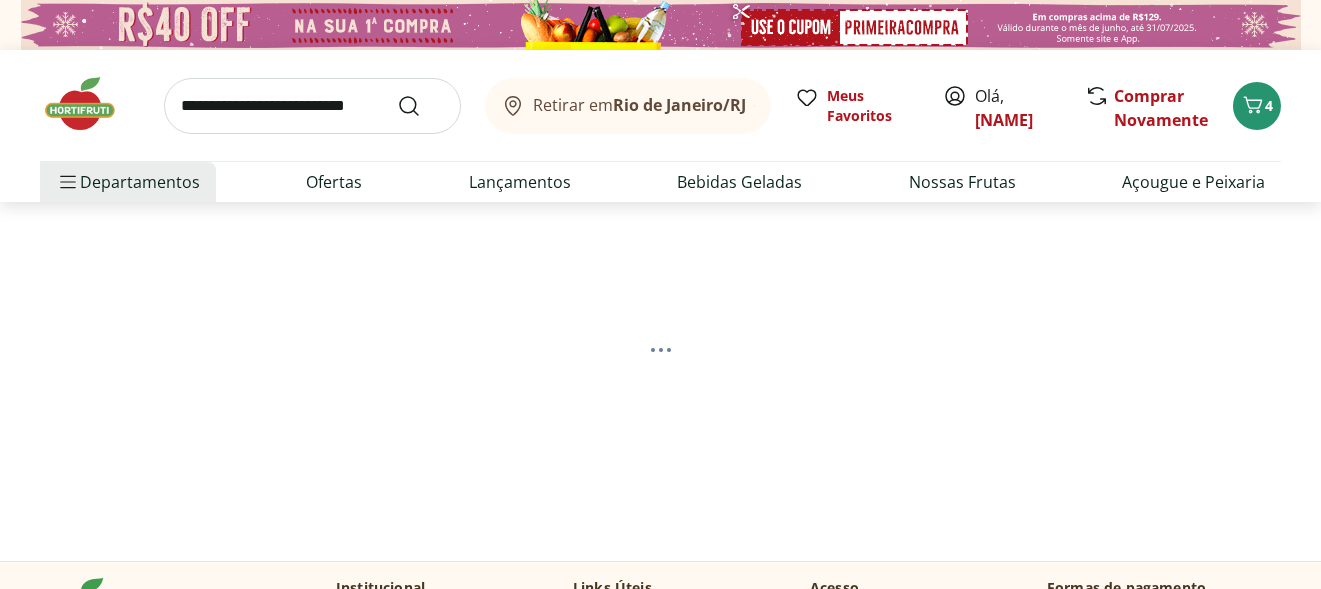 select on "**********" 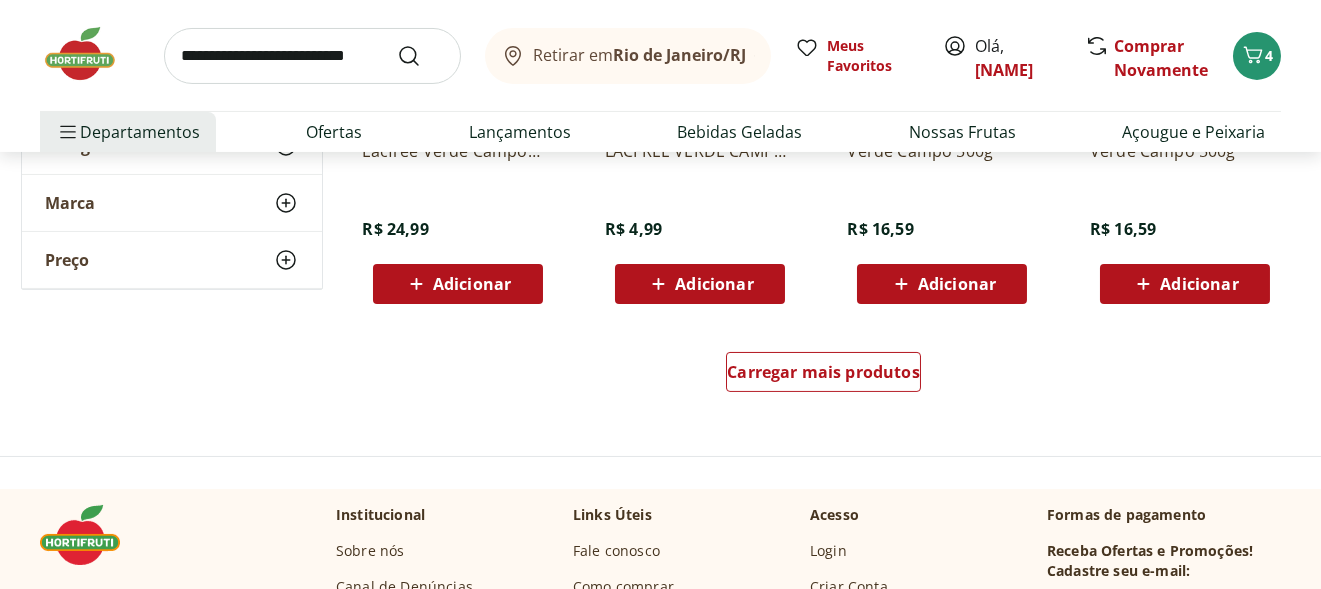 scroll, scrollTop: 1400, scrollLeft: 0, axis: vertical 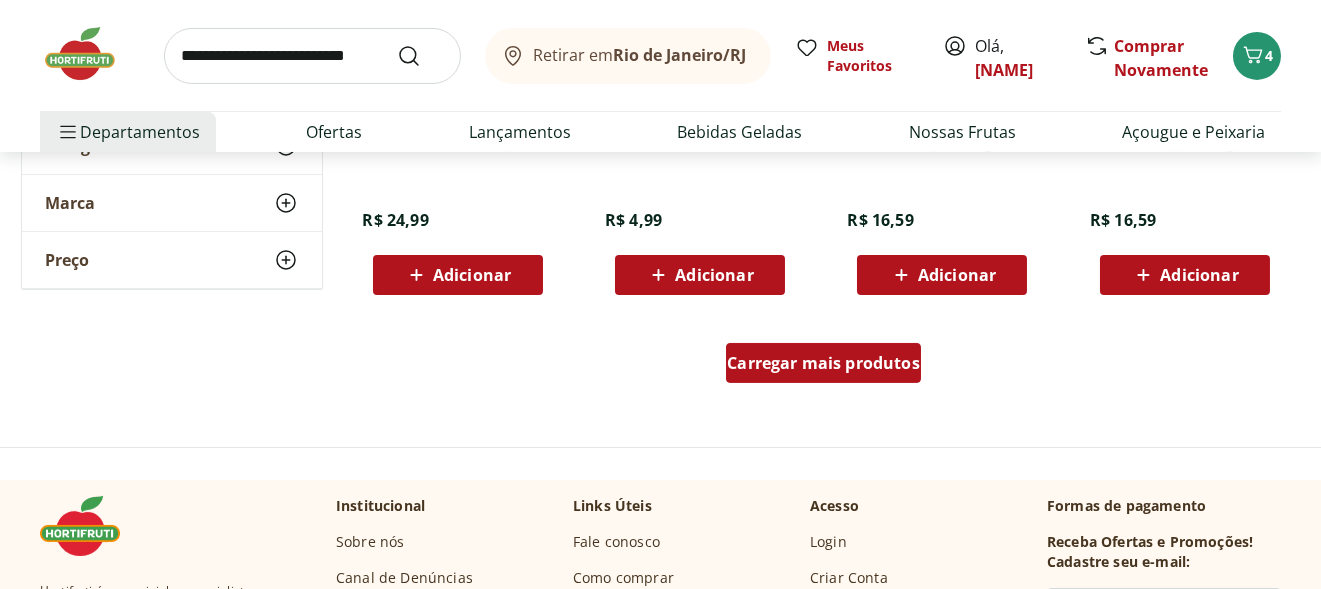 click on "Carregar mais produtos" at bounding box center (823, 363) 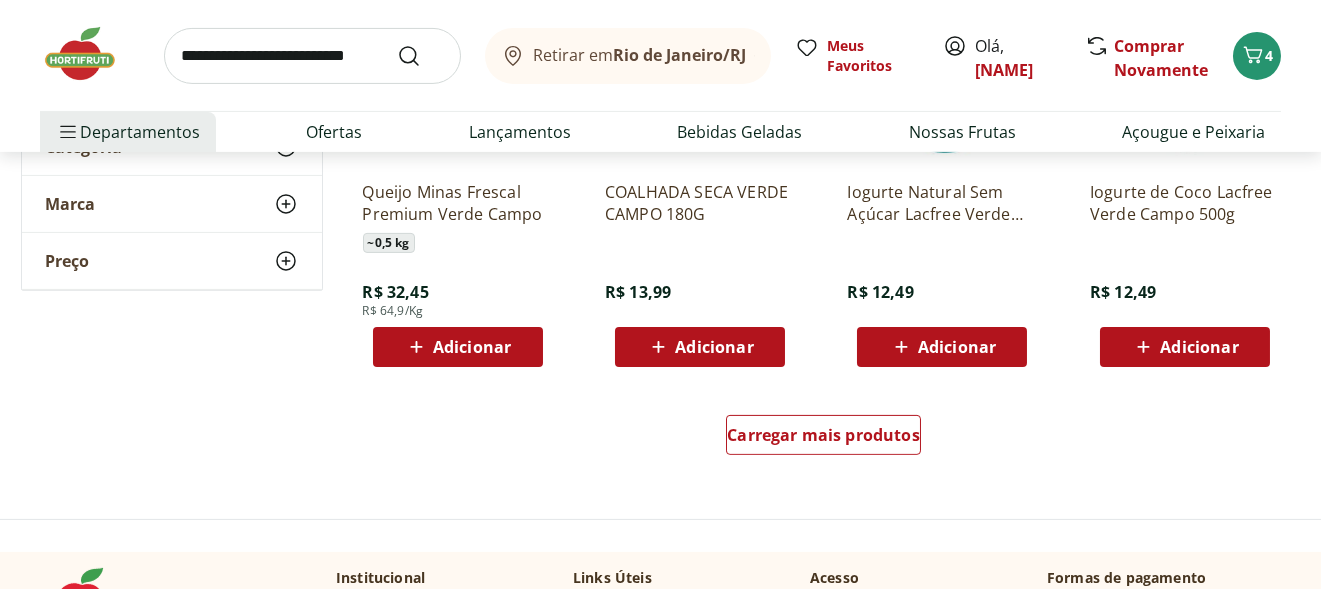 scroll, scrollTop: 2600, scrollLeft: 0, axis: vertical 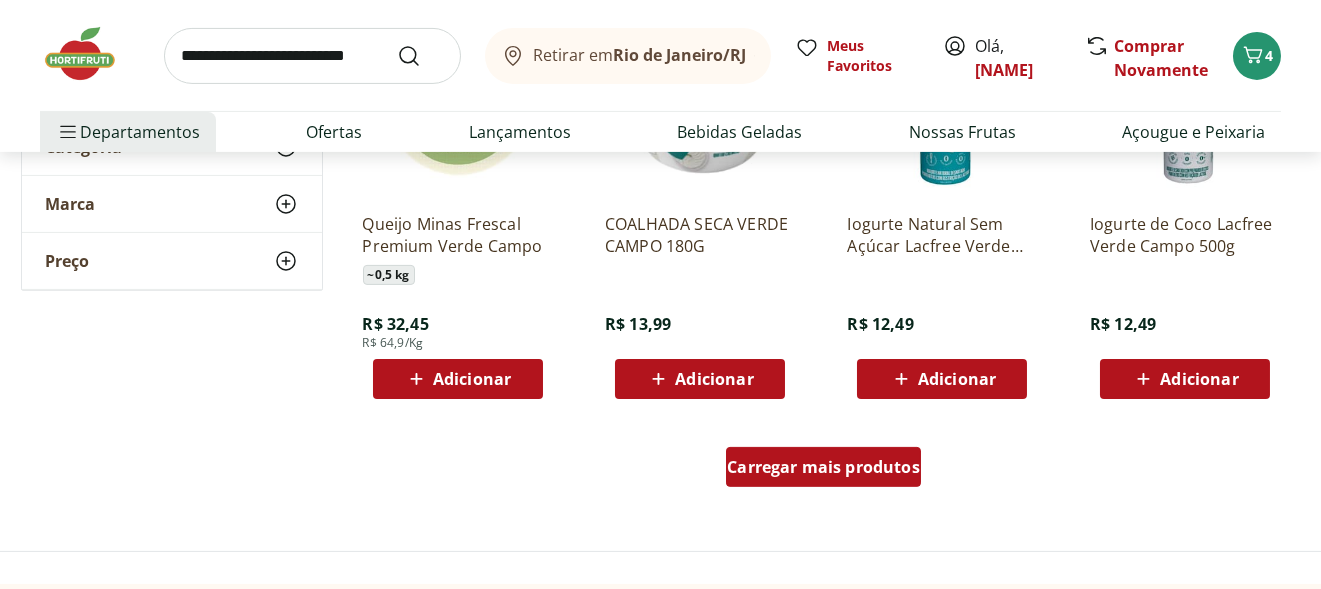 click on "Carregar mais produtos" at bounding box center (823, 467) 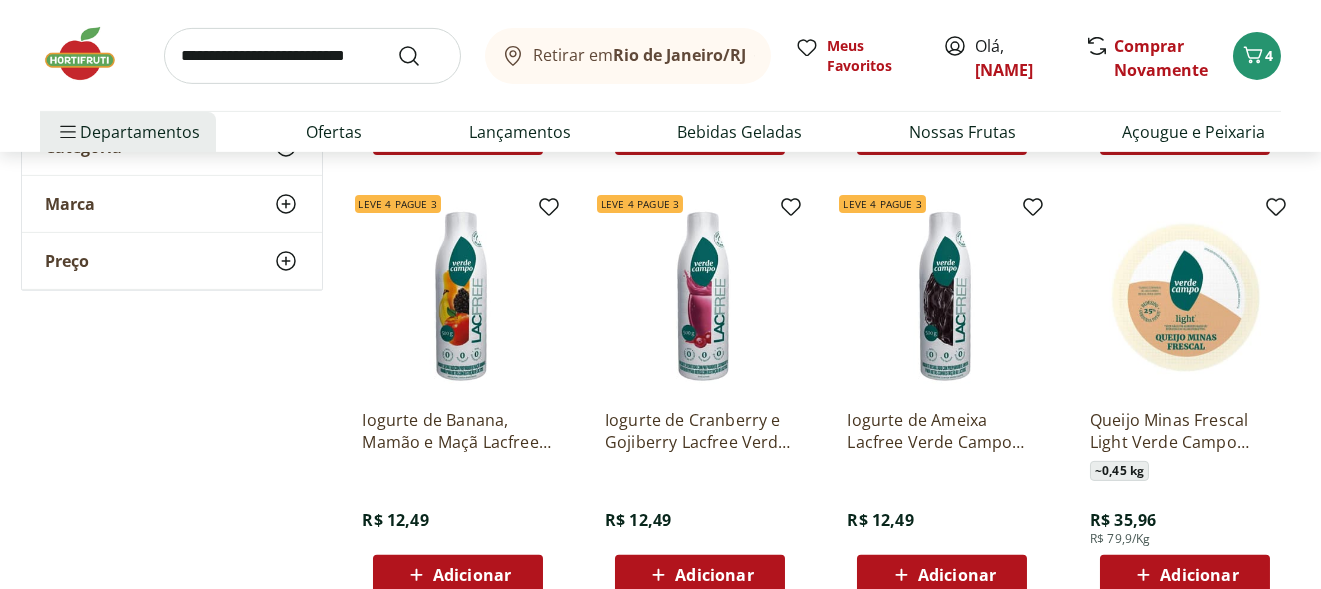 scroll, scrollTop: 3300, scrollLeft: 0, axis: vertical 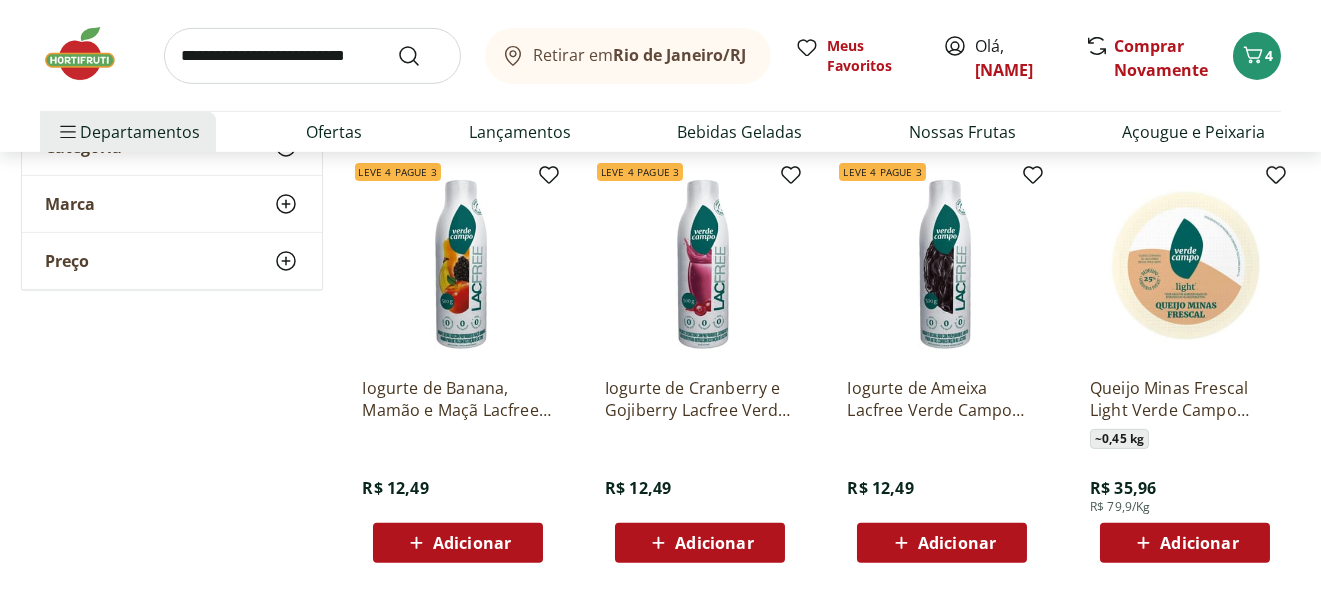 click on "Iogurte de Banana, Mamão e Maçã Lacfree Verde Campo 500g" at bounding box center (458, 399) 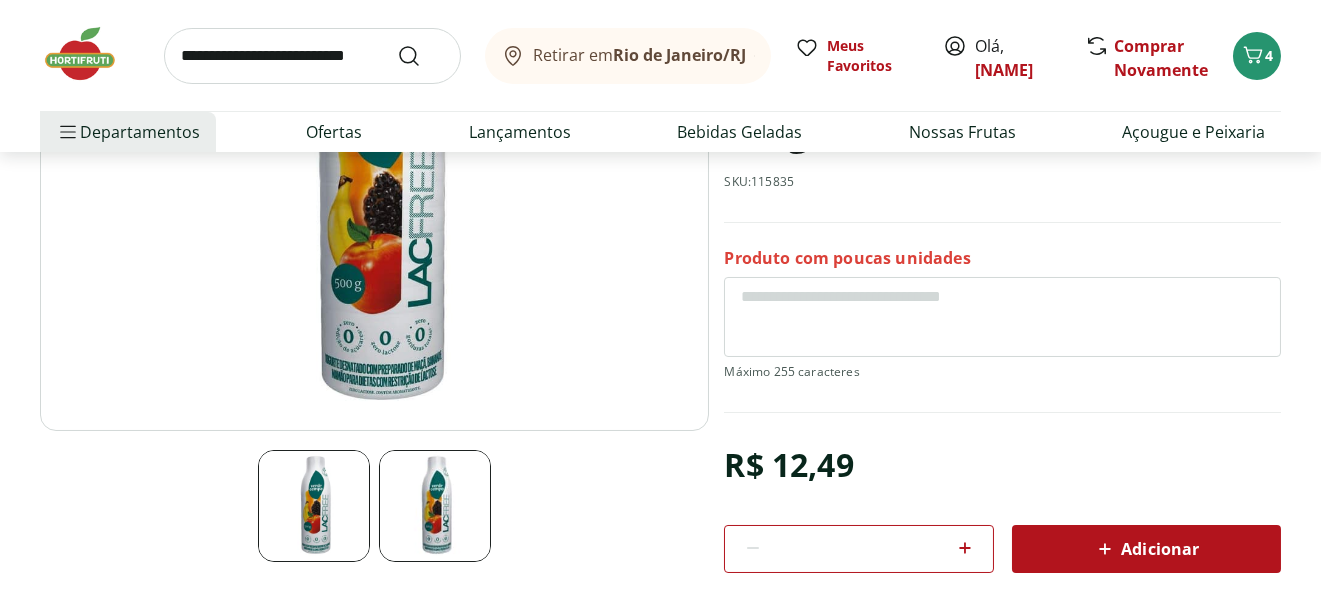 scroll, scrollTop: 299, scrollLeft: 0, axis: vertical 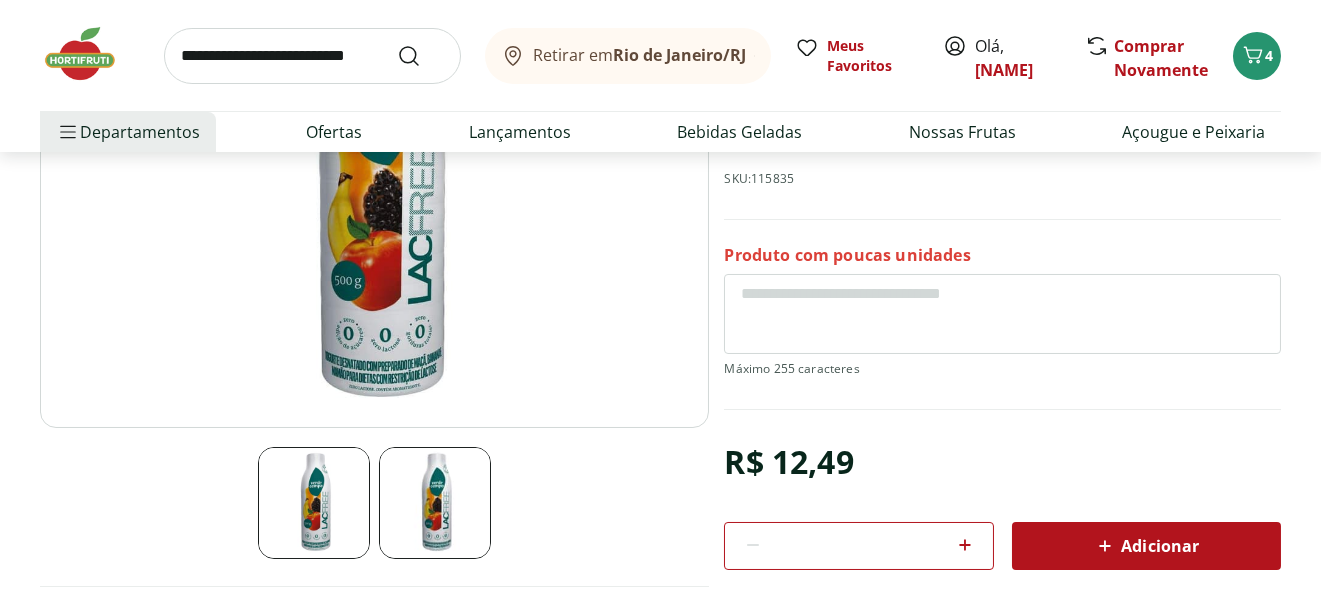 click on "Adicionar" at bounding box center (1146, 546) 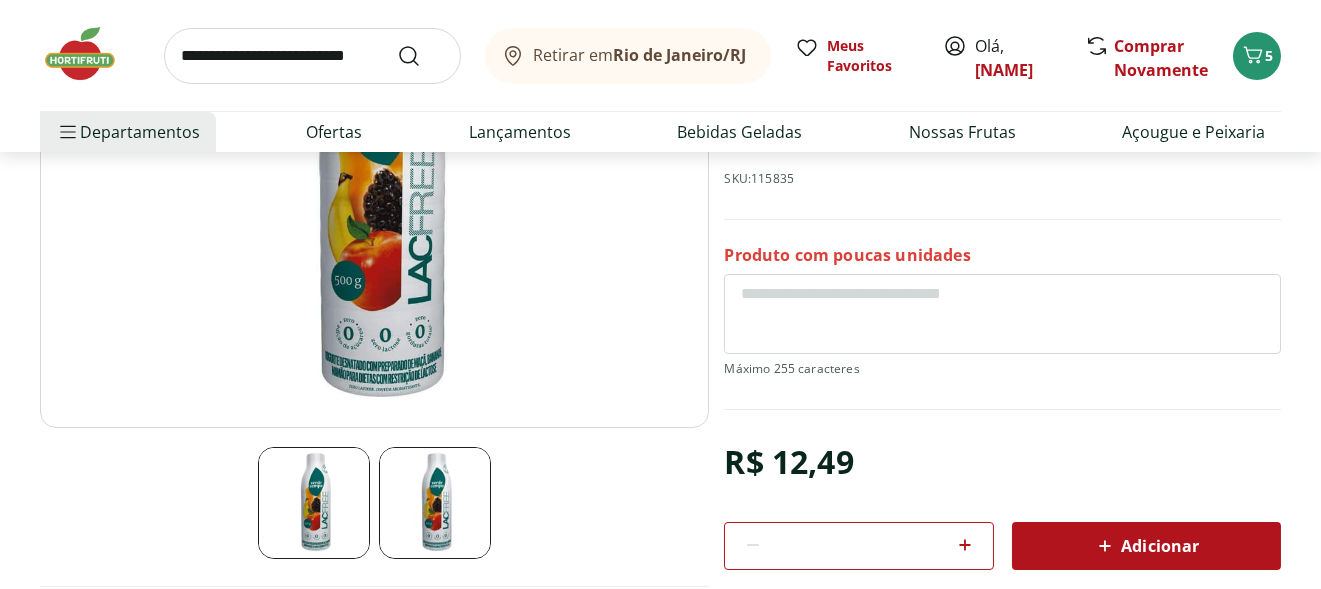 select on "**********" 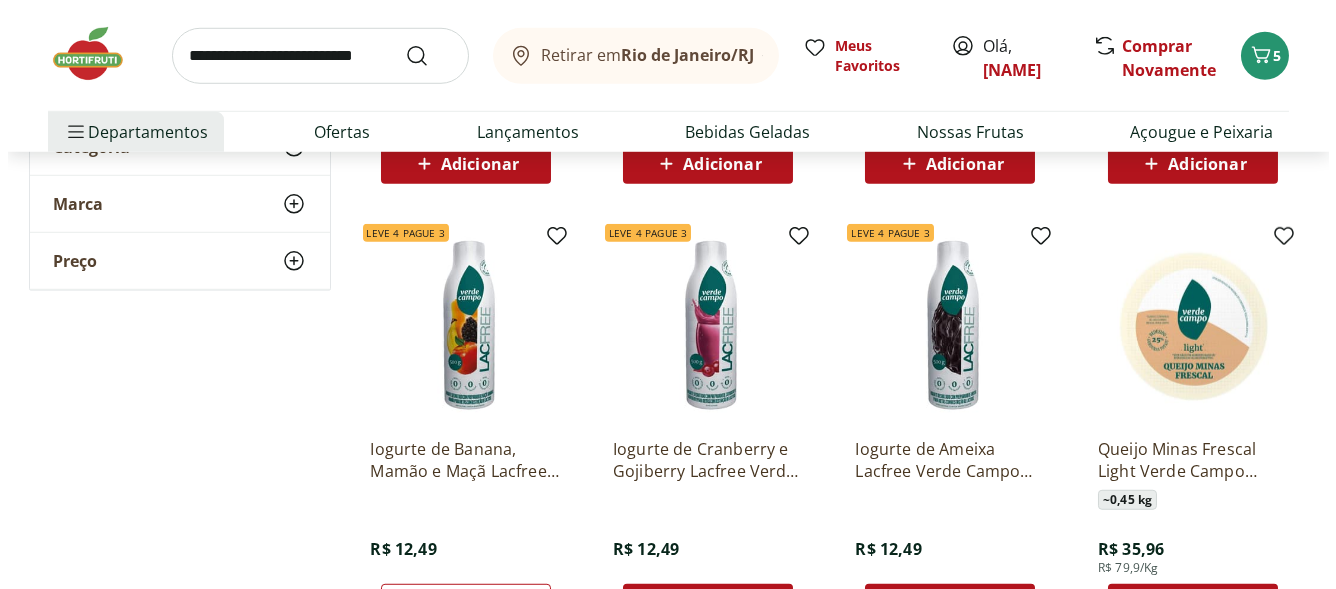 scroll, scrollTop: 6658, scrollLeft: 0, axis: vertical 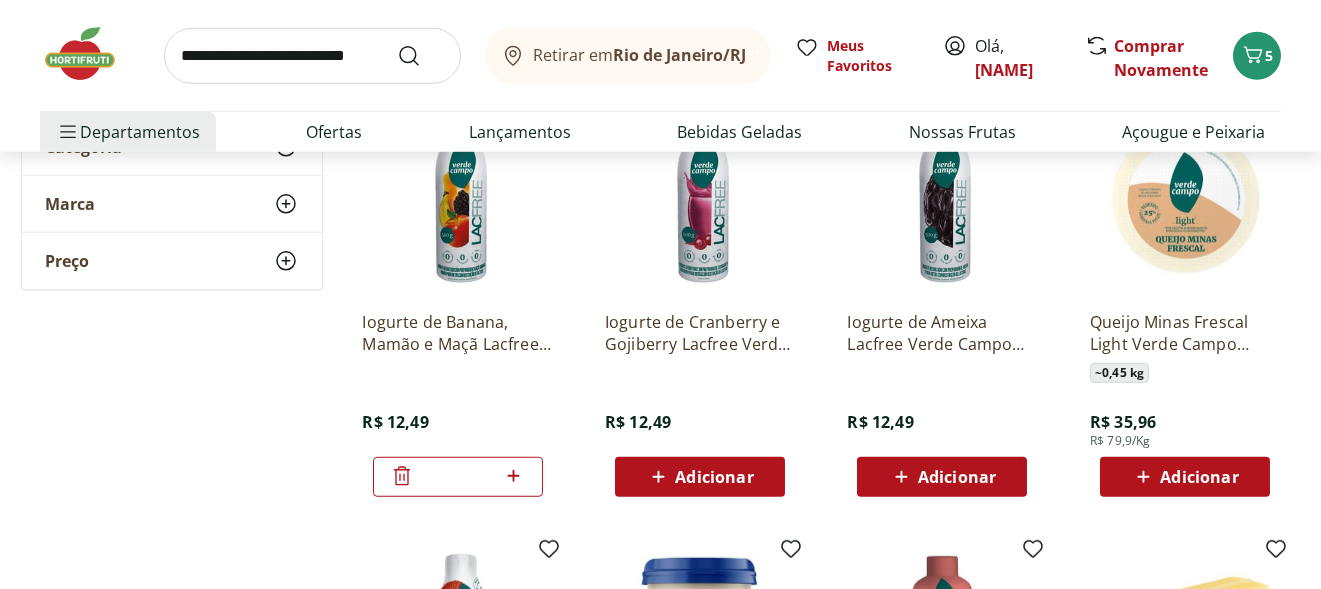 click on "Adicionar" at bounding box center (957, 477) 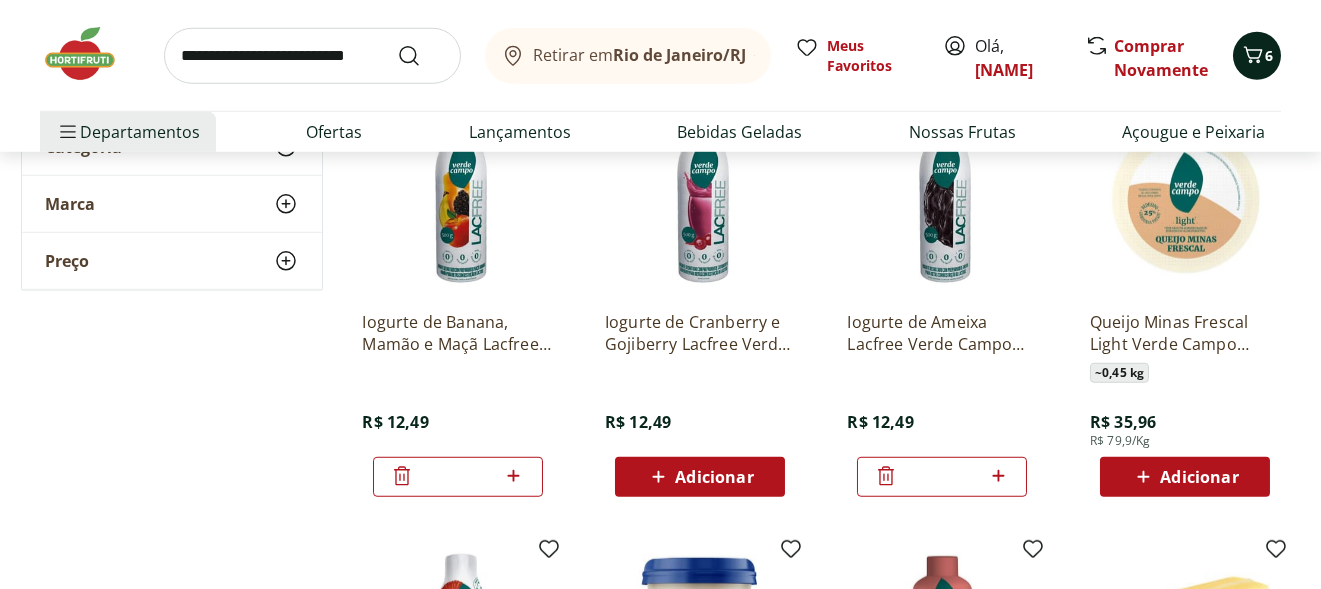 click 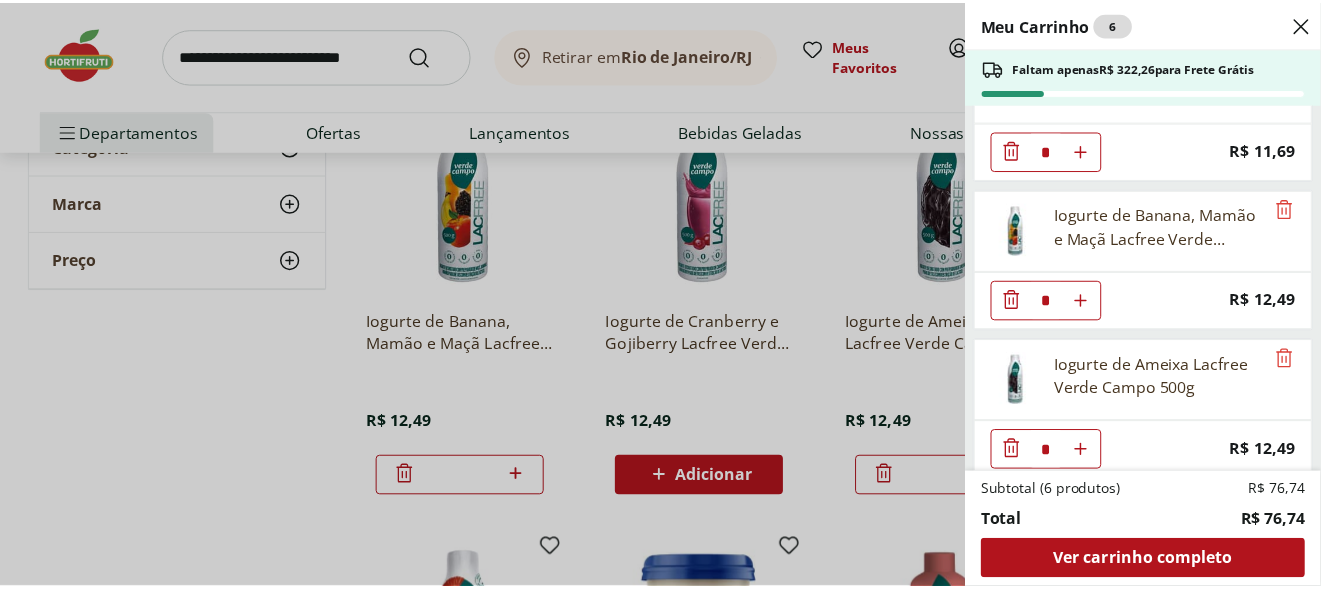 scroll, scrollTop: 528, scrollLeft: 0, axis: vertical 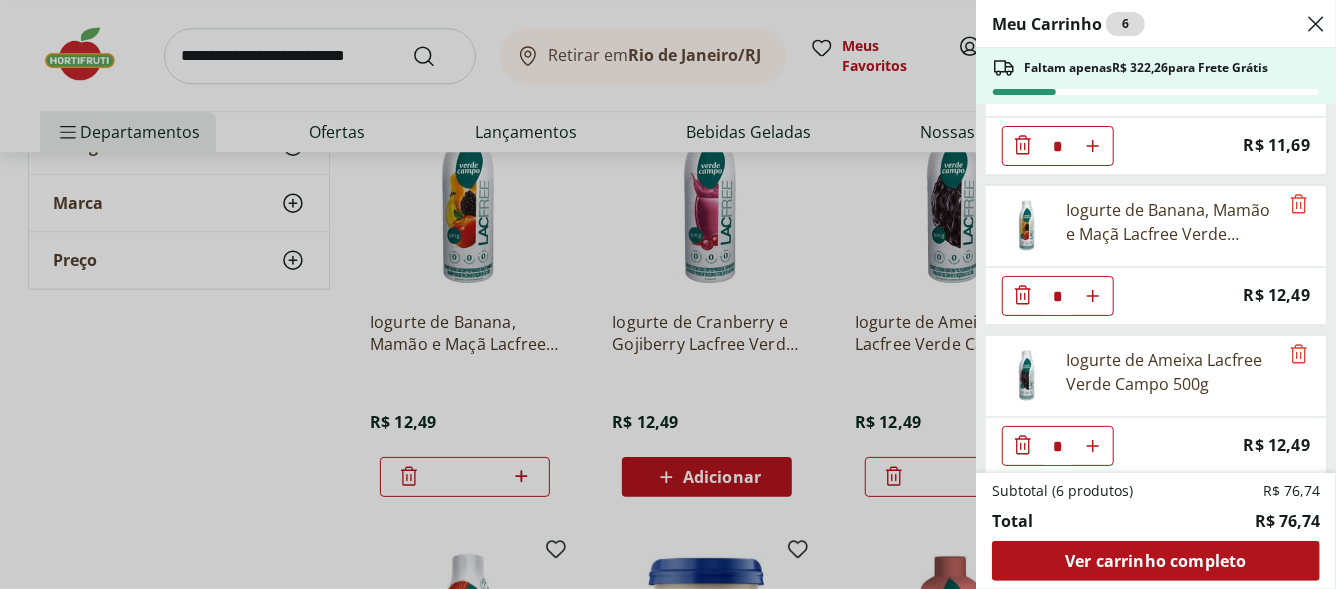 type 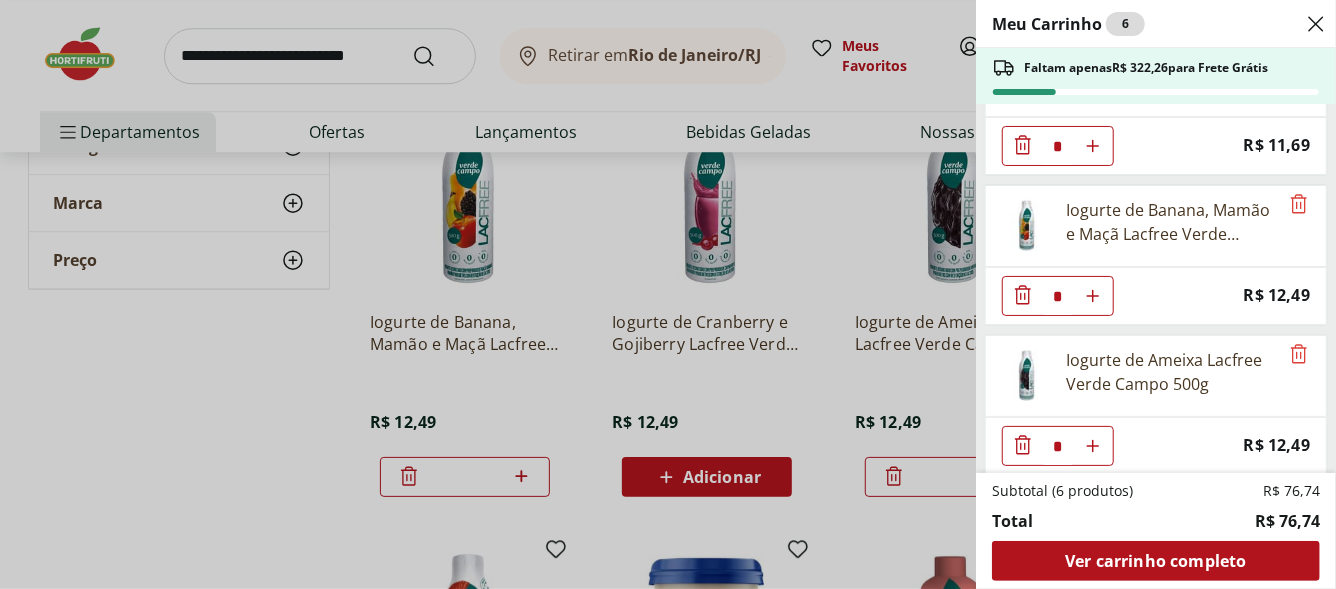 click on "Meu Carrinho 6 Faltam apenas  R$ 322,26  para Frete Grátis Água de coco integral OQ 1l * Price: R$ 19,89 Pão De Forma Integral Wickbold 450G * Price: R$ 11,19 Iogurte Grego 0% Gordura Natural sem Lactose Yorgus 130g * Price: R$ 8,99 Iogurte Grego Morango Vida Vegetal 130g * Price: R$ 11,69 Iogurte de Banana, Mamão e Maçã Lacfree Verde Campo 500g * Price: R$ 12,49 Iogurte de Ameixa Lacfree Verde Campo 500g * Price: R$ 12,49 Subtotal (6 produtos) R$ 76,74 Total R$ 76,74 Ver carrinho completo" at bounding box center [668, 294] 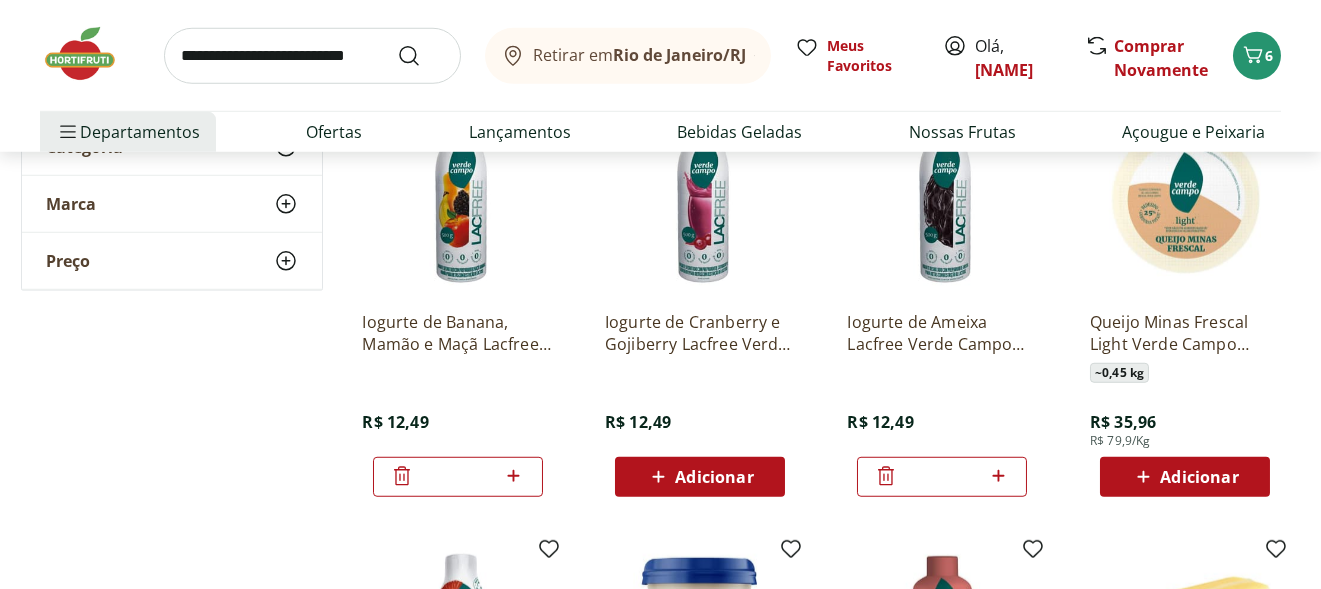 click at bounding box center [312, 56] 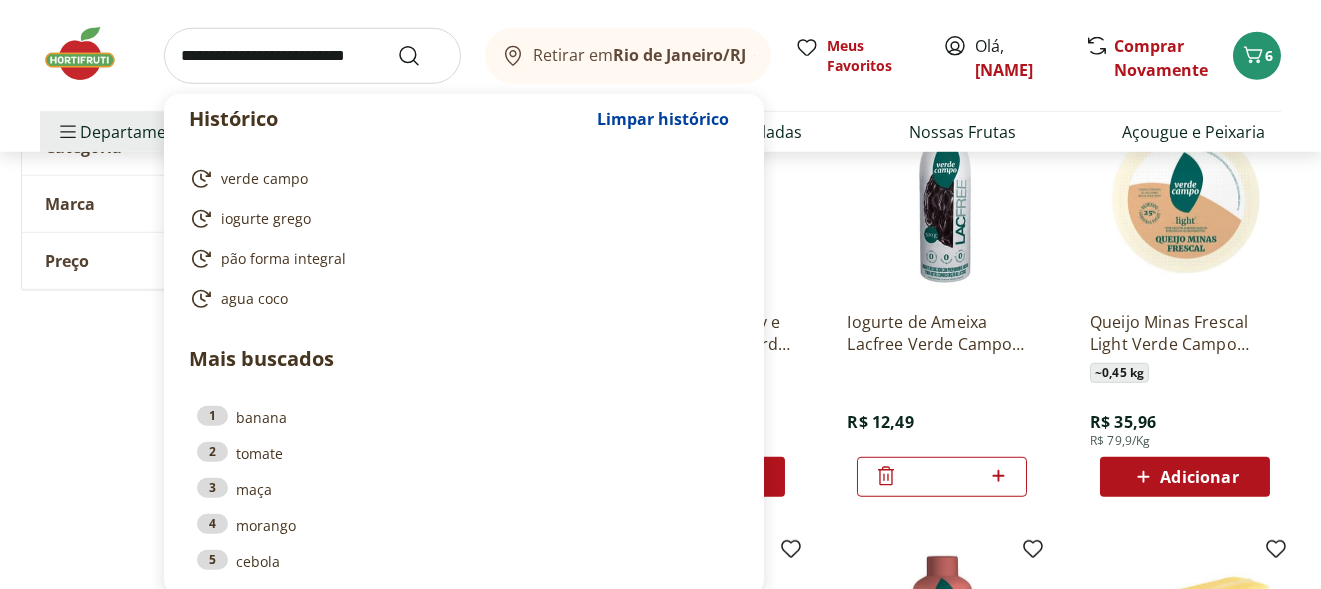paste on "*******" 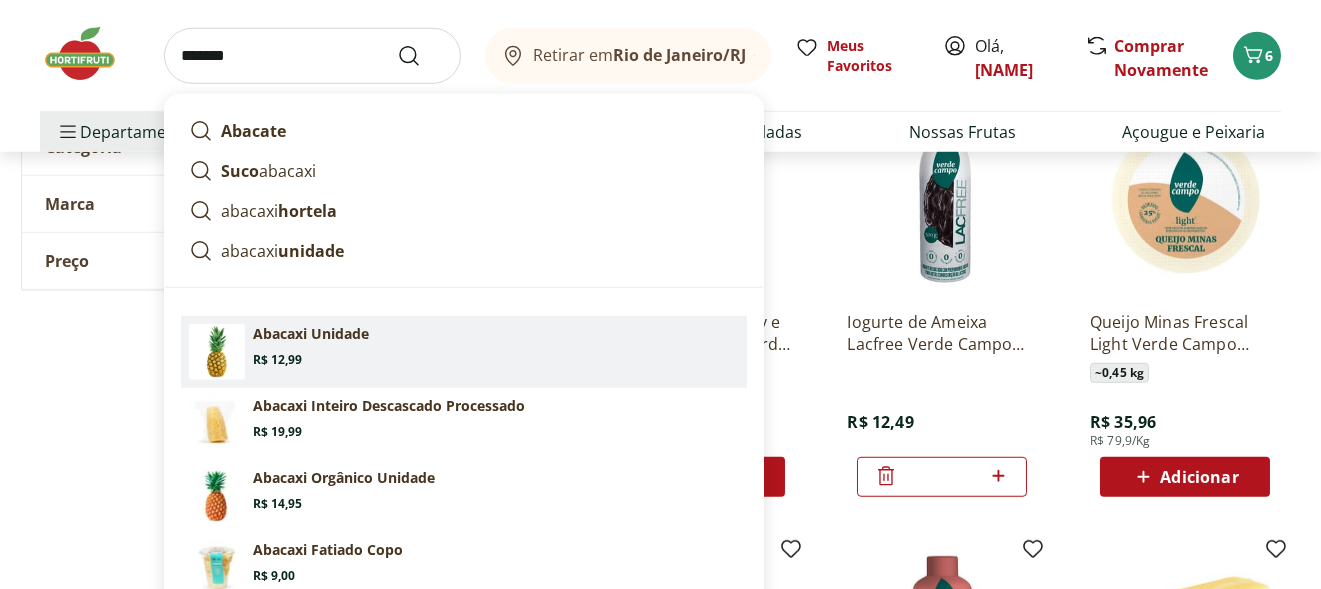 click on "Price: R$ 12,99" at bounding box center [277, 360] 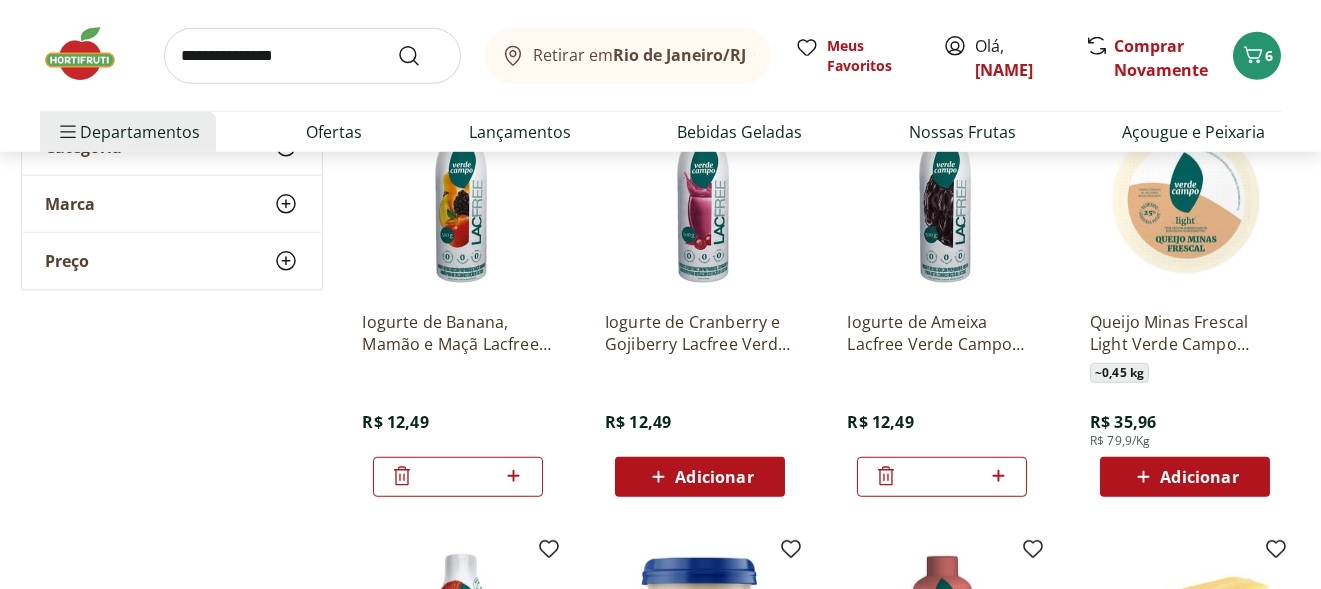 click on "**********" at bounding box center [661, -973] 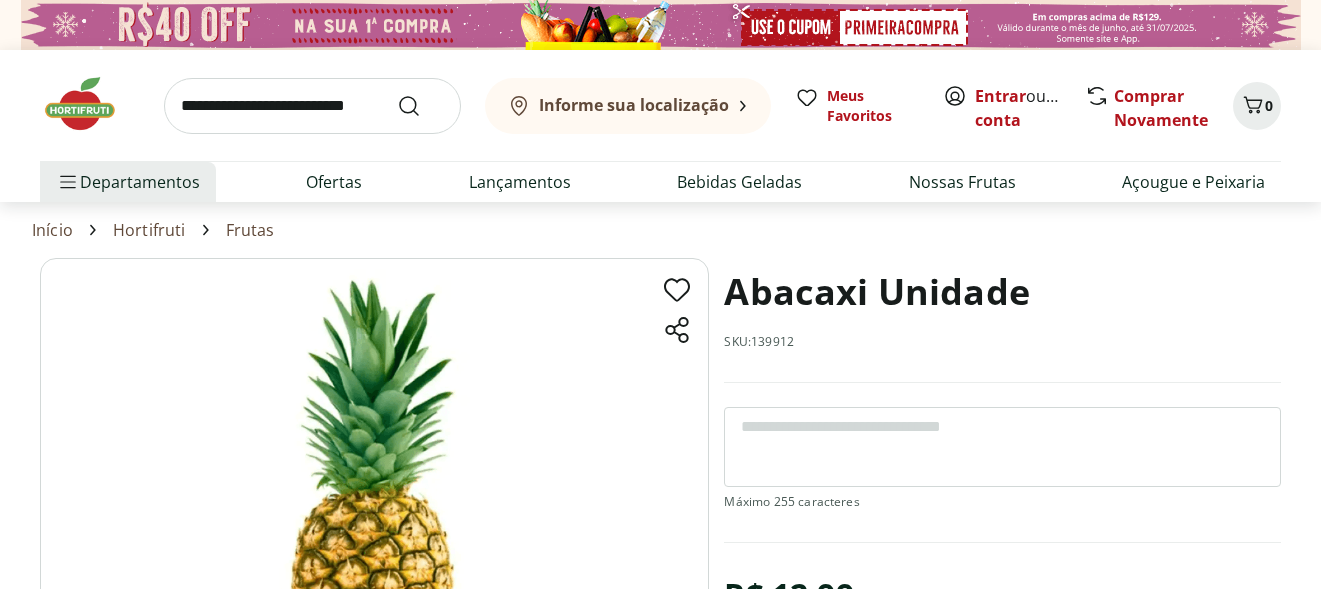 scroll, scrollTop: 0, scrollLeft: 0, axis: both 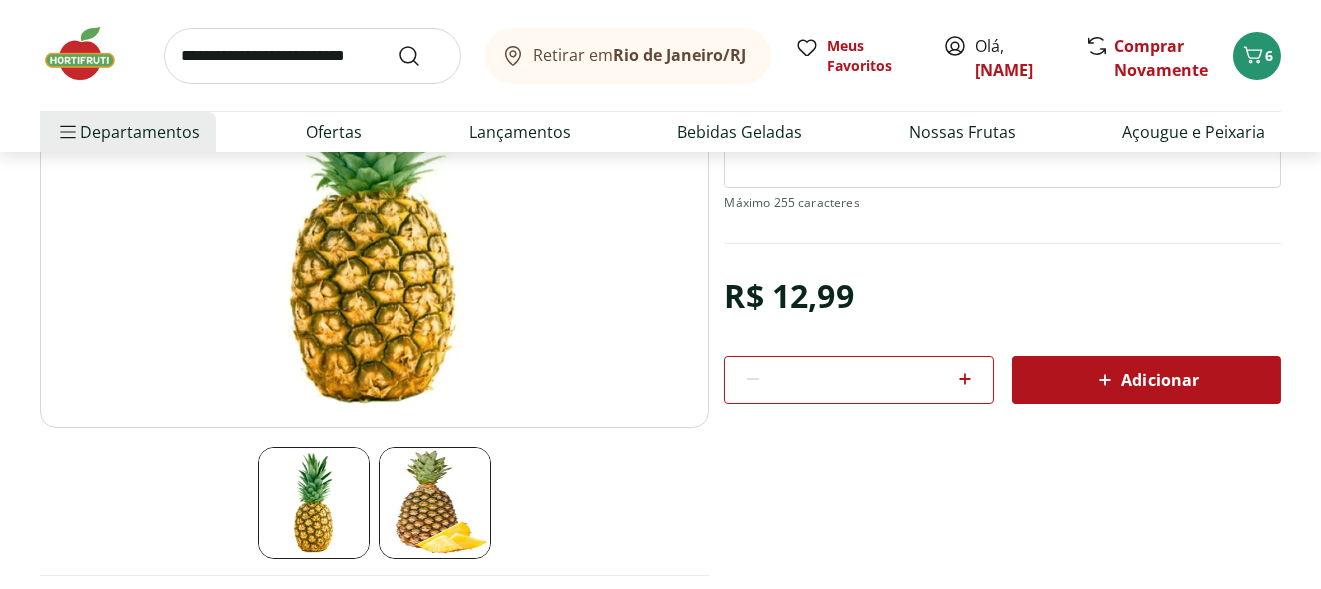 click on "Adicionar" at bounding box center (1146, 380) 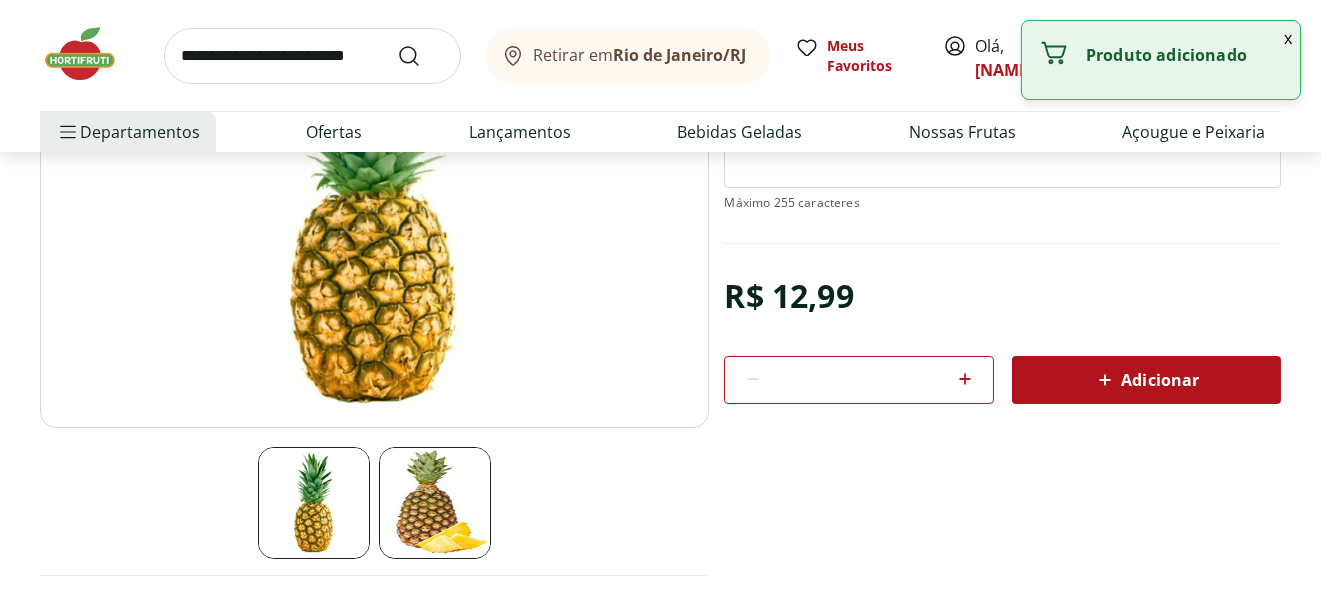 type 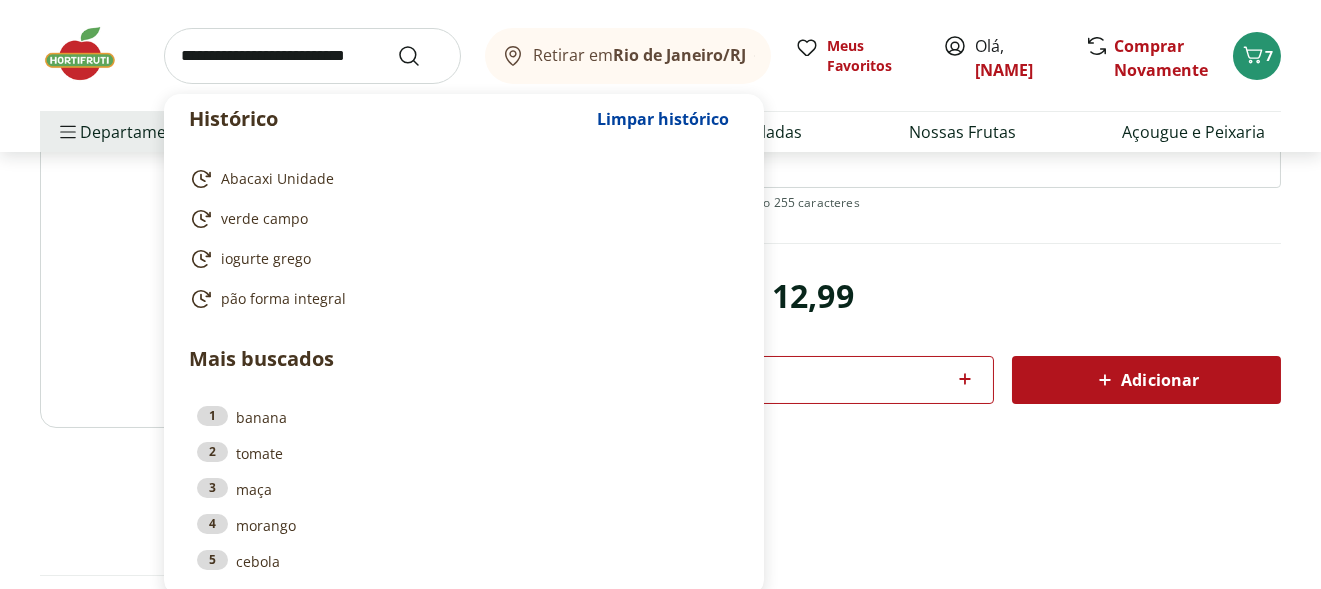 paste on "**********" 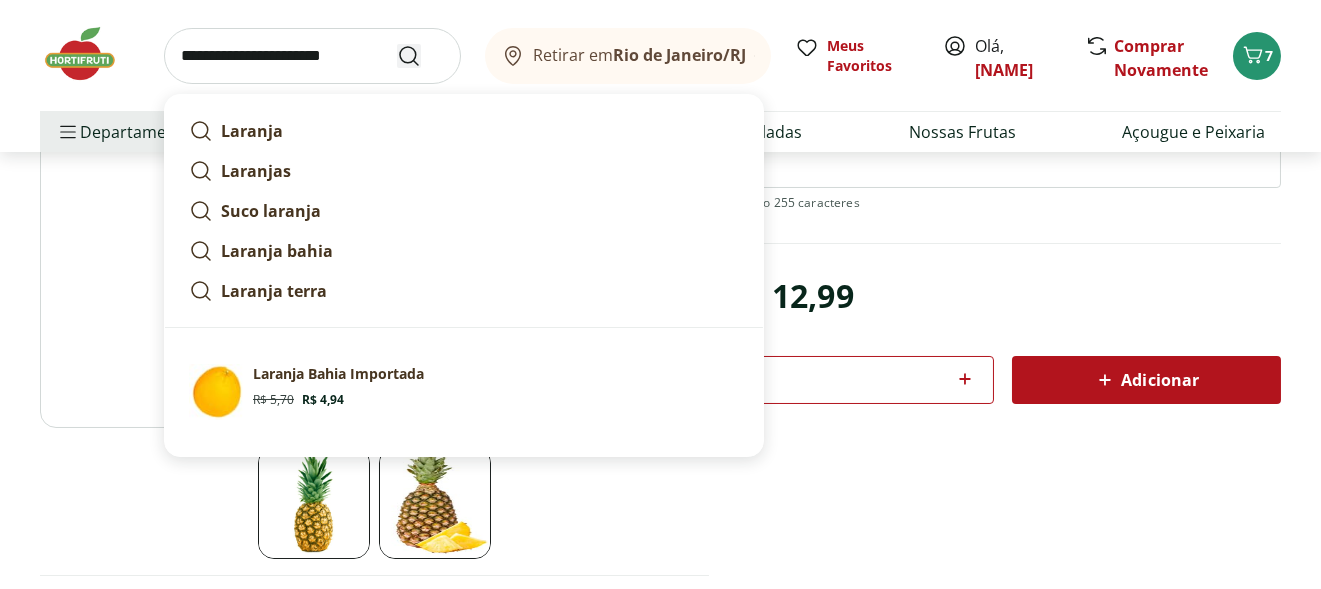 type on "**********" 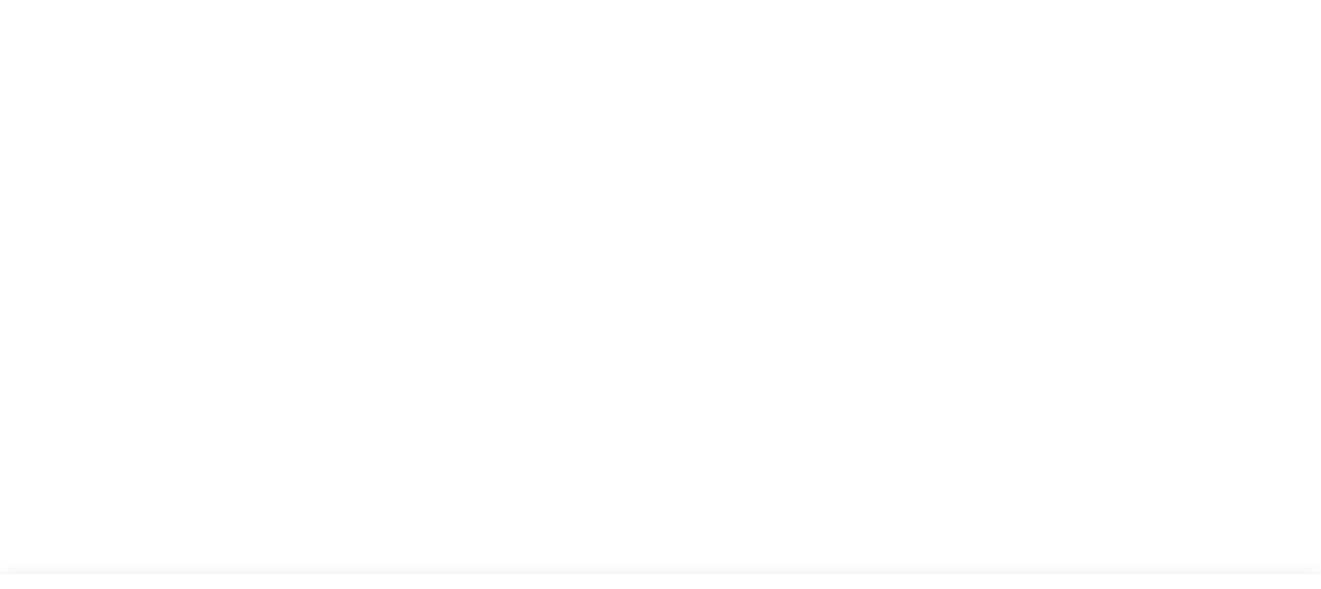 scroll, scrollTop: 0, scrollLeft: 0, axis: both 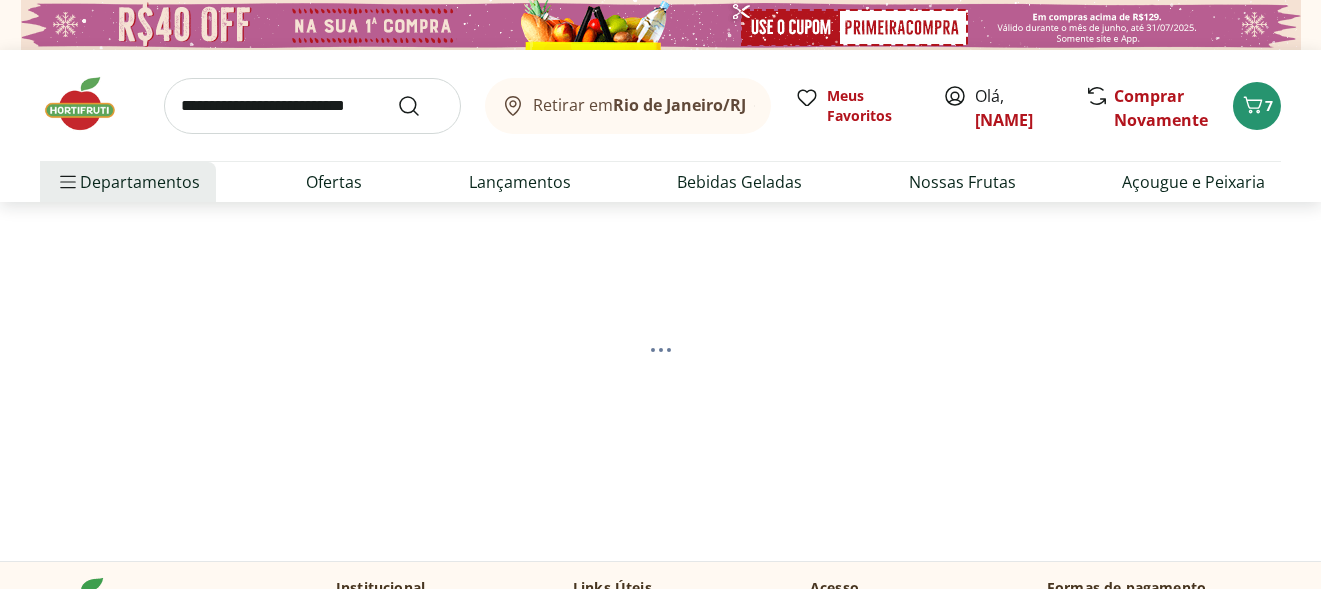 select on "**********" 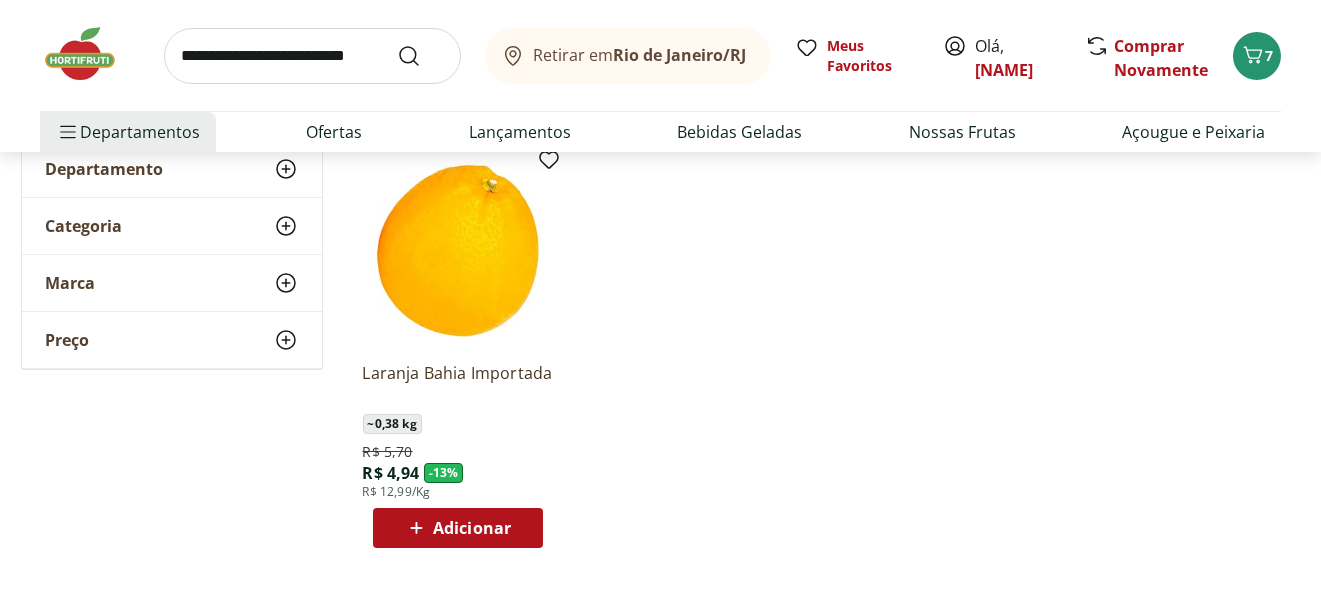 scroll, scrollTop: 300, scrollLeft: 0, axis: vertical 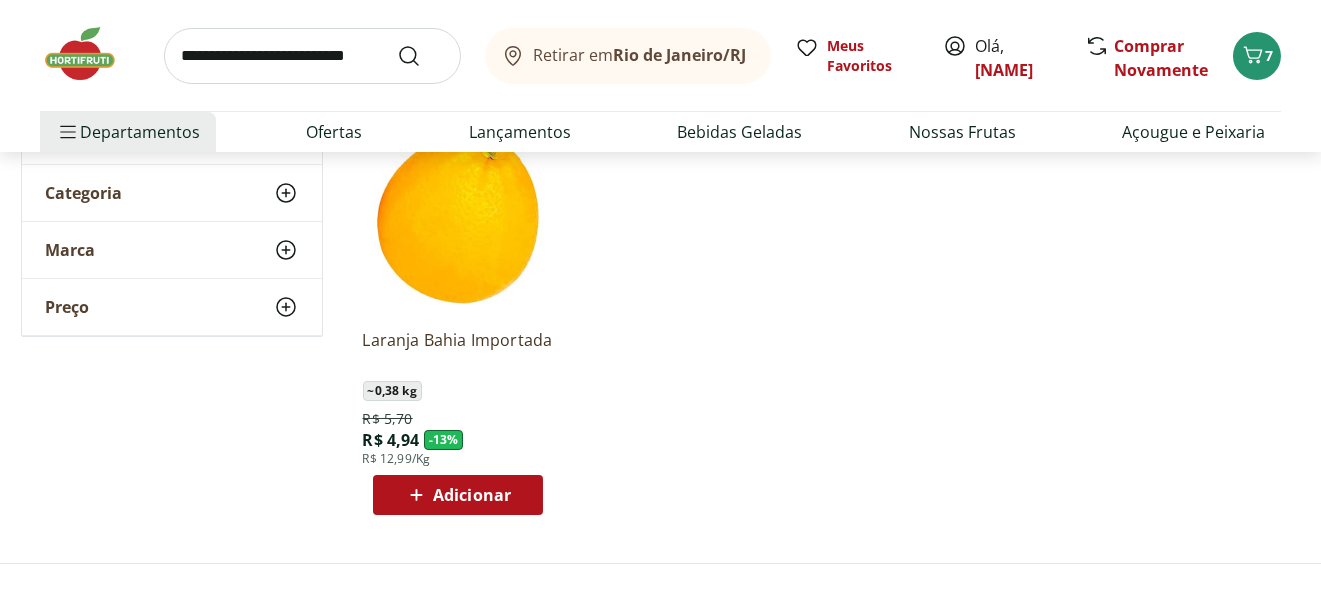 drag, startPoint x: 441, startPoint y: 495, endPoint x: 470, endPoint y: 509, distance: 32.202484 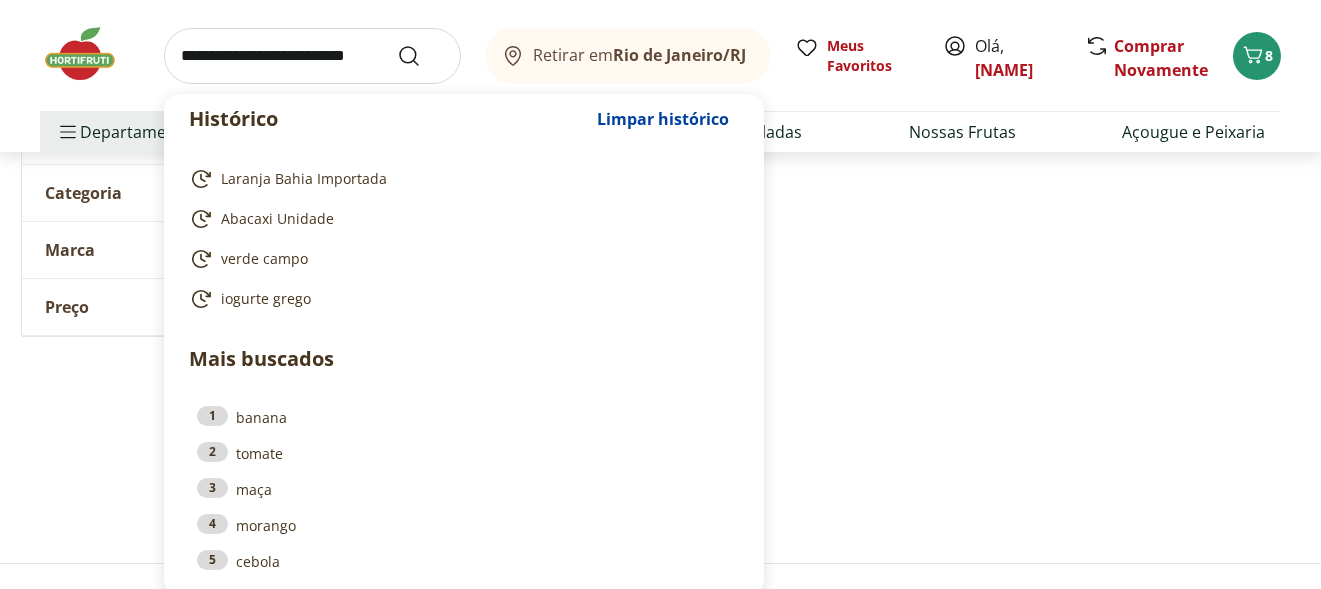 paste on "**********" 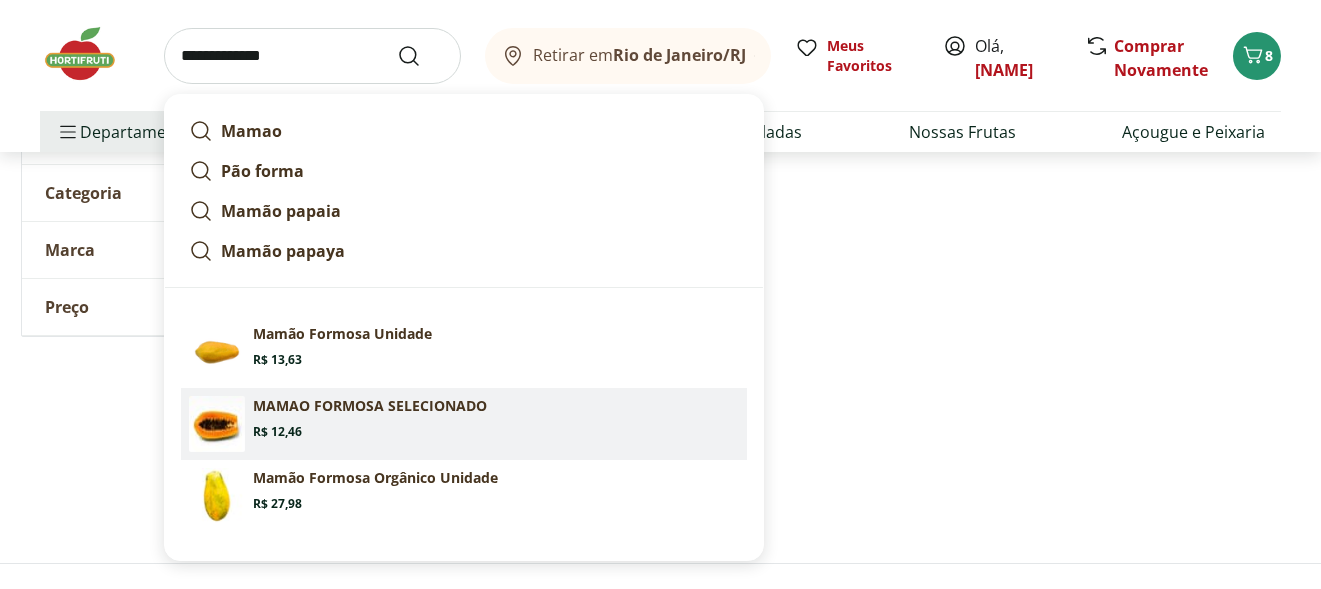 click on "MAMAO FORMOSA SELECIONADO" at bounding box center [370, 406] 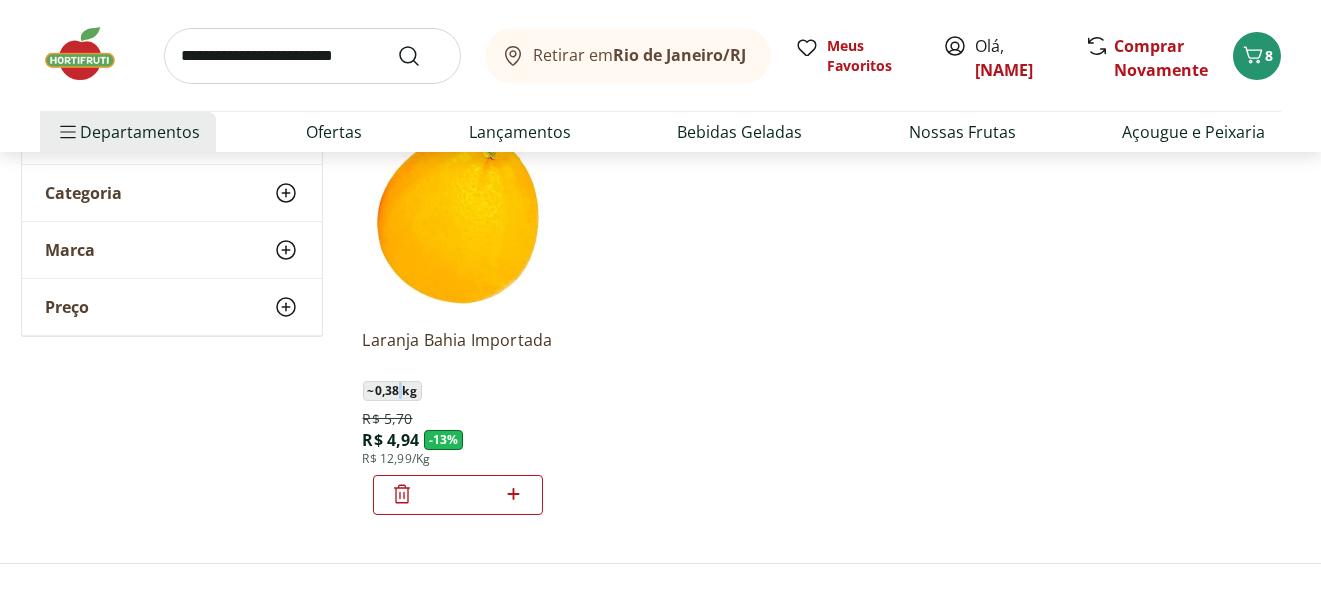 click on "Laranja Bahia Importada ~ 0,38 kg R$ 5,70 R$ 4,94 - 13 % R$ 12,99/Kg *" at bounding box center (458, 414) 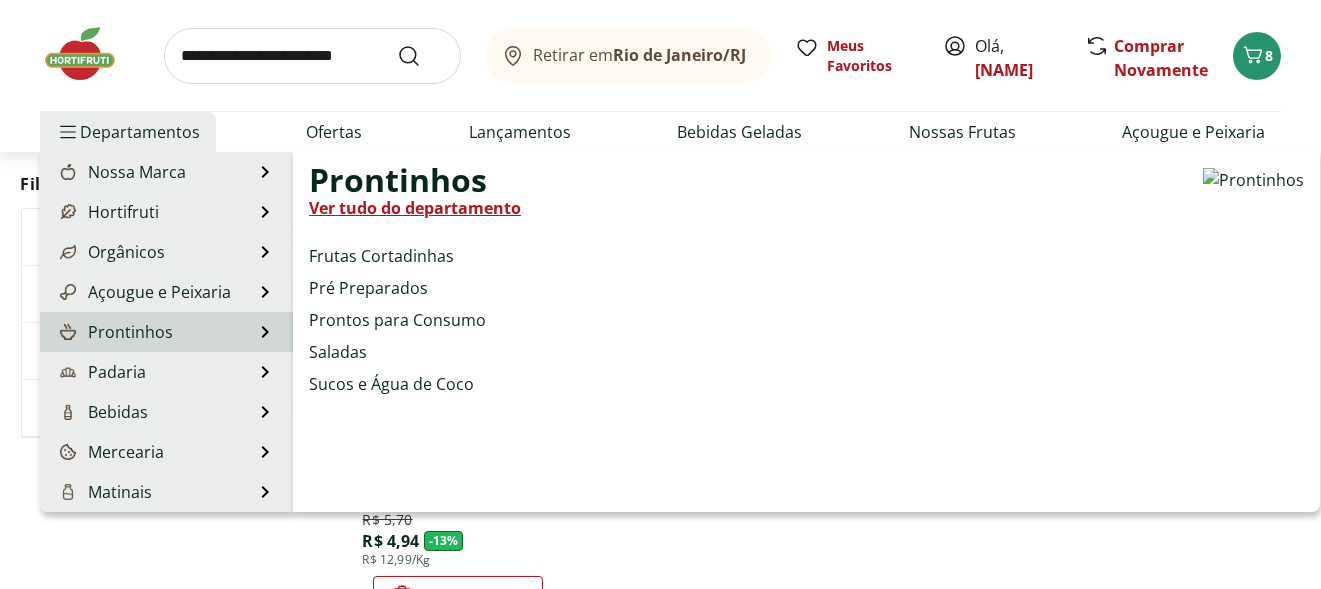 scroll, scrollTop: 200, scrollLeft: 0, axis: vertical 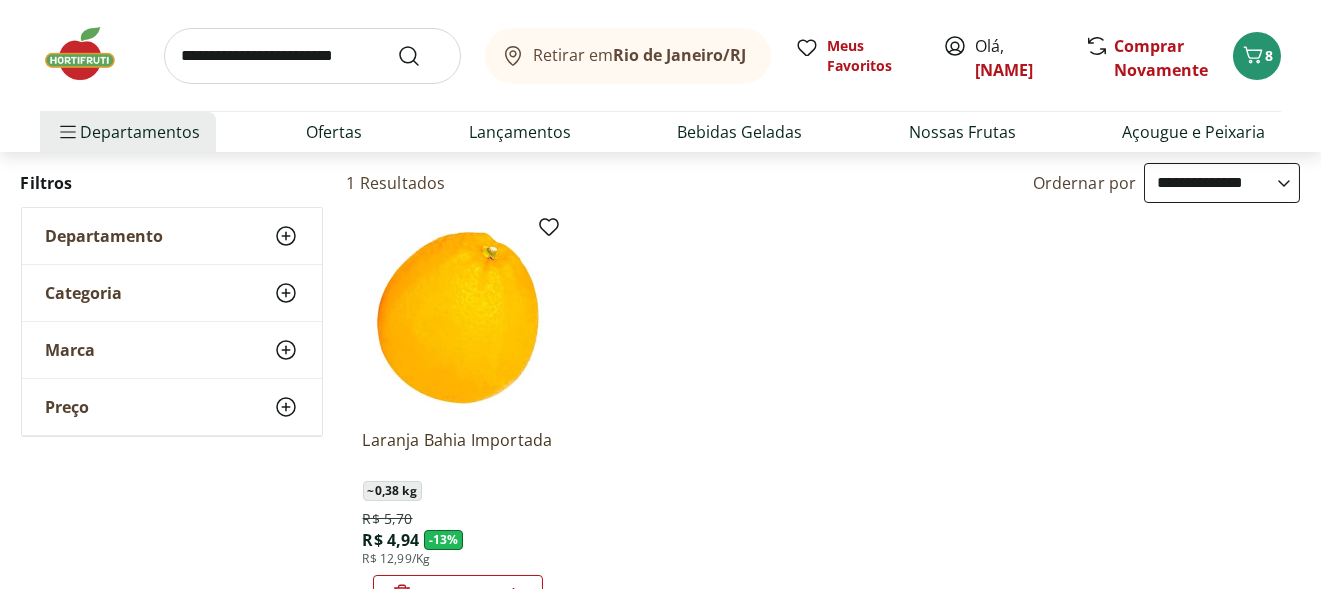 click on "**********" at bounding box center (312, 56) 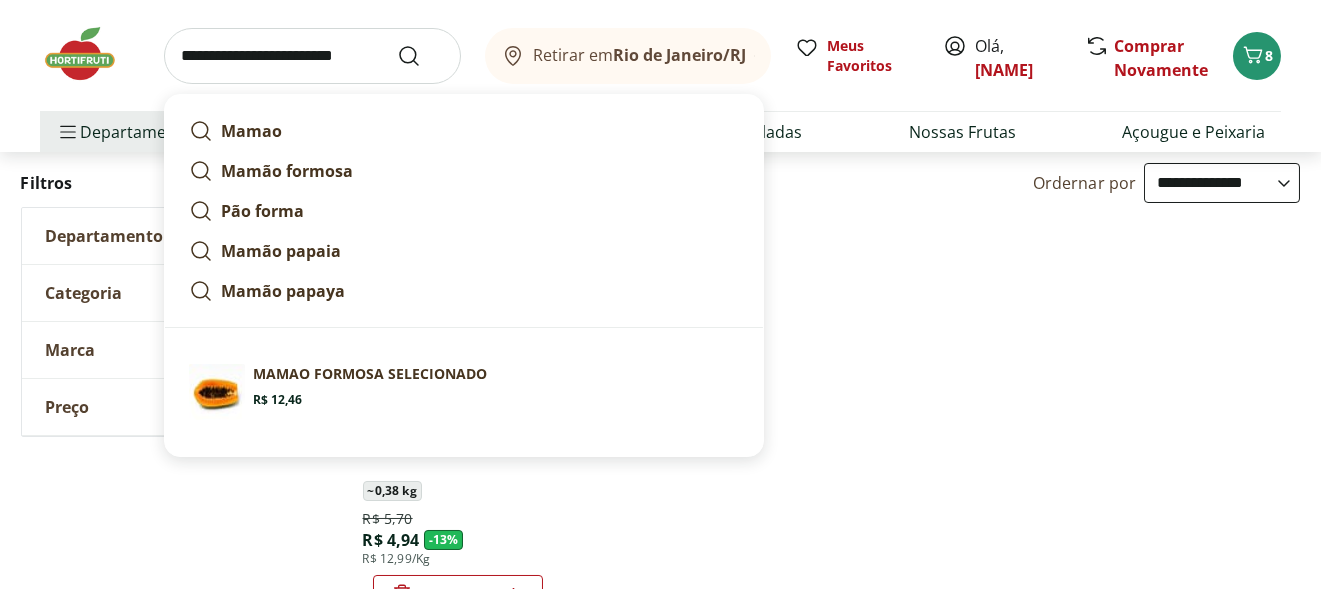 click on "Mamão formosa" at bounding box center [287, 171] 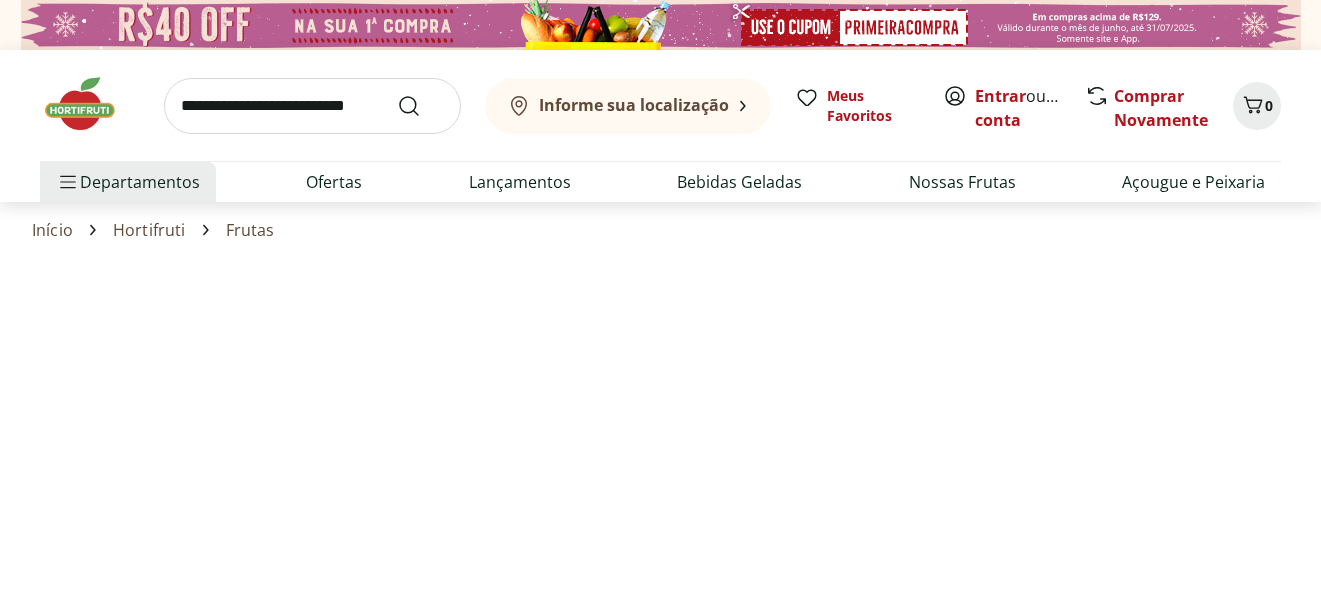 scroll, scrollTop: 0, scrollLeft: 0, axis: both 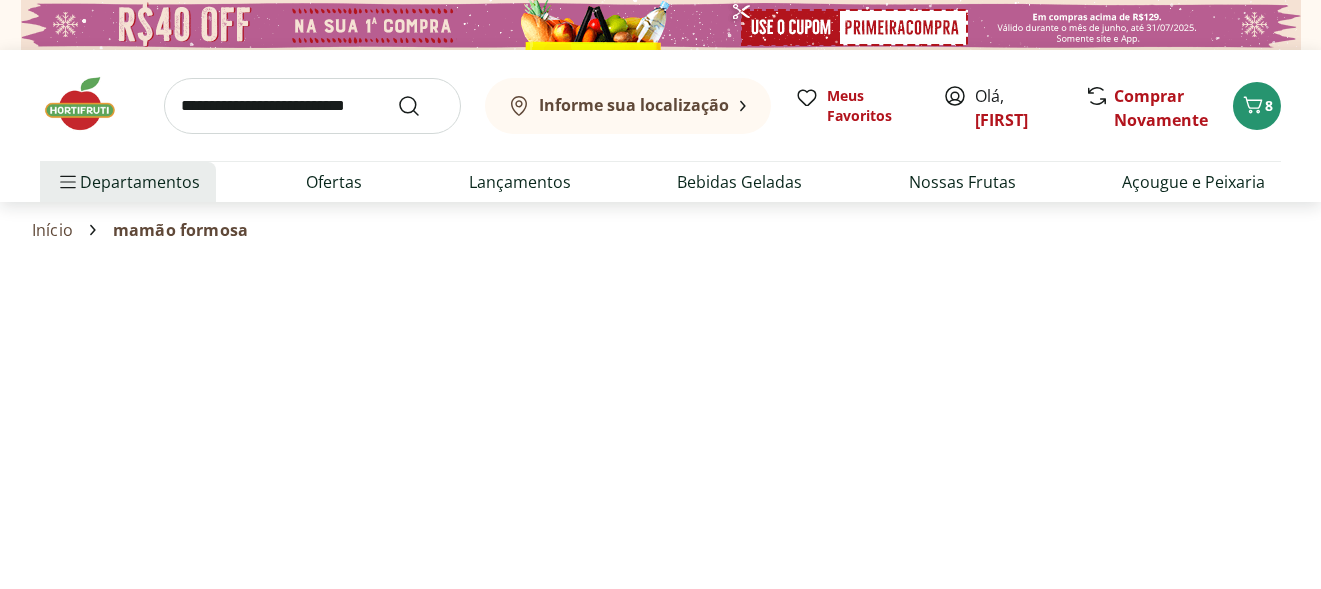 select on "**********" 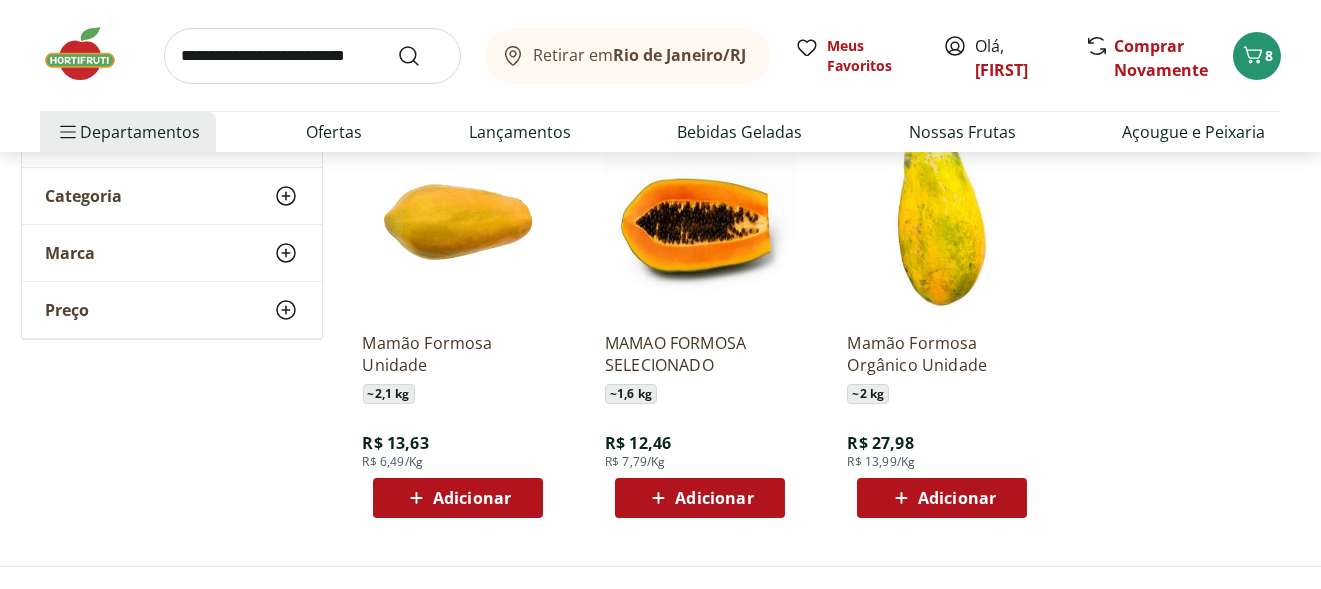 scroll, scrollTop: 299, scrollLeft: 0, axis: vertical 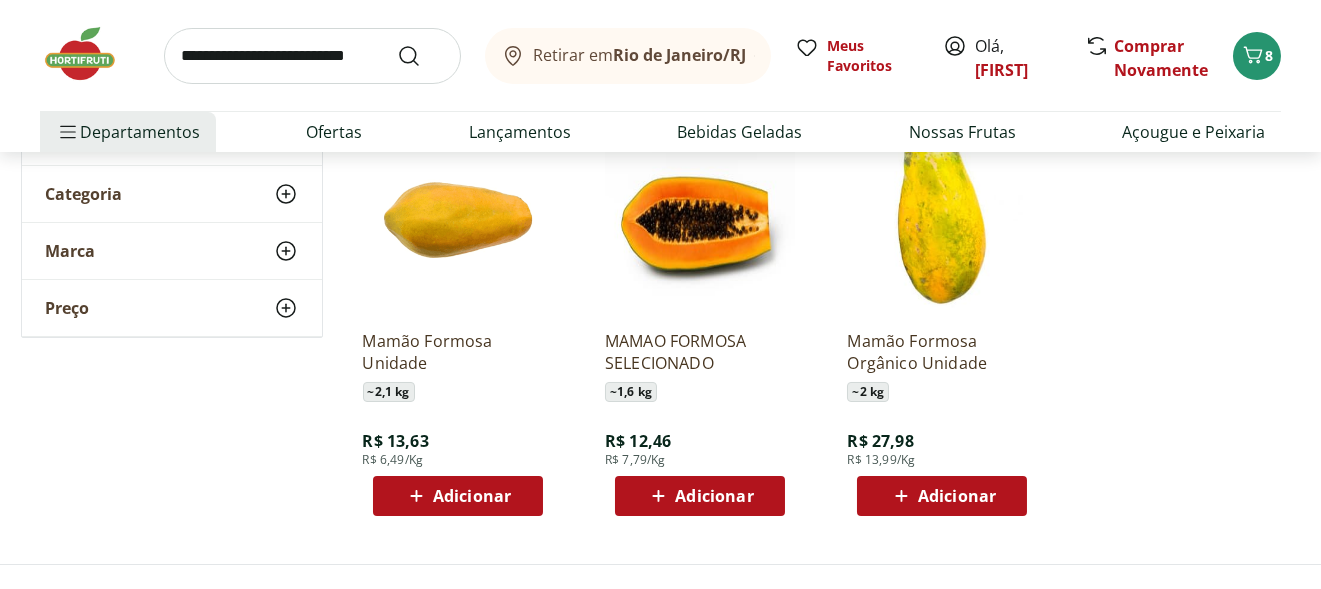 click on "Adicionar" at bounding box center (472, 496) 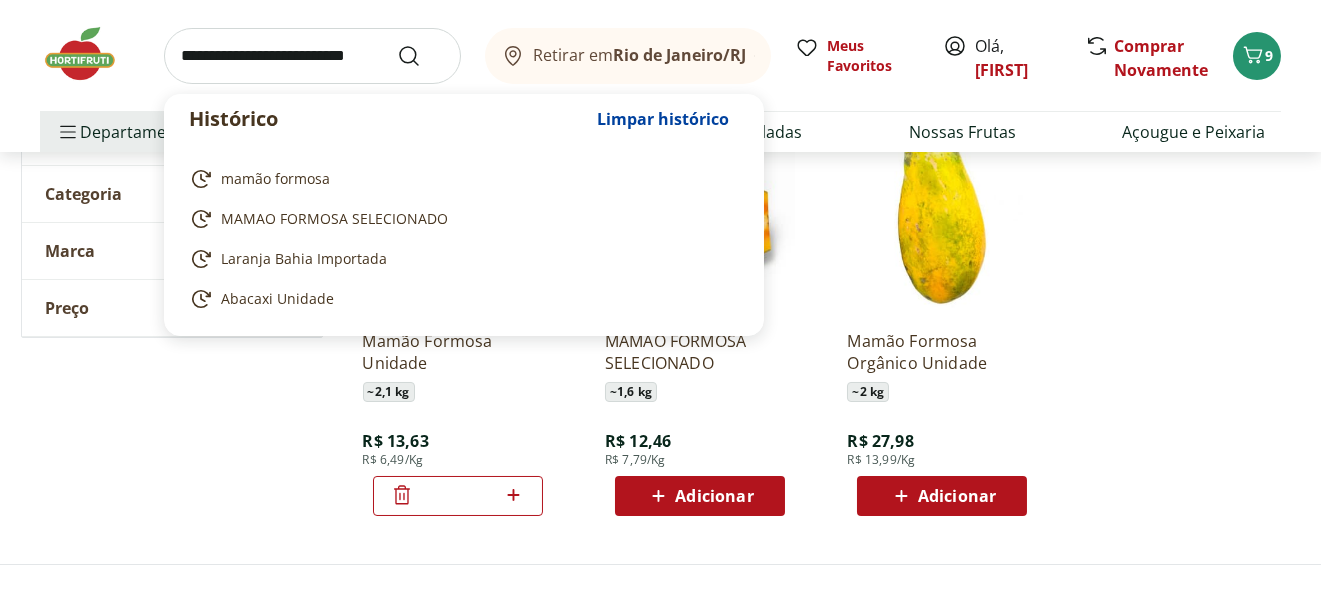 click at bounding box center (312, 56) 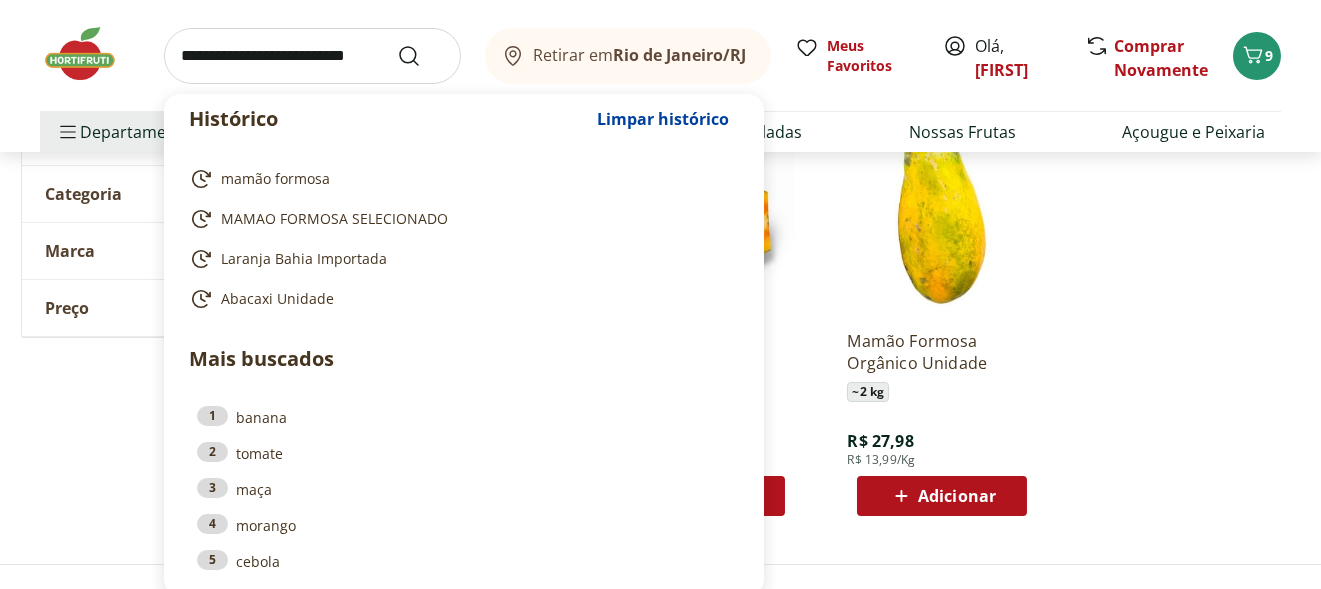 paste on "*****" 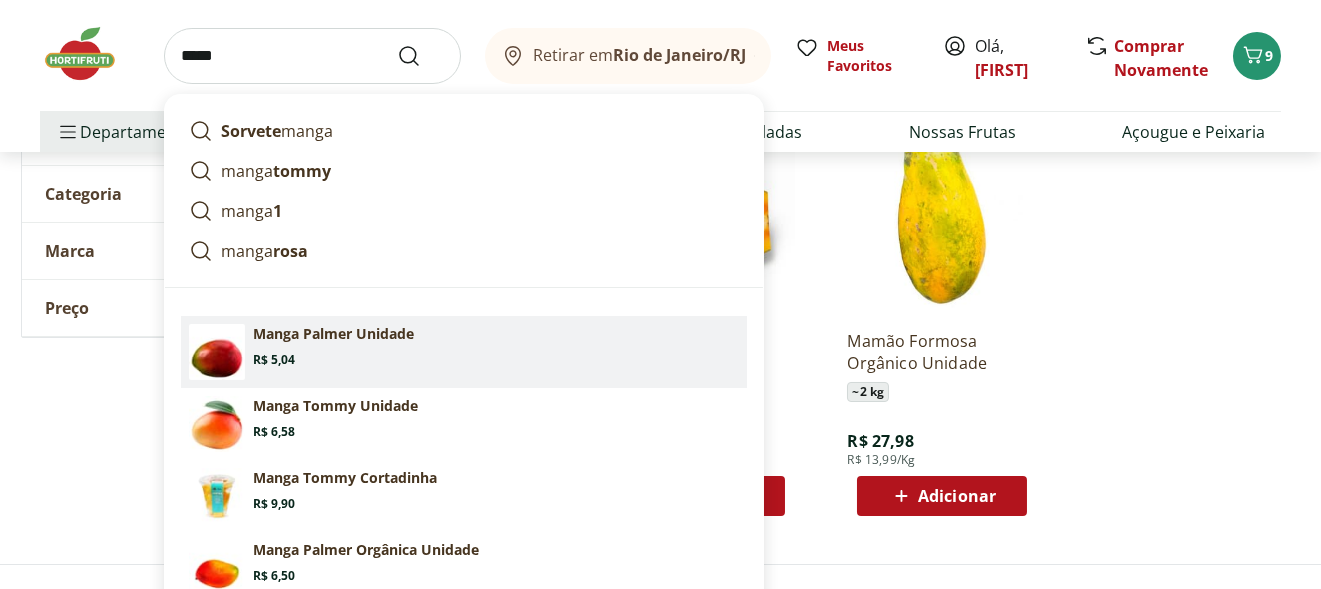 click on "Manga Palmer Unidade" at bounding box center [333, 334] 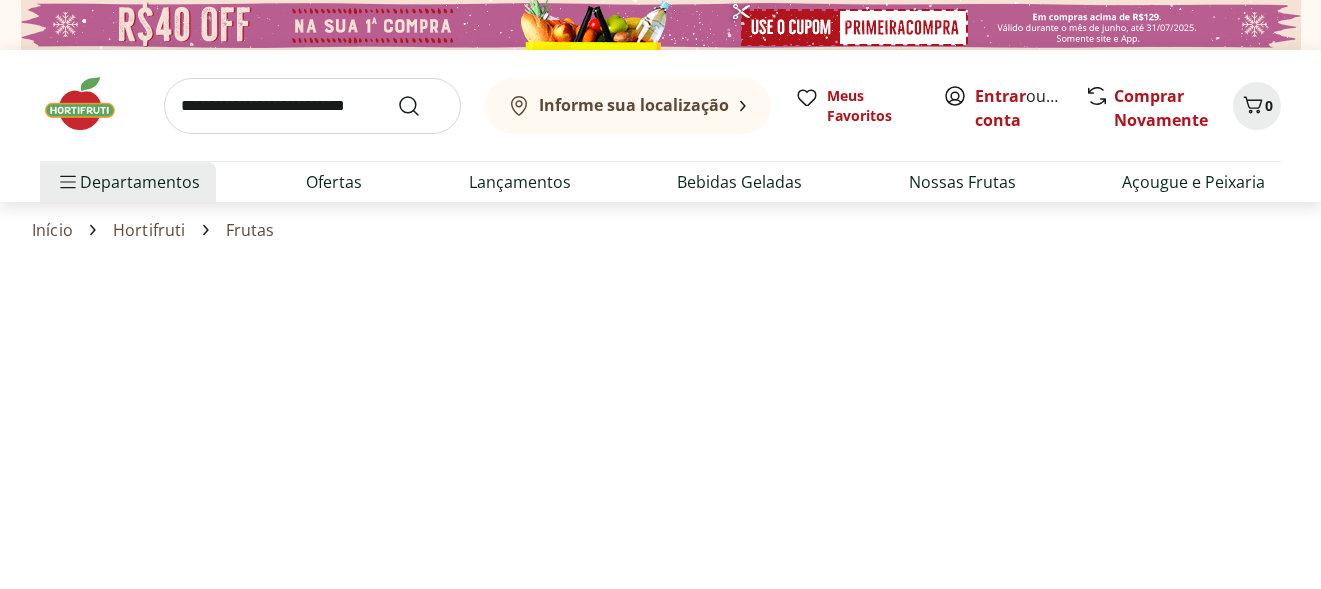 scroll, scrollTop: 0, scrollLeft: 0, axis: both 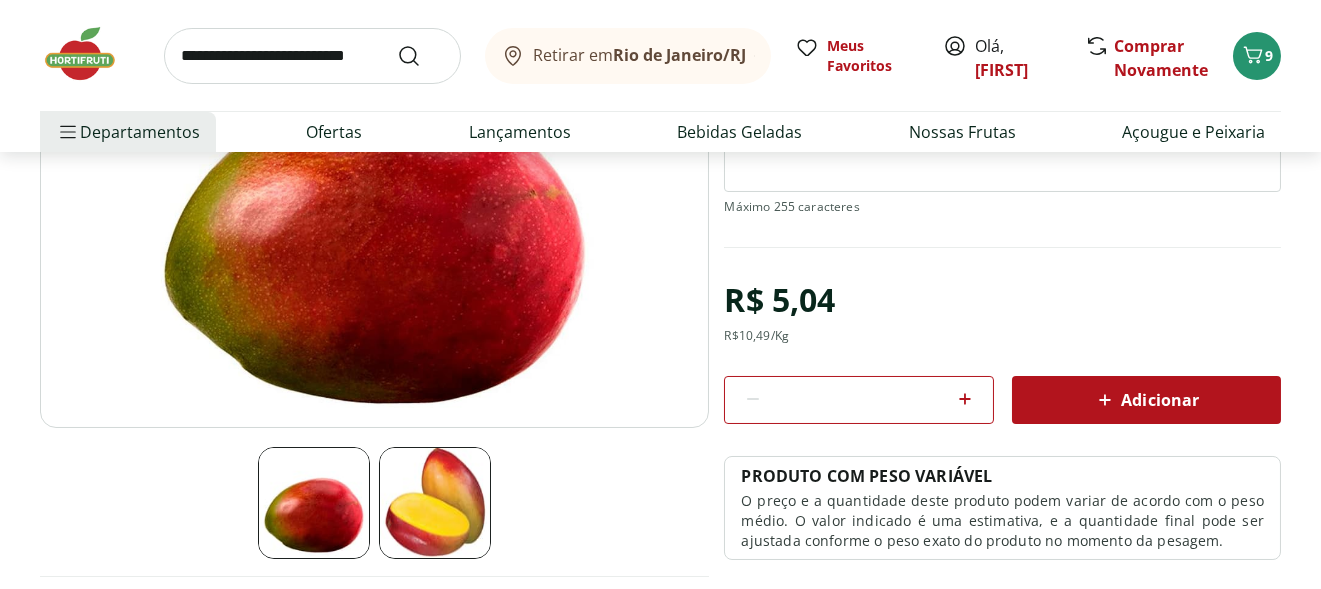 click on "Adicionar" at bounding box center [1146, 400] 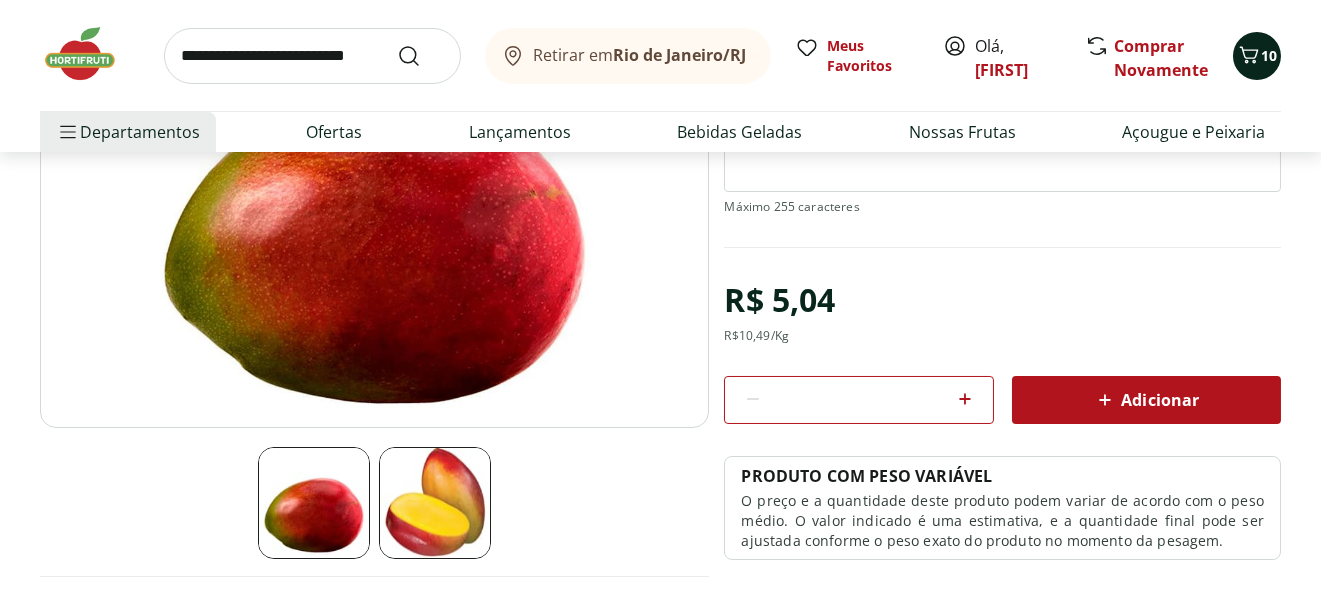 click on "10" at bounding box center [1269, 55] 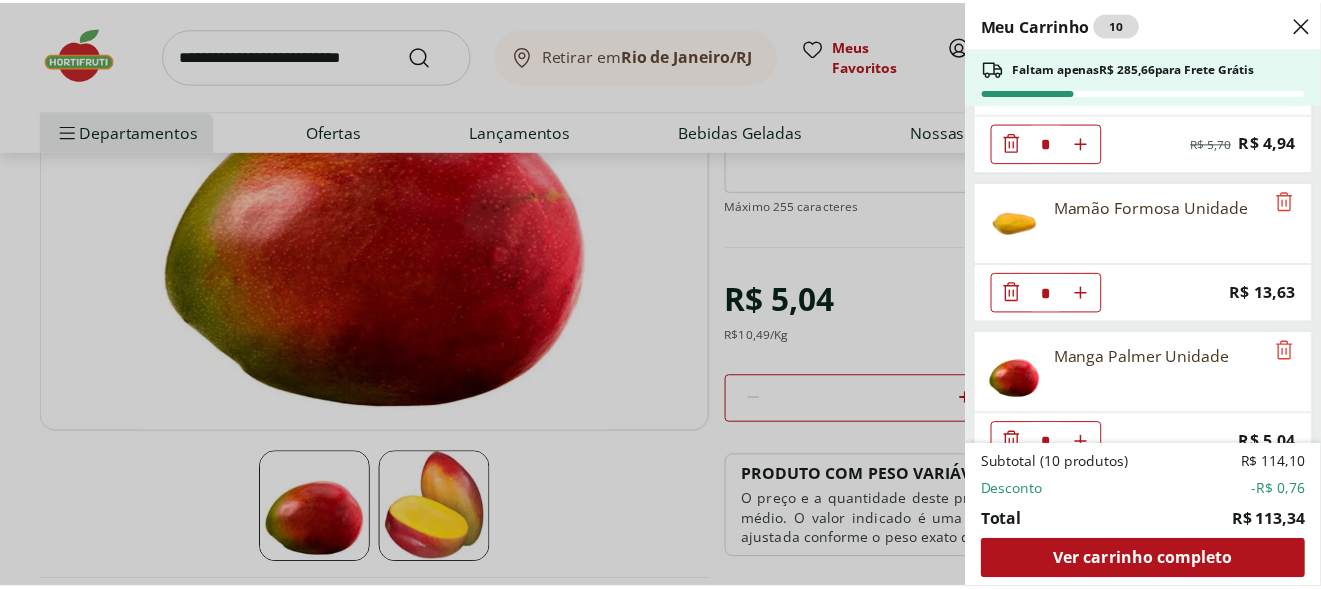 scroll, scrollTop: 1148, scrollLeft: 0, axis: vertical 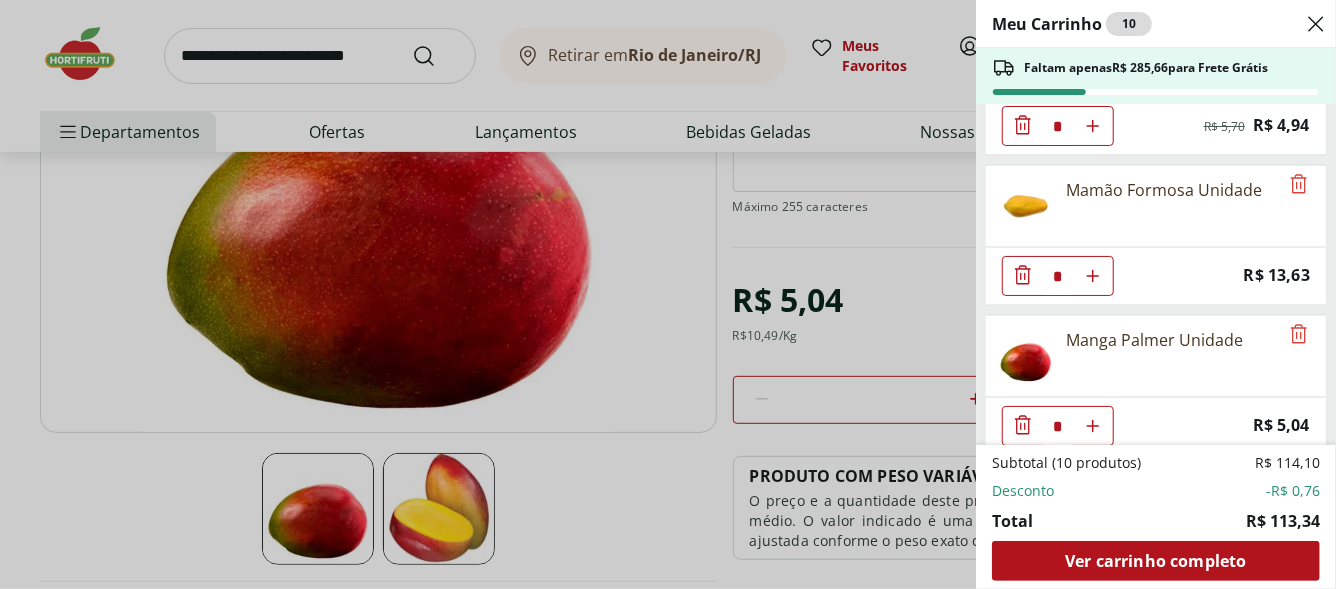 type 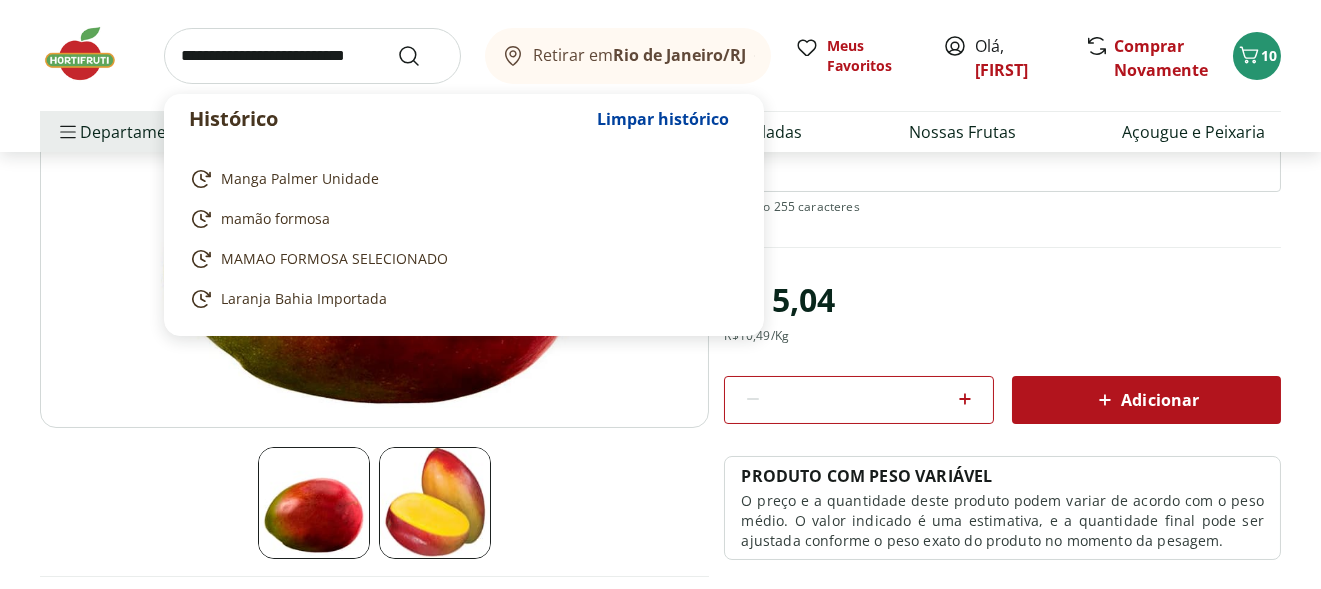 click at bounding box center [312, 56] 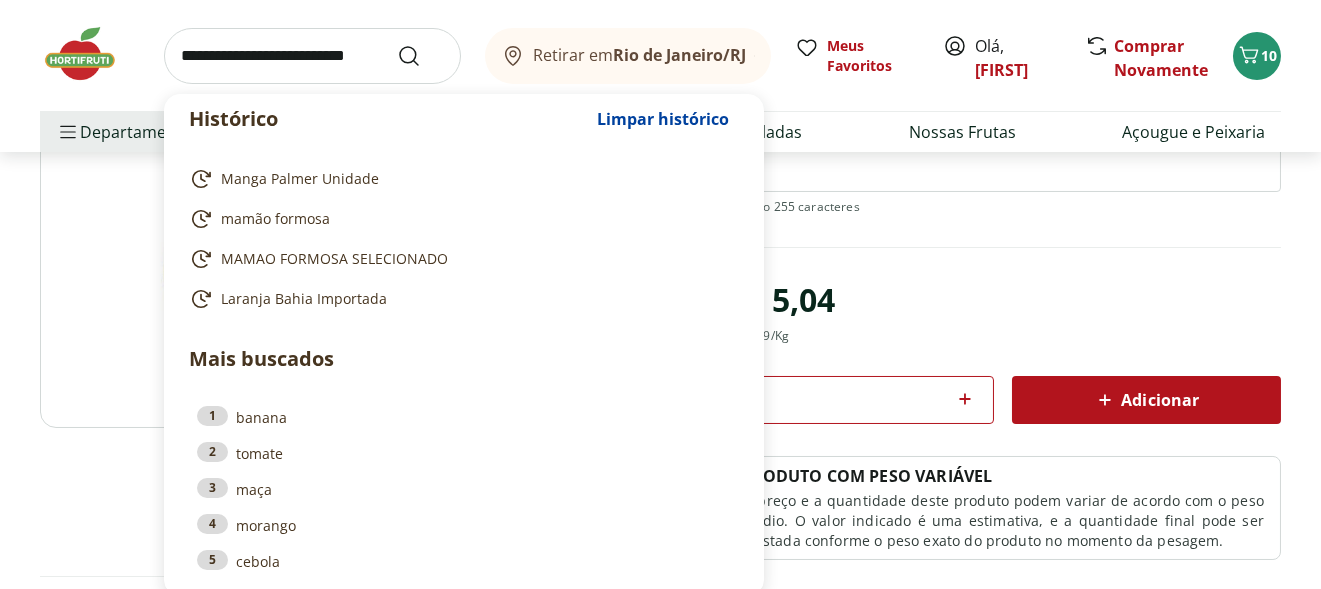 paste on "*******" 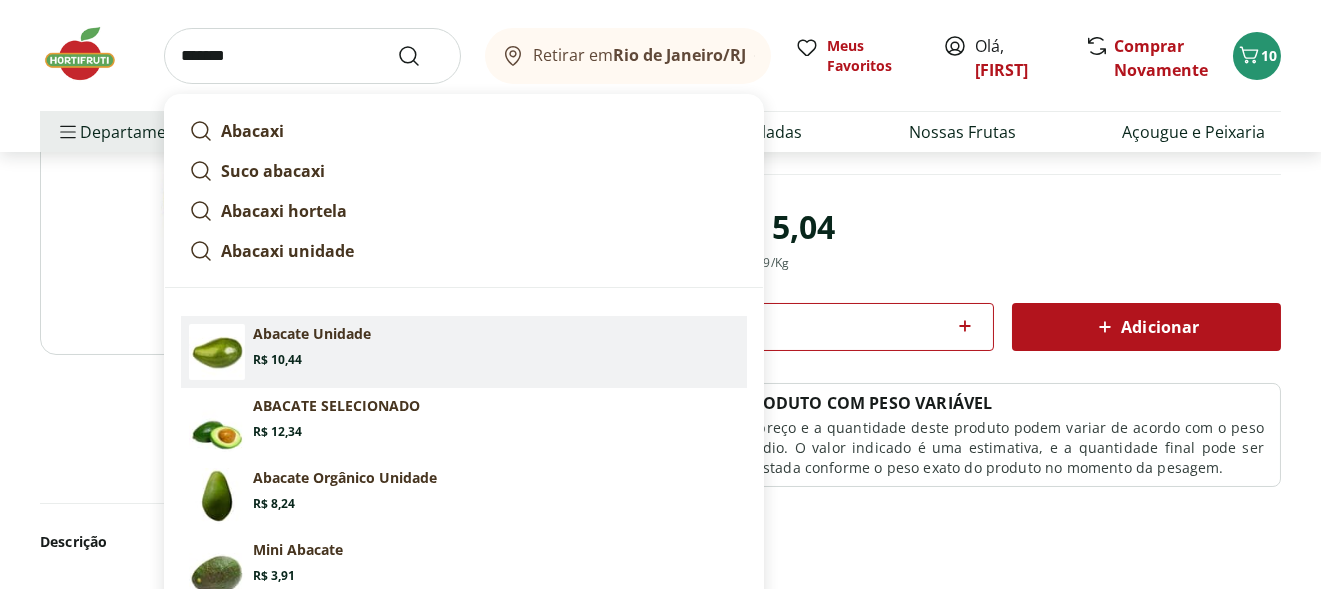 scroll, scrollTop: 400, scrollLeft: 0, axis: vertical 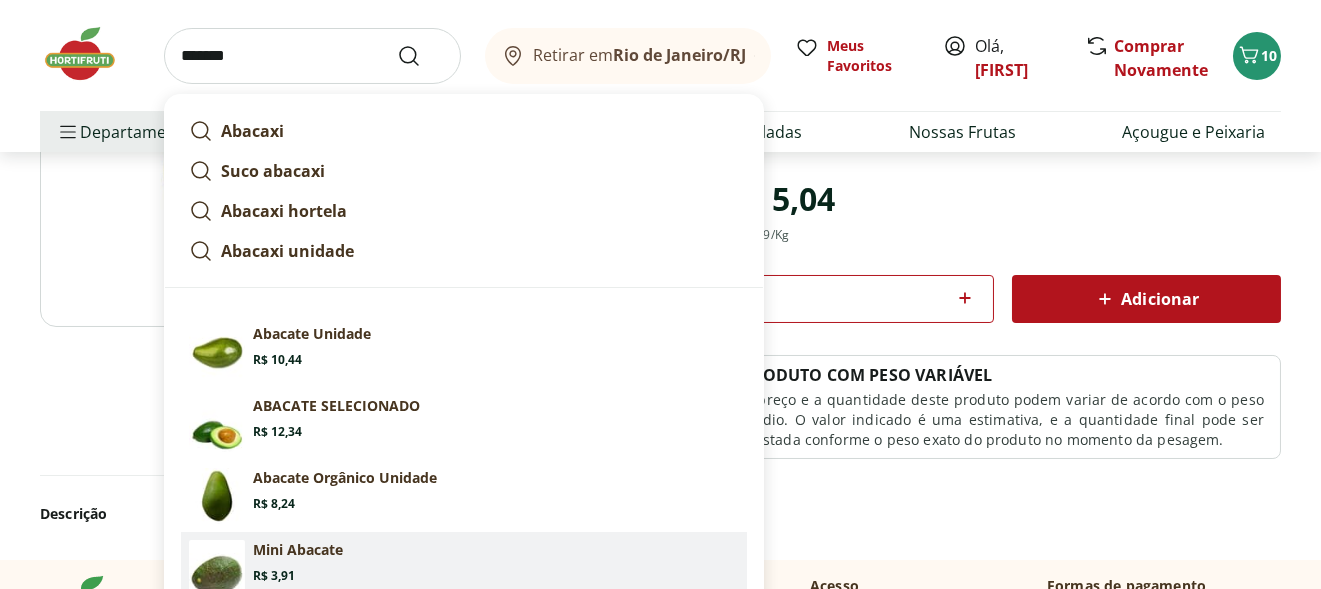 click on "Mini Abacate" at bounding box center [298, 550] 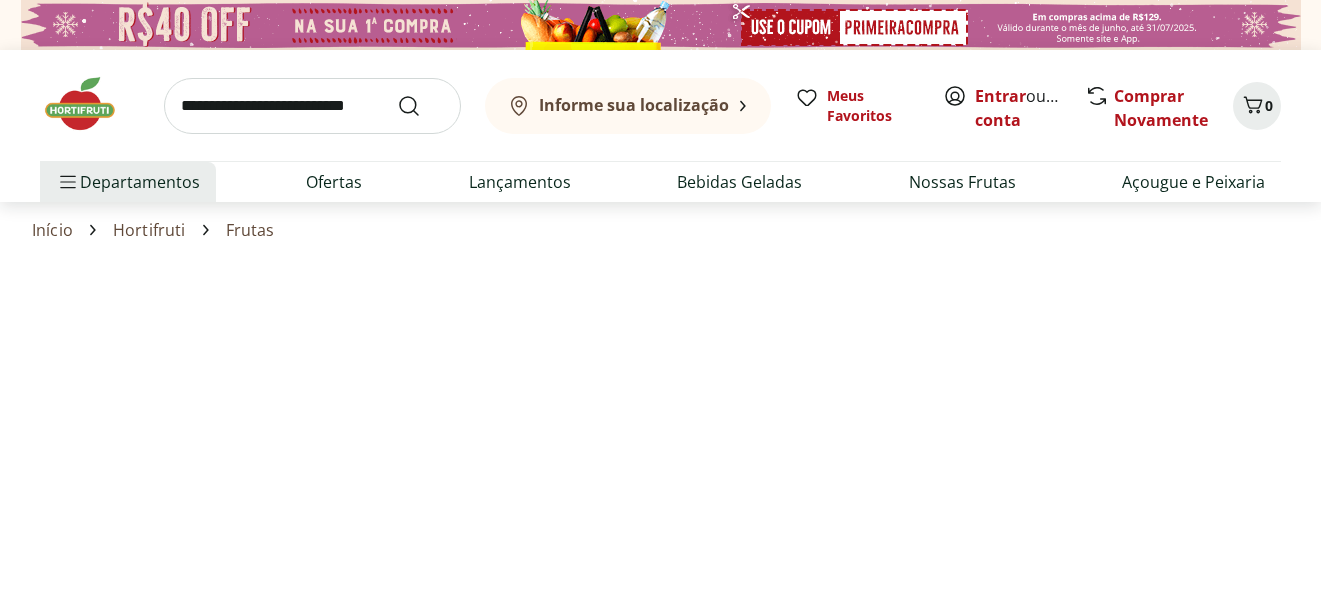 scroll, scrollTop: 0, scrollLeft: 0, axis: both 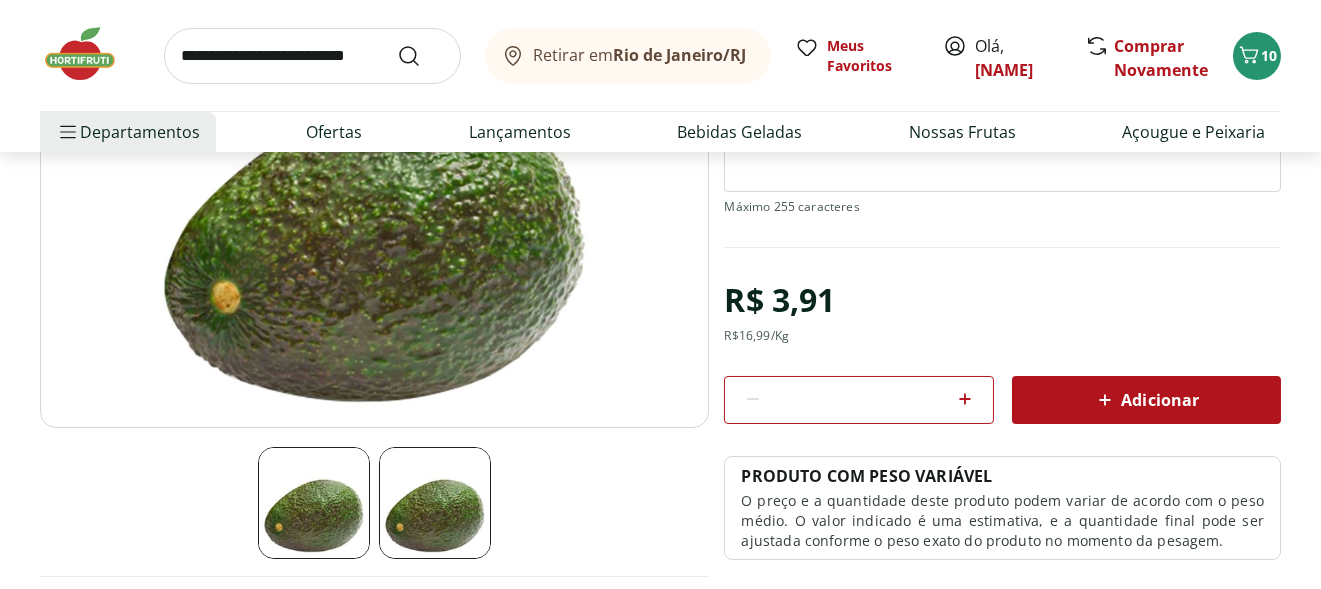 click on "Adicionar" at bounding box center [1146, 400] 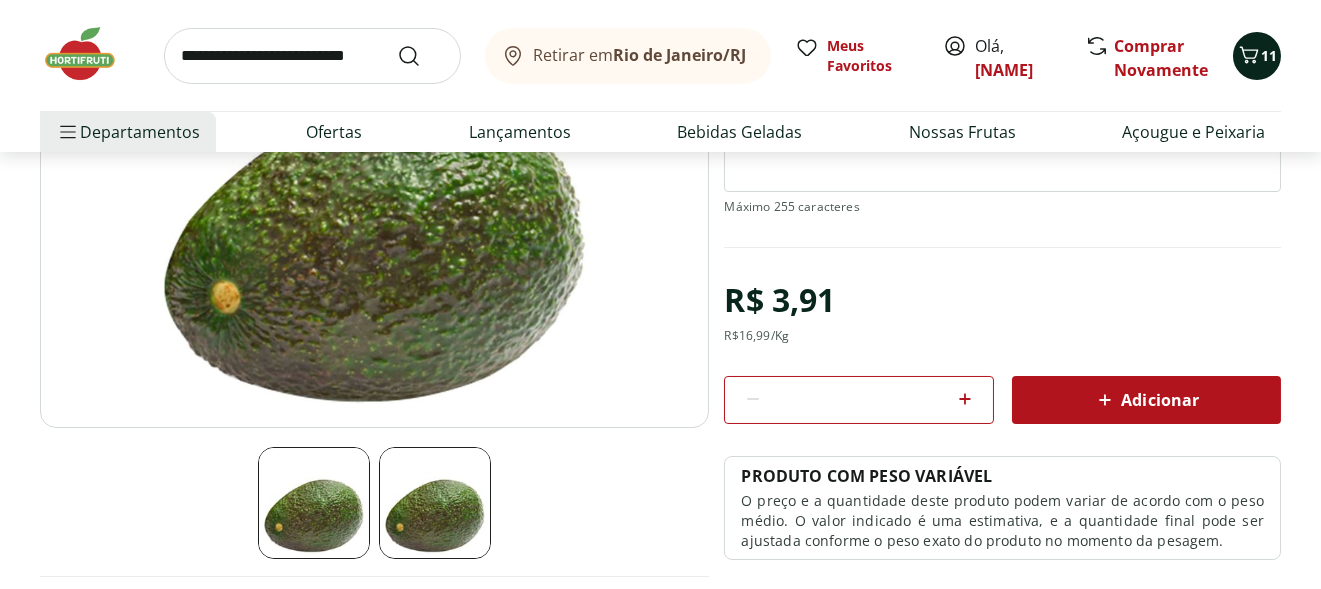 click on "11" at bounding box center [1269, 55] 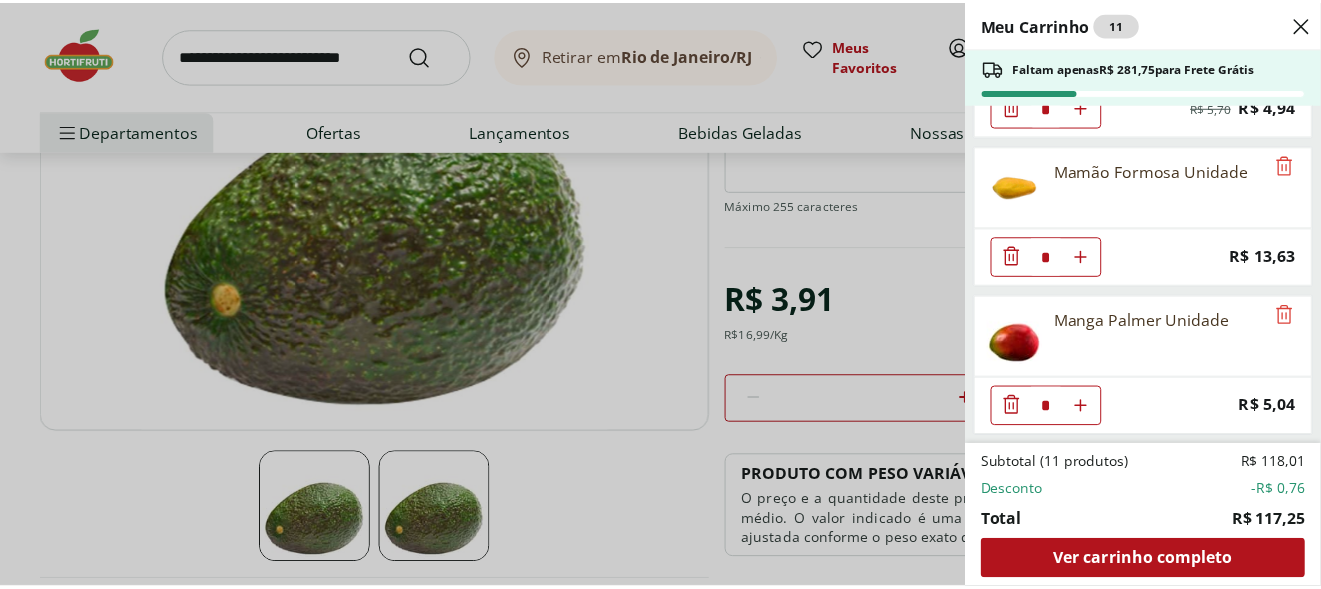 scroll, scrollTop: 1296, scrollLeft: 0, axis: vertical 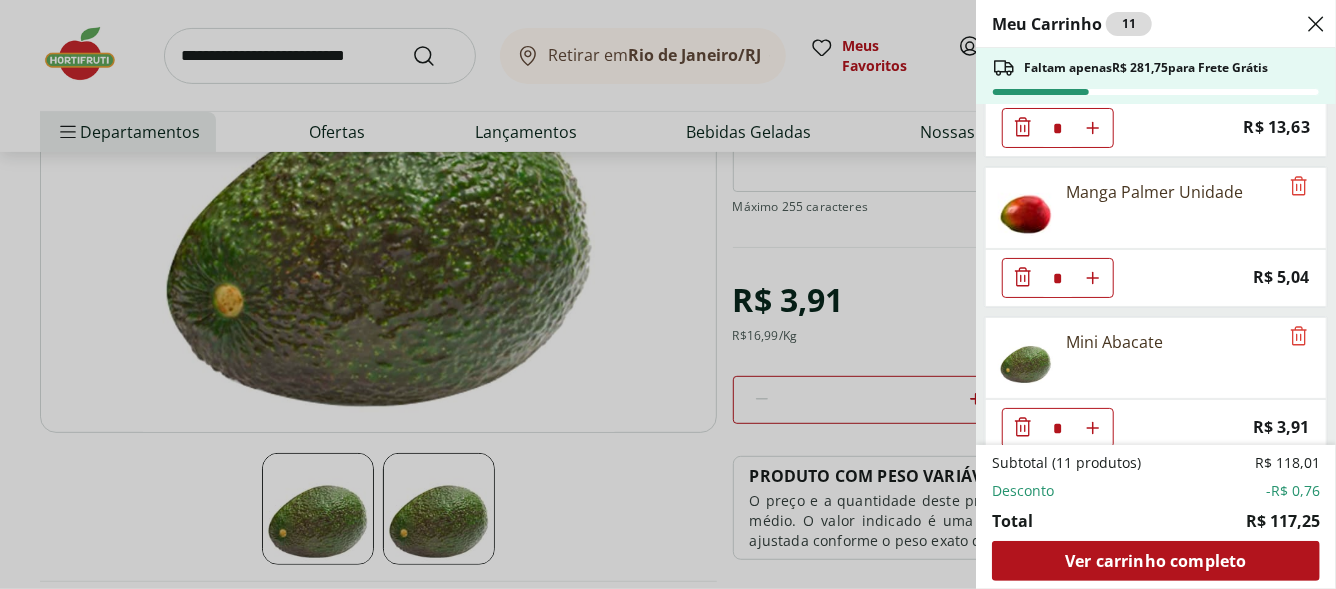 type 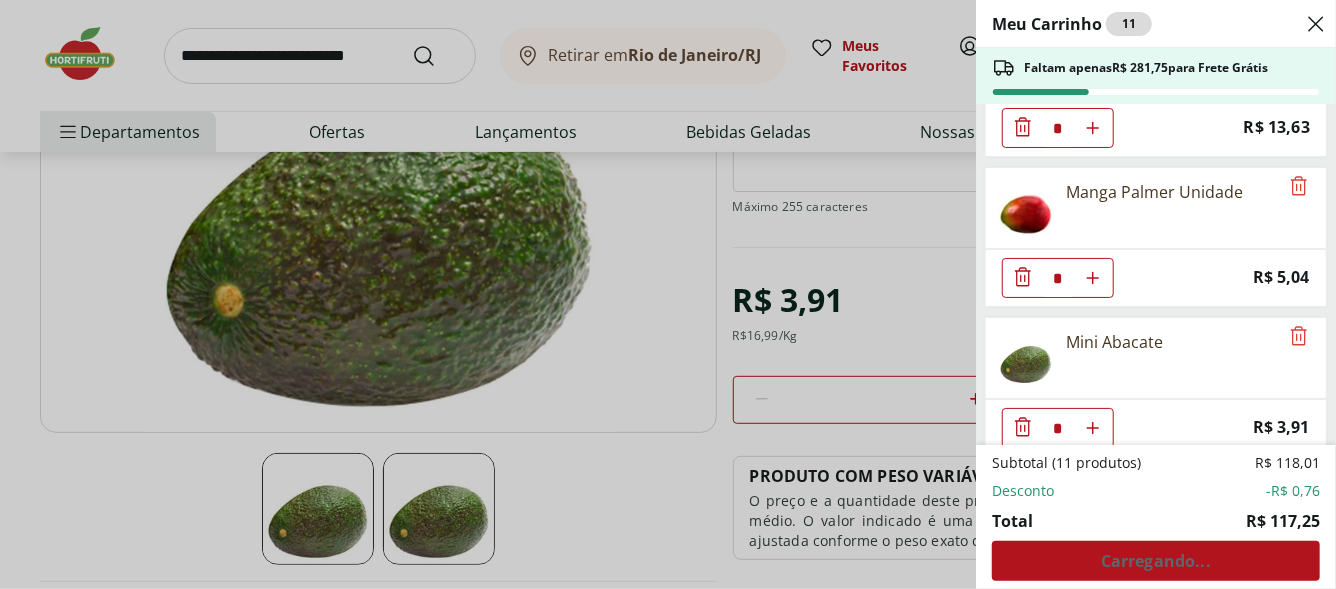 click on "Meu Carrinho 11 Faltam apenas  R$ 281,75  para Frete Grátis Água de coco integral OQ 1l * Price: R$ 19,89 Pão De Forma Integral Wickbold 450G * Price: R$ 11,19 Iogurte Grego 0% Gordura Natural sem Lactose Yorgus 130g * Price: R$ 8,99 Iogurte Grego Morango Vida Vegetal 130g * Price: R$ 11,69 Iogurte de Banana, Mamão e Maçã Lacfree Verde Campo 500g * Price: R$ 12,49 Iogurte de Ameixa Lacfree Verde Campo 500g * Price: R$ 12,49 Abacaxi Unidade * Price: R$ 12,99 Laranja Bahia Importada * Original price: R$ 5,70 Price: R$ 4,94 Mamão Formosa Unidade * Price: R$ 13,63 Manga Palmer Unidade * Price: R$ 5,04 Mini Abacate * Price: R$ 3,91 Subtotal (11 produtos) R$ 118,01 Desconto -R$ 0,76 Total R$ 117,25 Carregando..." at bounding box center [668, 294] 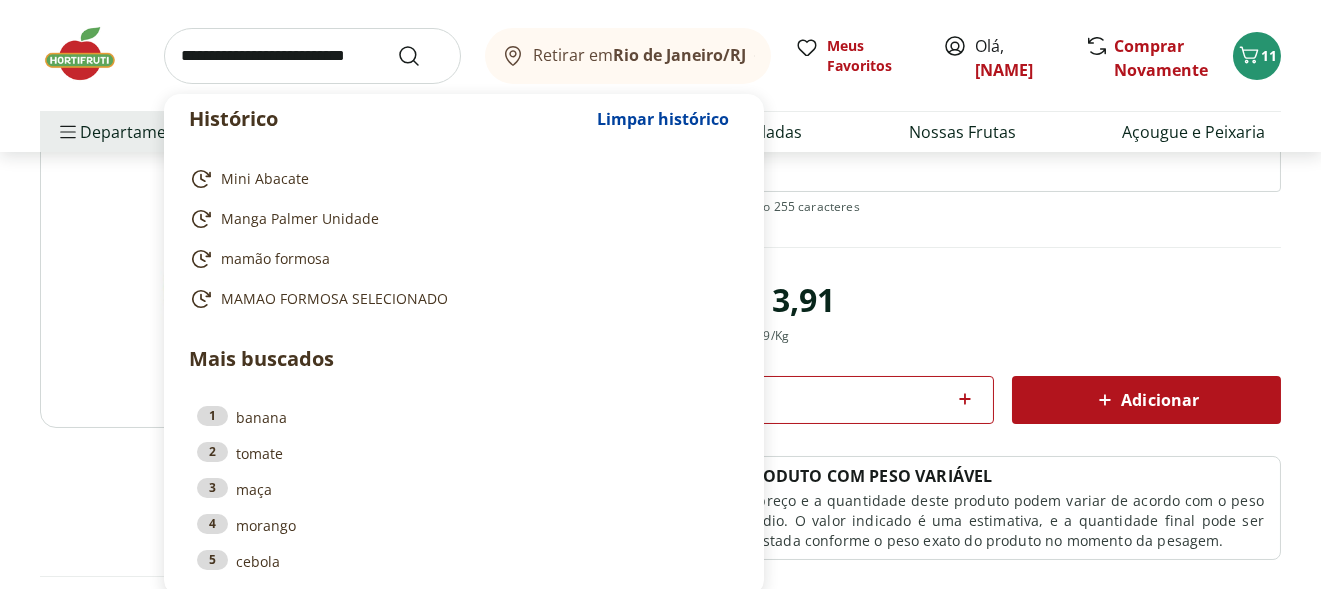 paste on "******" 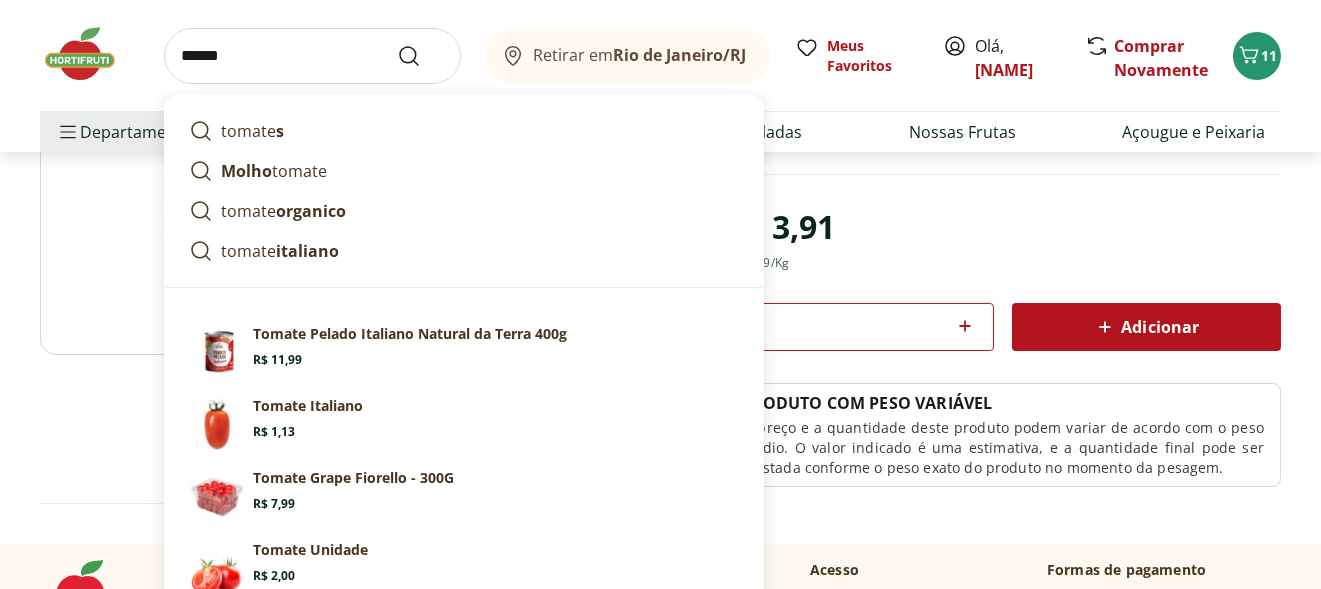 scroll, scrollTop: 400, scrollLeft: 0, axis: vertical 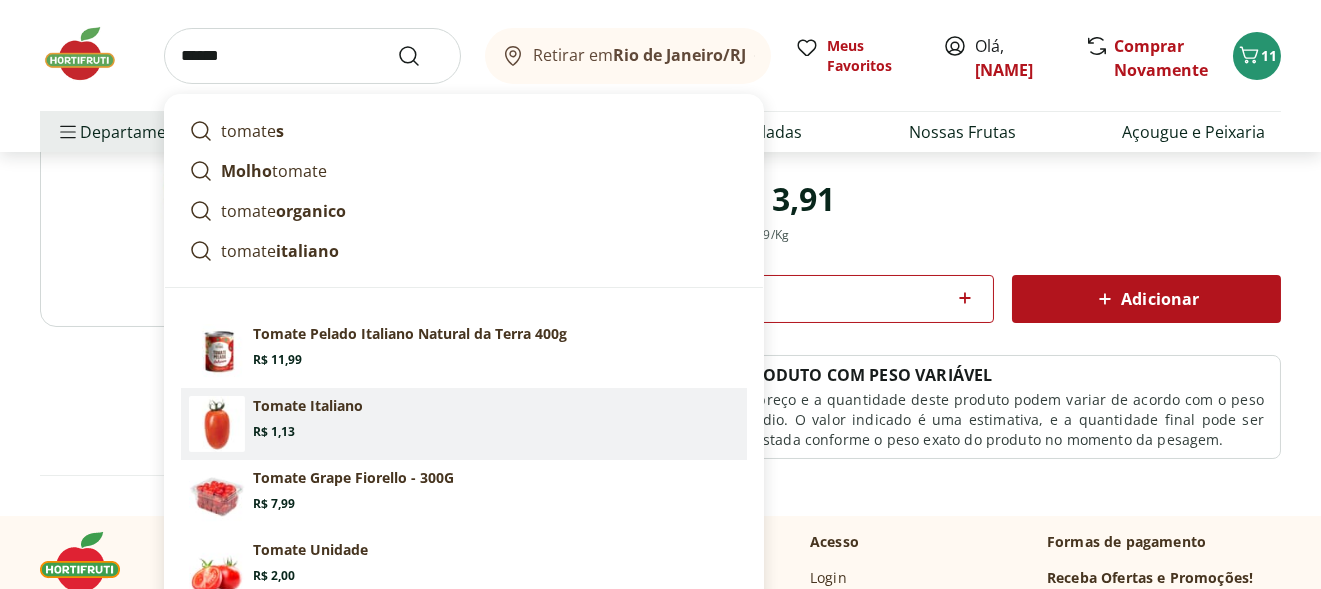 click on "Tomate Italiano" at bounding box center [308, 406] 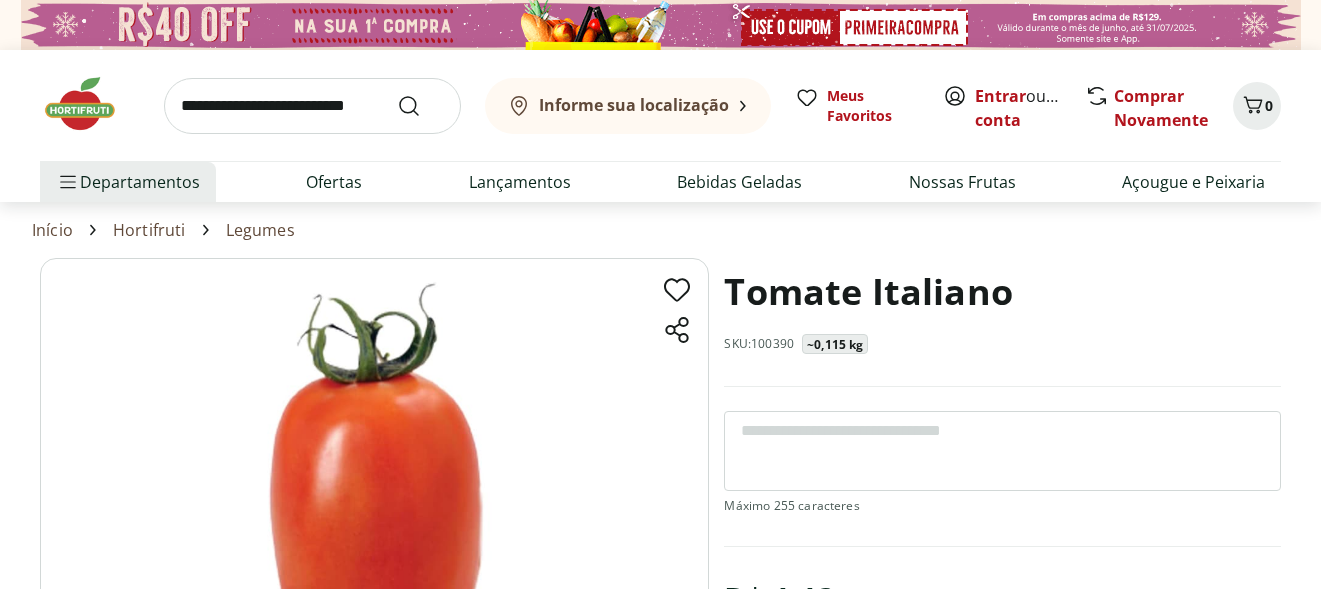 scroll, scrollTop: 0, scrollLeft: 0, axis: both 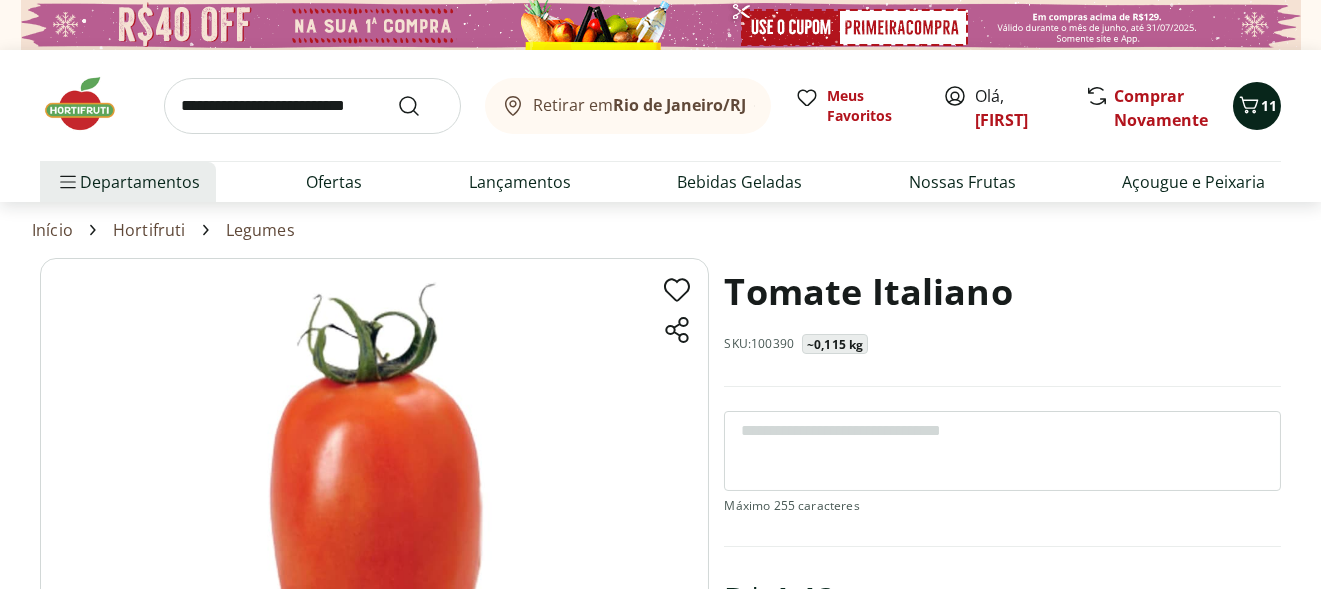 click 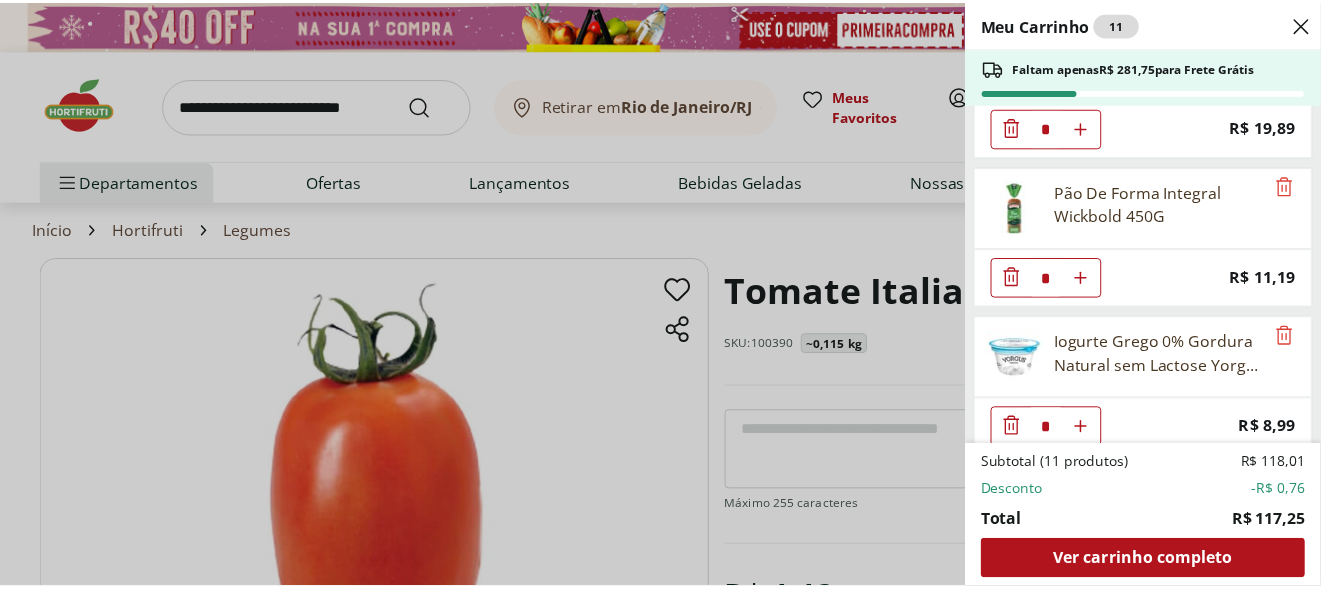 scroll, scrollTop: 0, scrollLeft: 0, axis: both 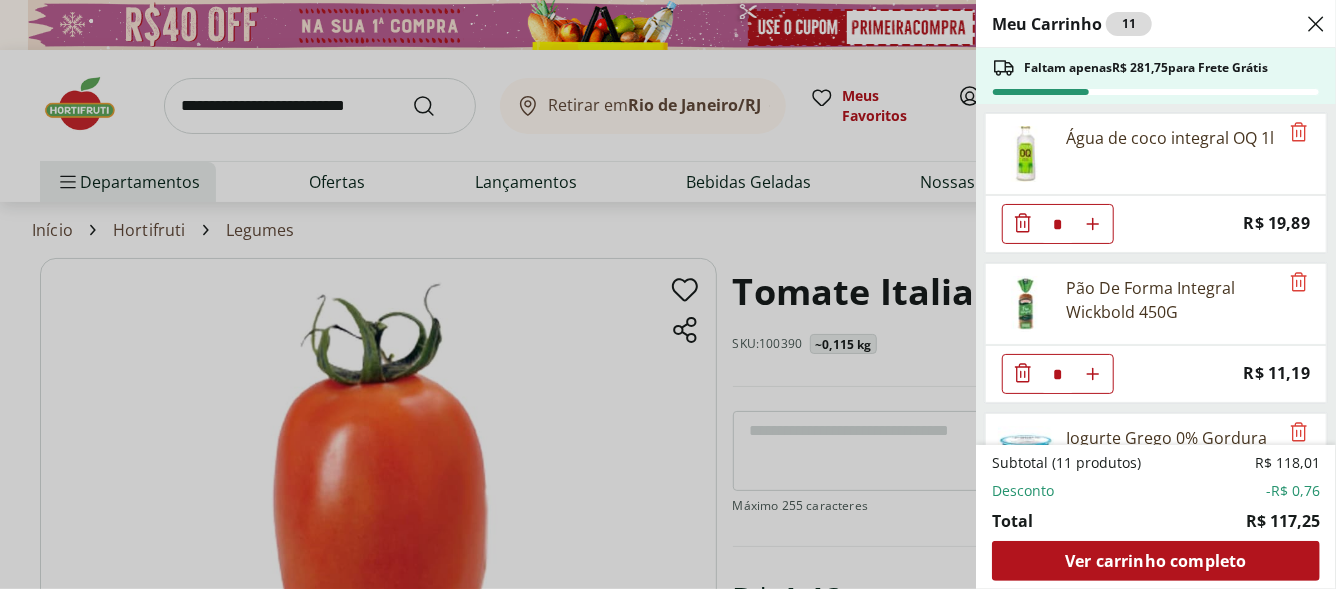 click on "[FIRST]" at bounding box center (668, 294) 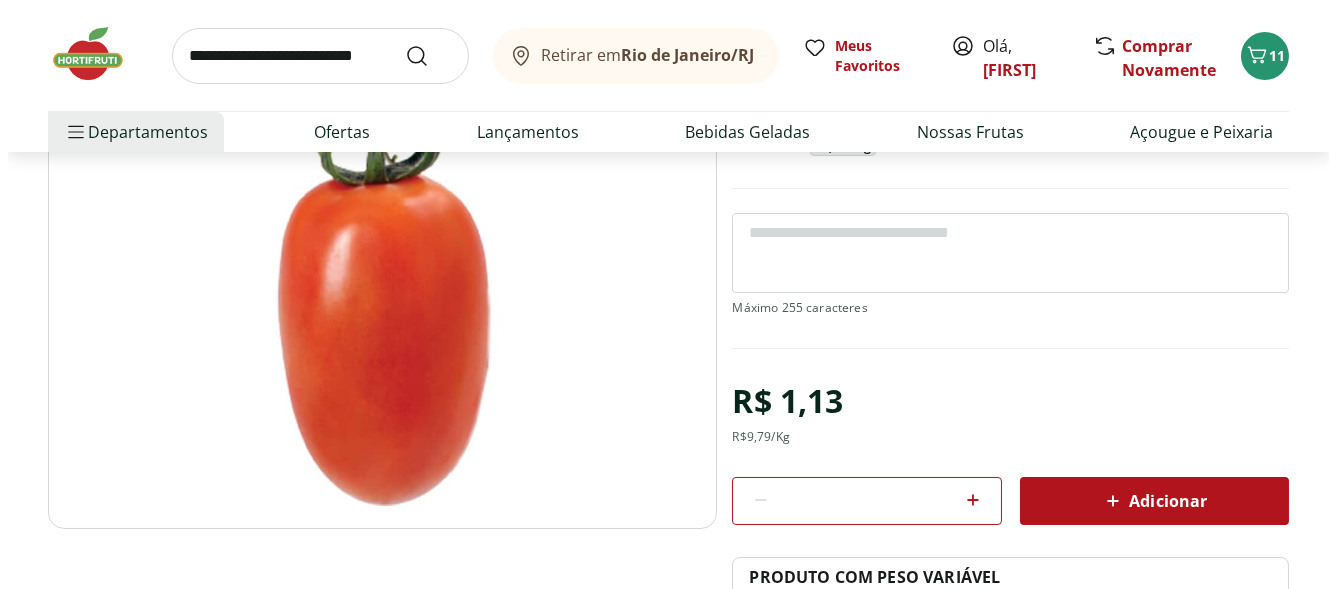 scroll, scrollTop: 299, scrollLeft: 0, axis: vertical 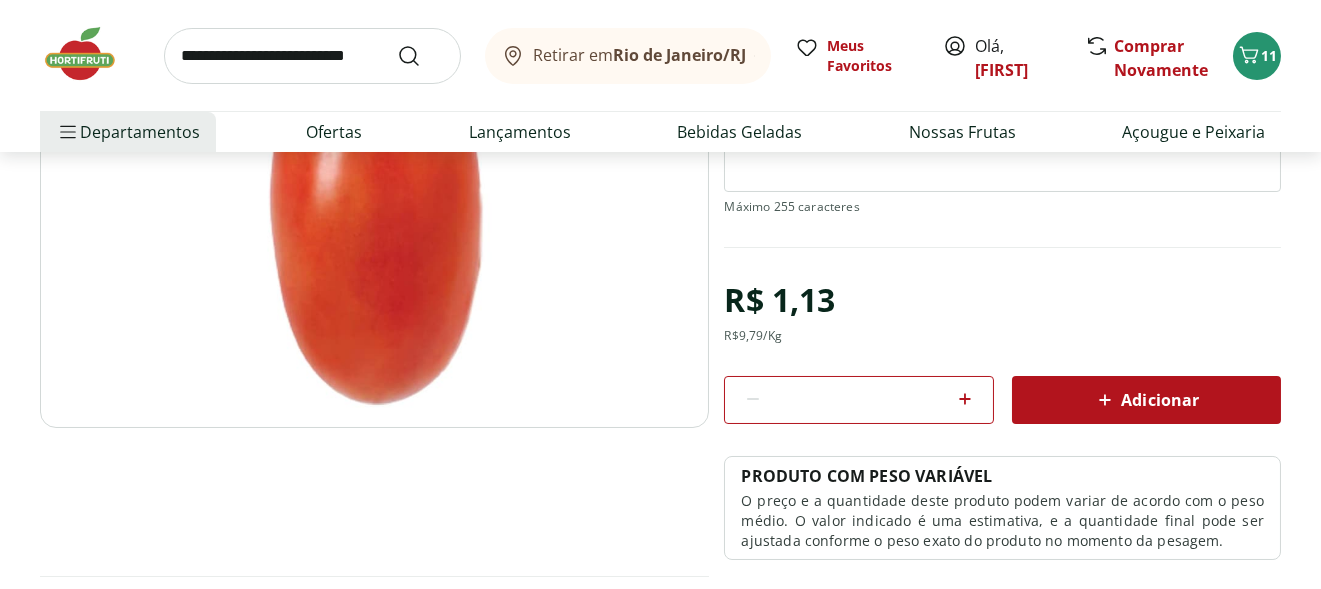 click on "Adicionar" at bounding box center (1146, 400) 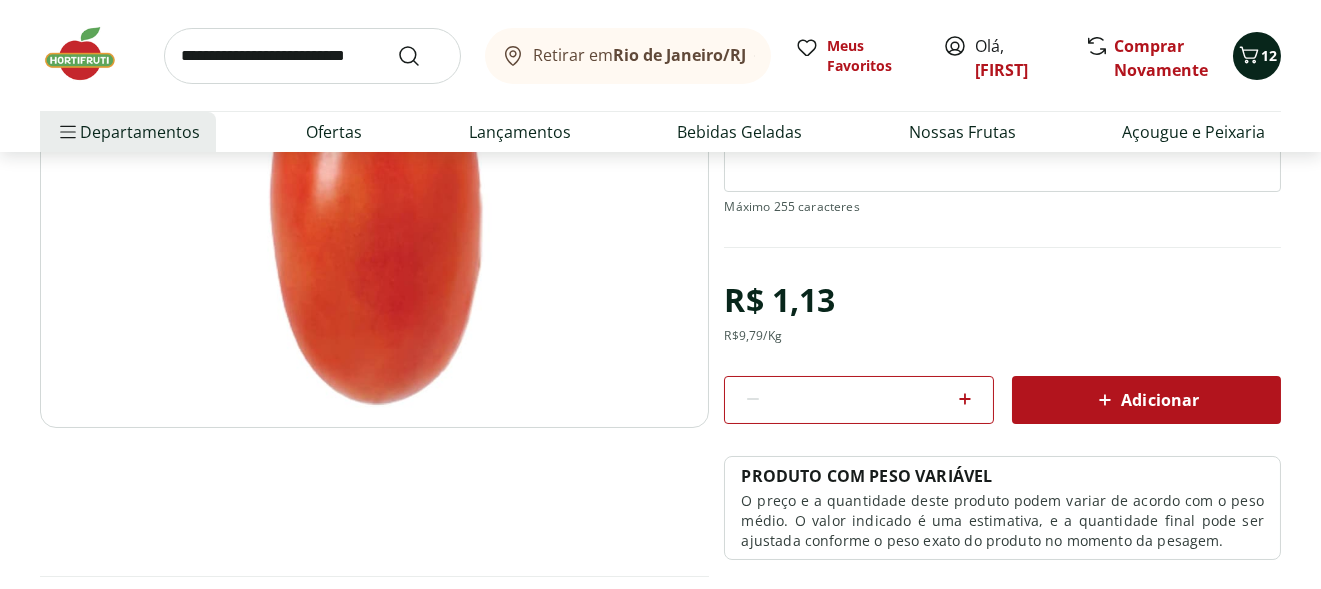 click 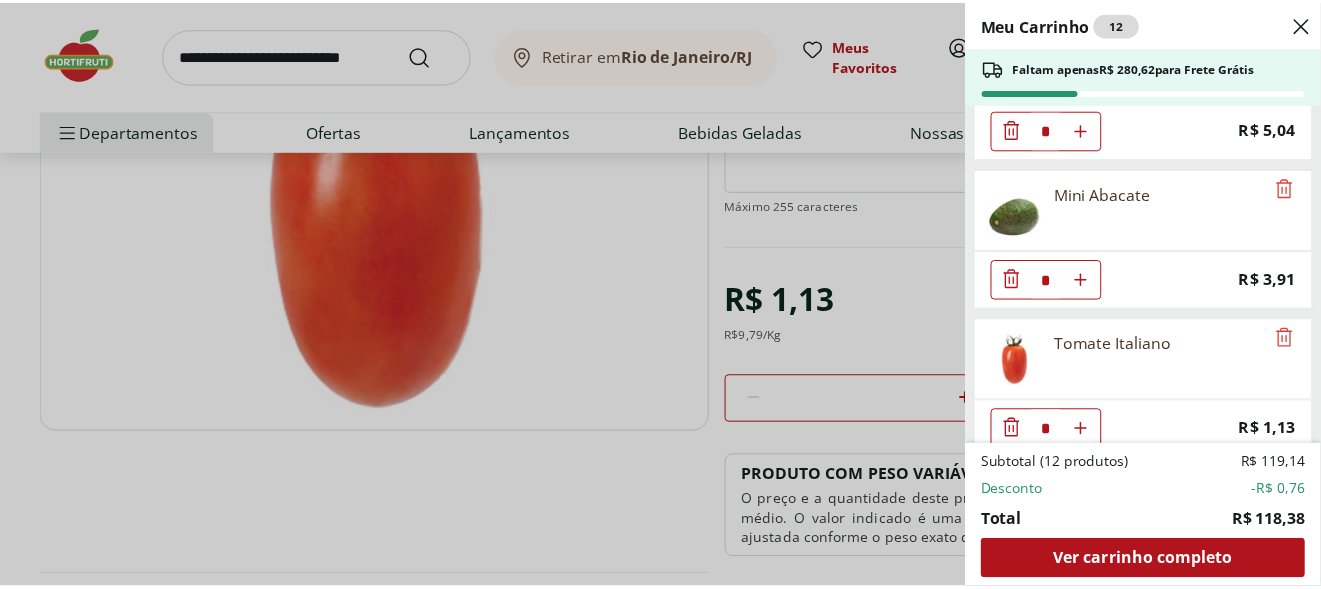 scroll, scrollTop: 1444, scrollLeft: 0, axis: vertical 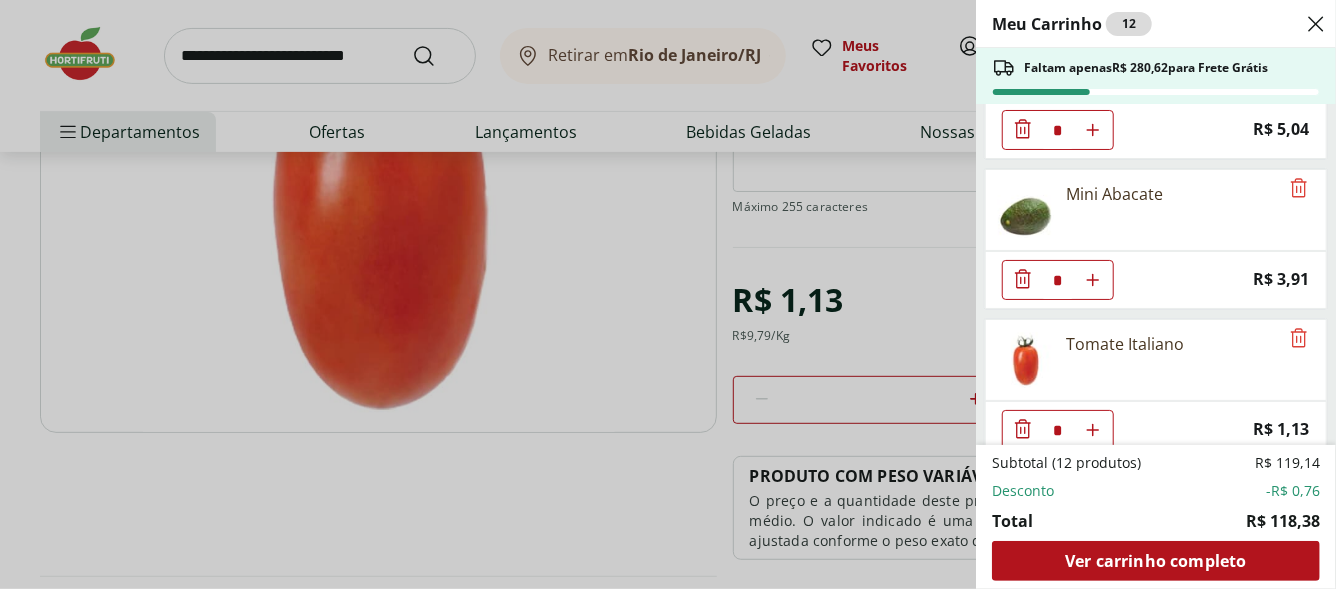 type 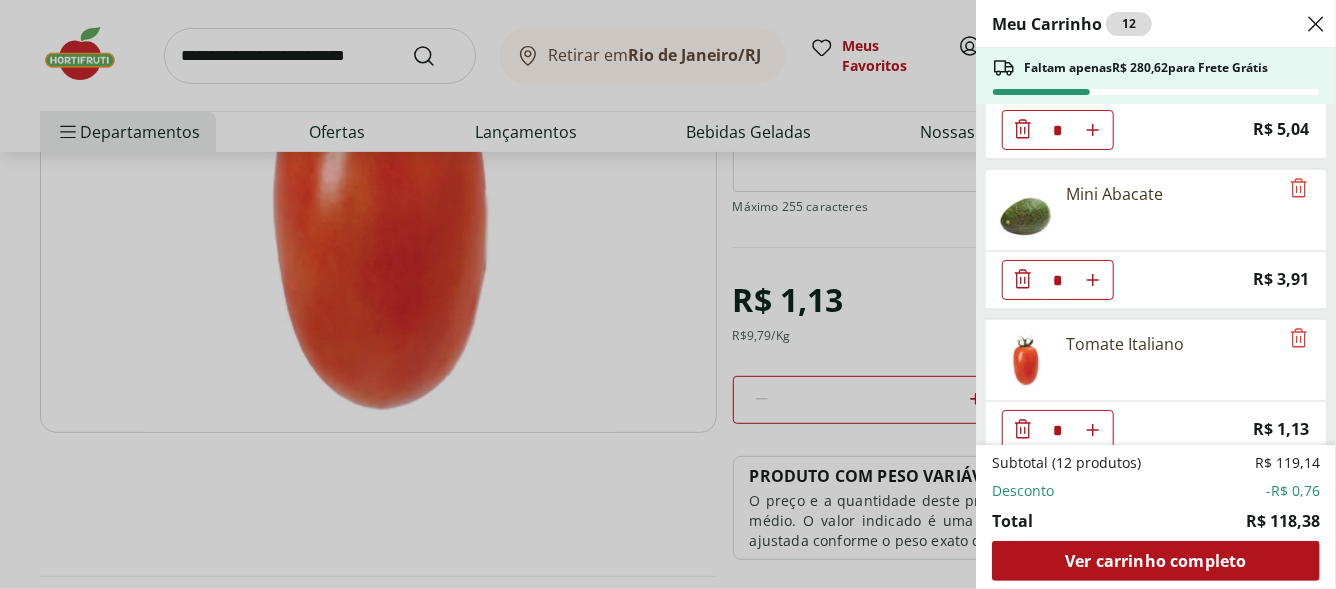 click on "Meu Carrinho 12 Faltam apenas  R$ 280,62  para Frete Grátis Água de coco integral OQ 1l * Price: R$ 19,89 Pão De Forma Integral Wickbold 450G * Price: R$ 11,19 Iogurte Grego 0% Gordura Natural sem Lactose Yorgus 130g * Price: R$ 8,99 Iogurte Grego Morango Vida Vegetal 130g * Price: R$ 11,69 Iogurte de Banana, Mamão e Maçã Lacfree Verde Campo 500g * Price: R$ 12,49 Iogurte de Ameixa Lacfree Verde Campo 500g * Price: R$ 12,49 Abacaxi Unidade * Price: R$ 12,99 Laranja Bahia Importada * Original price: R$ 5,70 Price: R$ 4,94 Mamão Formosa Unidade * Price: R$ 13,63 Manga Palmer Unidade * Price: R$ 5,04 Mini Abacate * Price: R$ 3,91 Tomate Italiano * Price: R$ 1,13 Subtotal (12 produtos) R$ 119,14 Desconto -R$ 0,76 Total R$ 118,38 Ver carrinho completo" at bounding box center [668, 294] 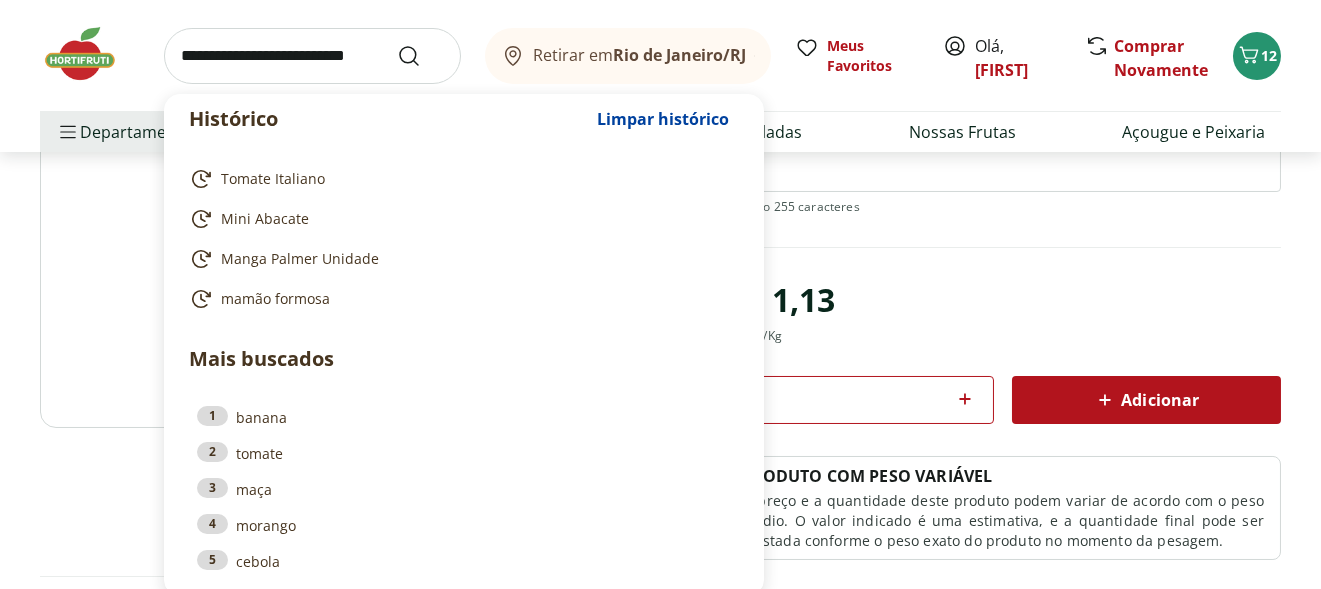 paste on "**********" 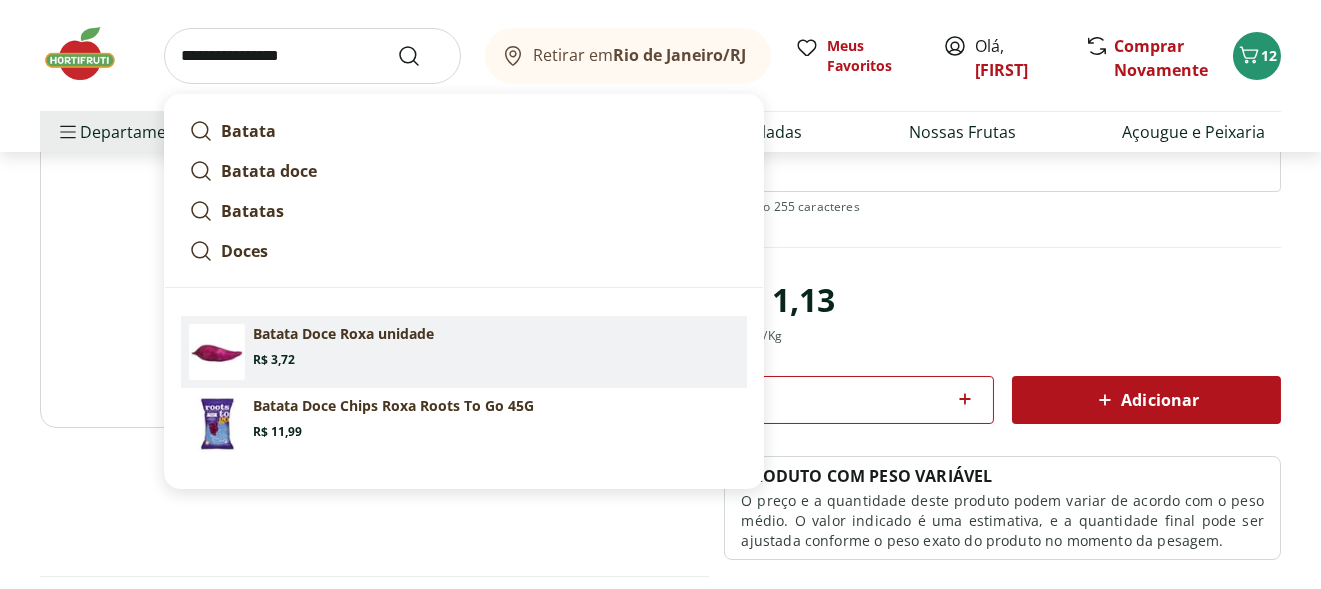 click on "Batata Doce Roxa unidade" at bounding box center (343, 334) 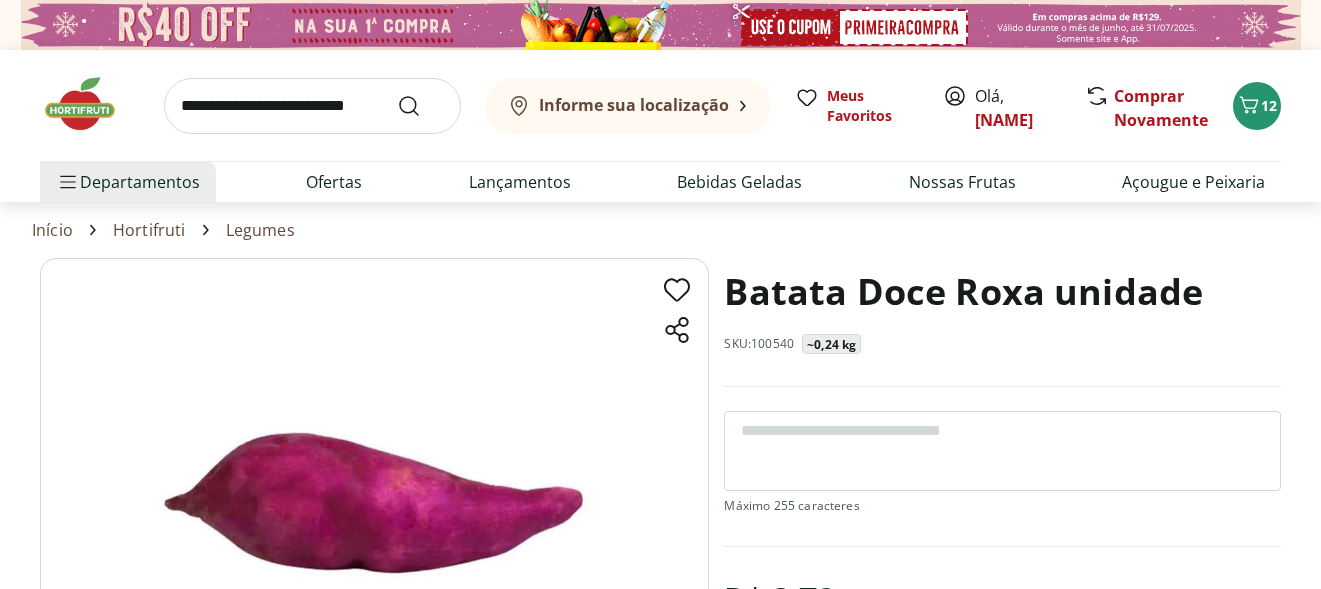 scroll, scrollTop: 0, scrollLeft: 0, axis: both 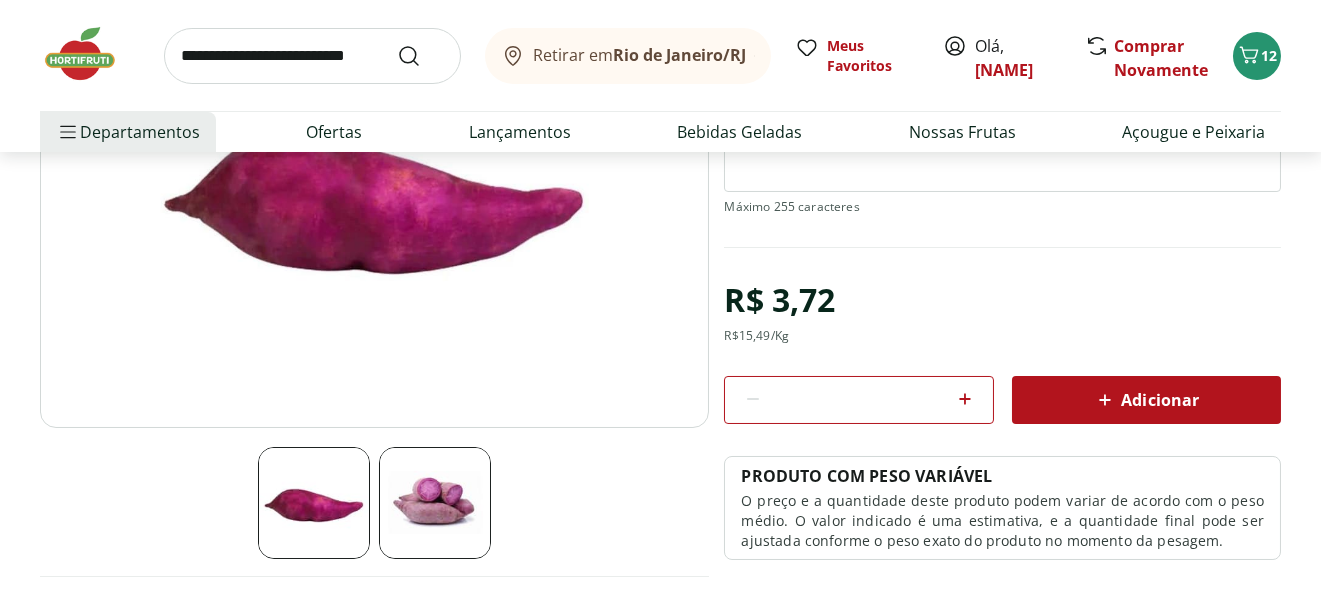 click 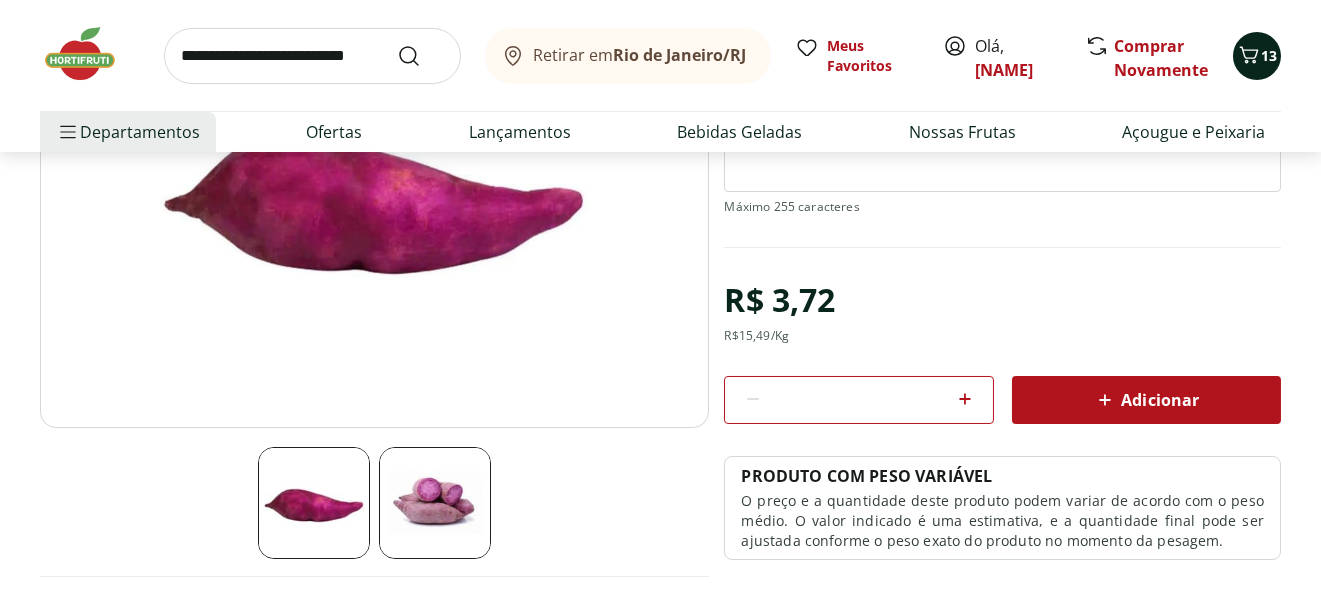 click on "13" at bounding box center (1269, 55) 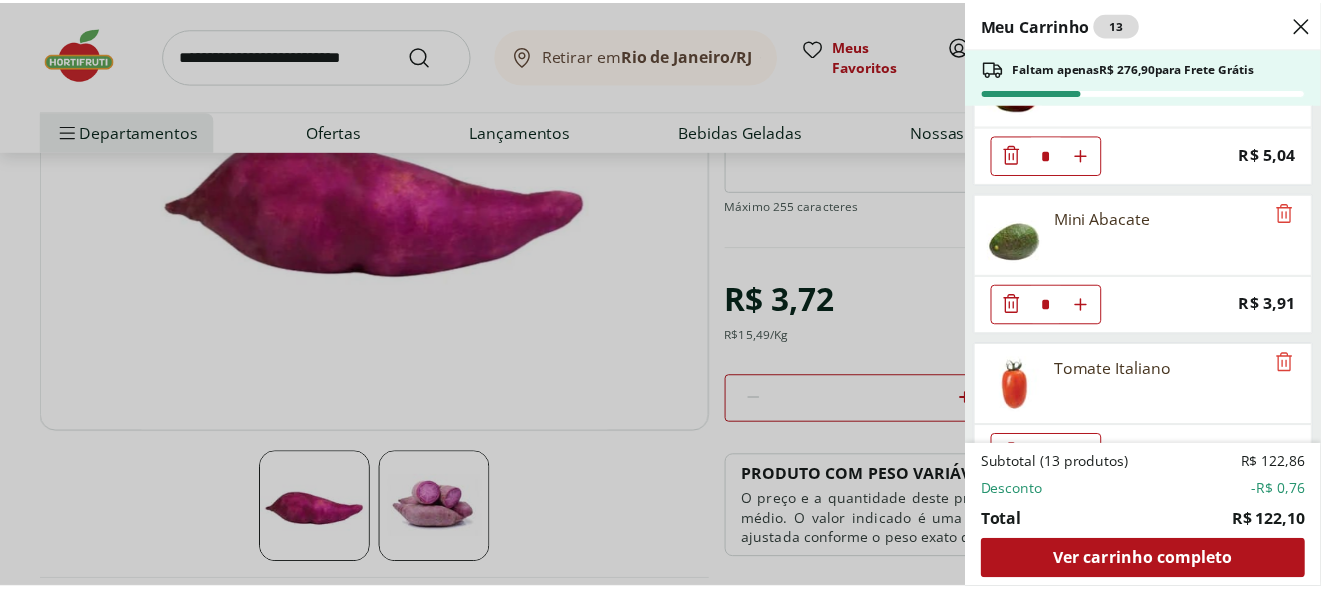 scroll, scrollTop: 1593, scrollLeft: 0, axis: vertical 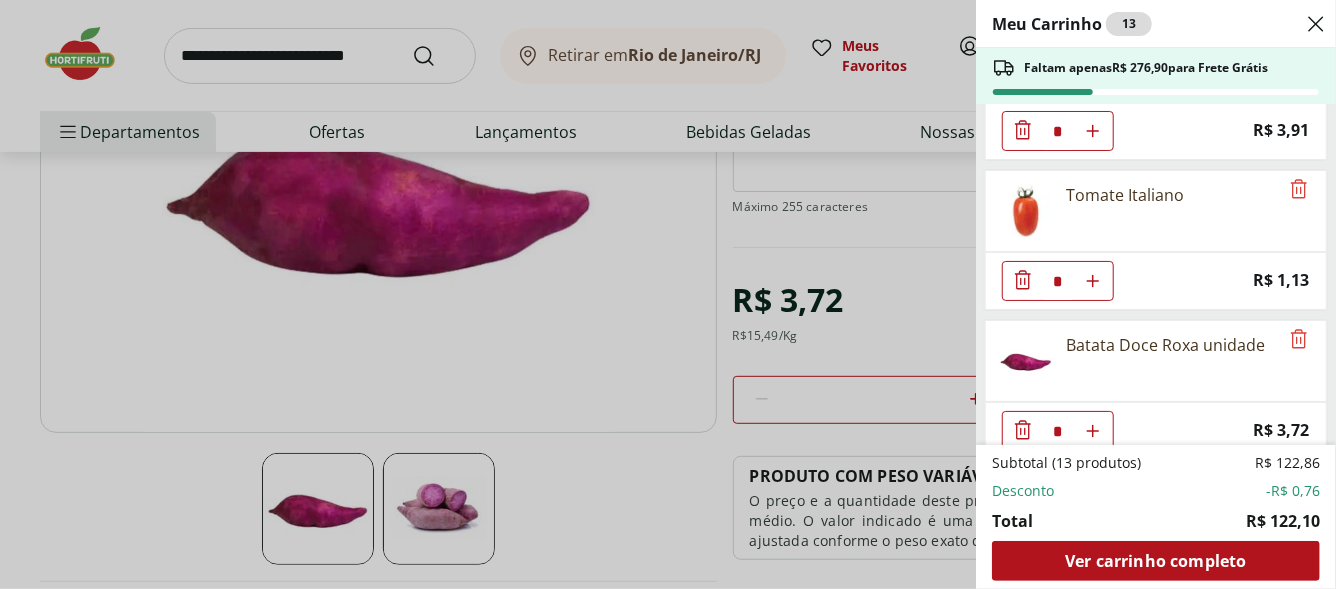 type 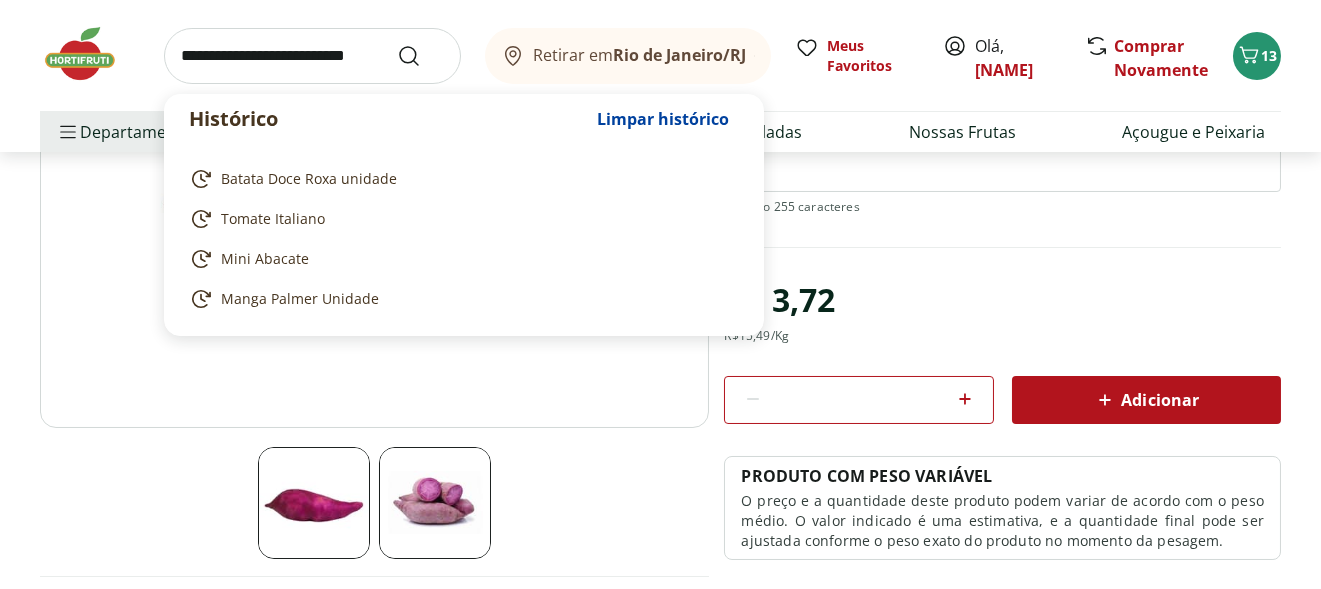 click at bounding box center [312, 56] 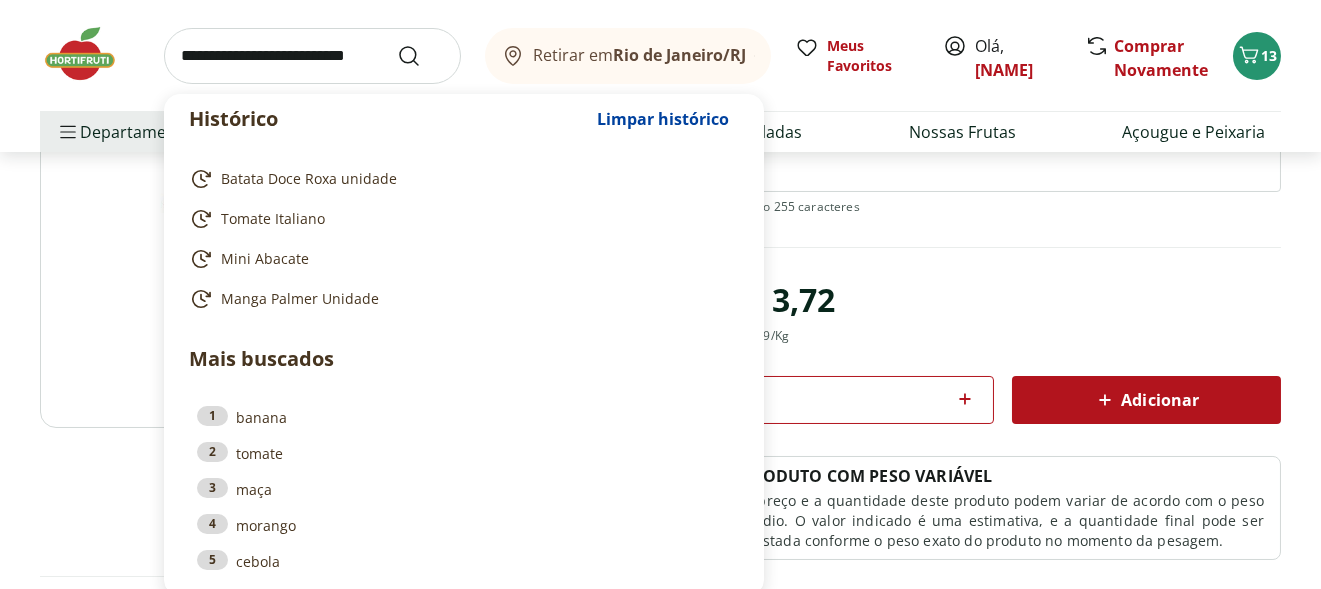 paste on "**********" 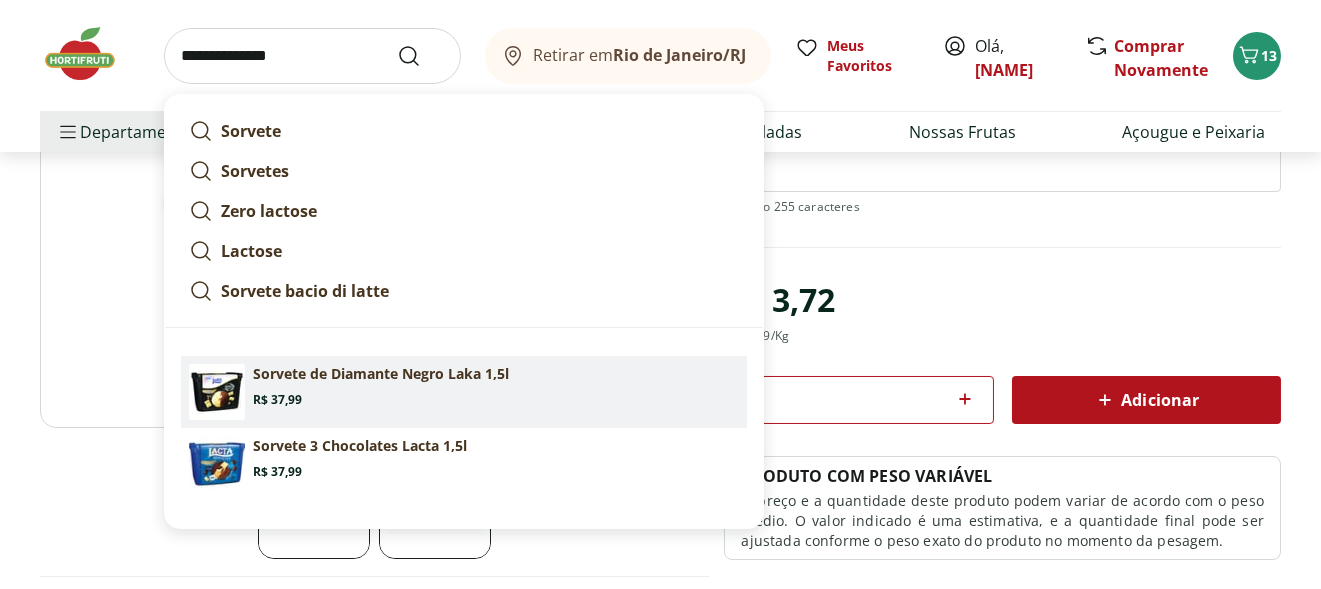 click at bounding box center (217, 392) 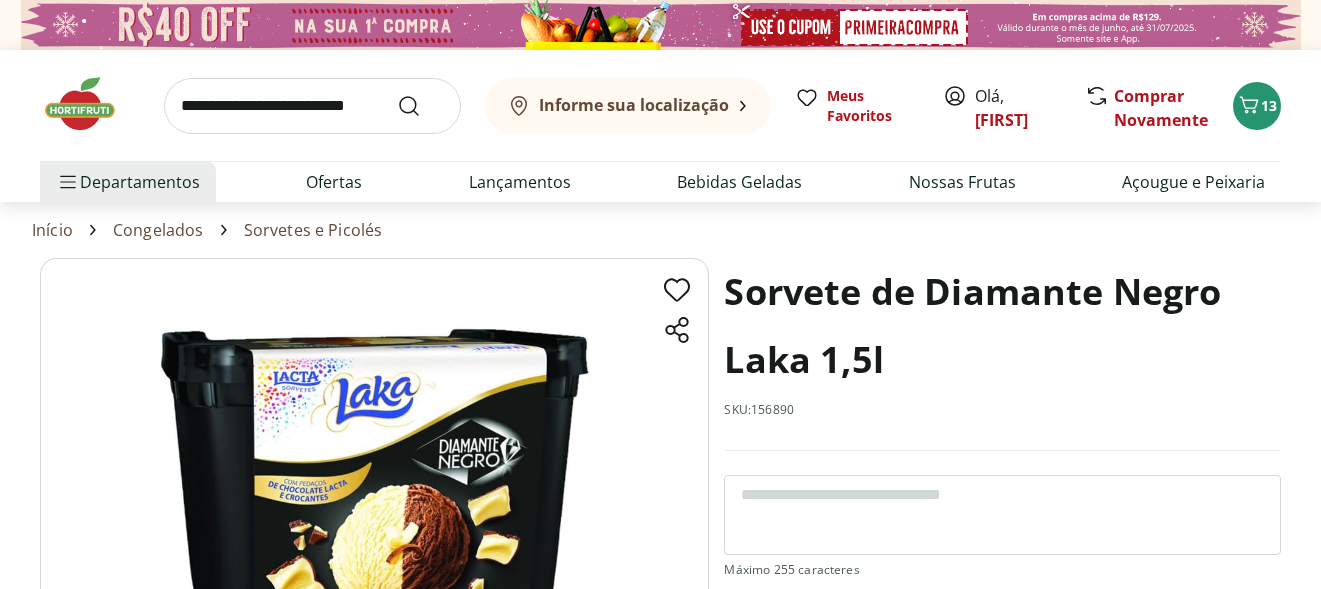 scroll, scrollTop: 0, scrollLeft: 0, axis: both 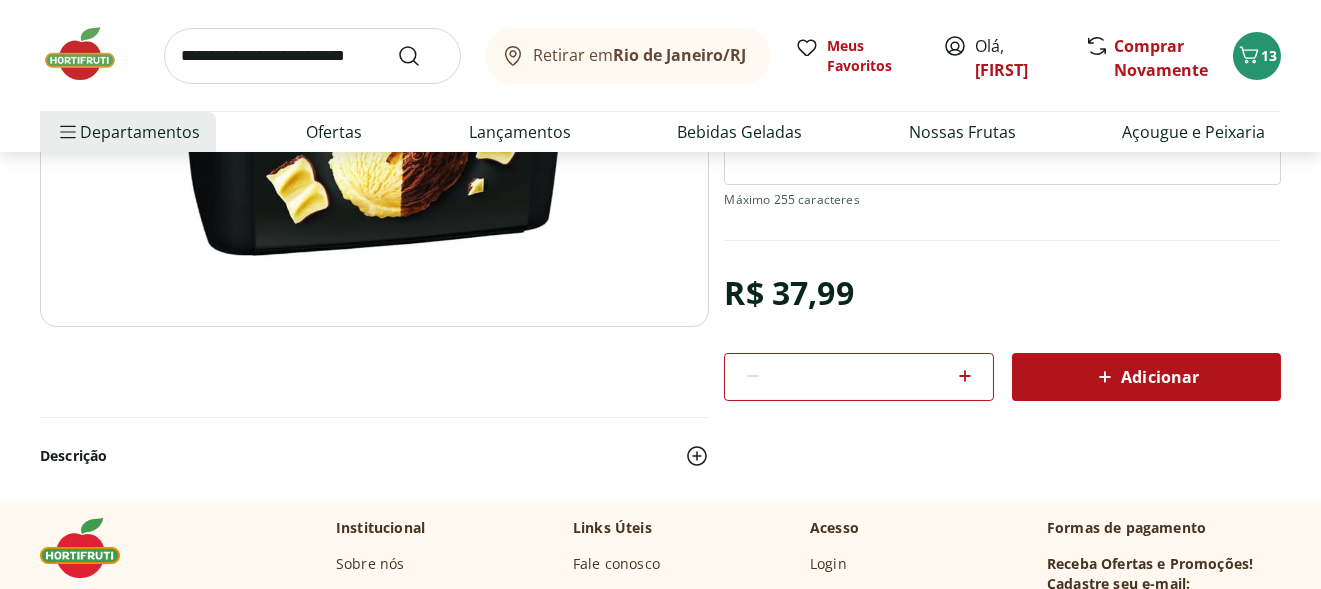 click on "Adicionar" at bounding box center (1146, 377) 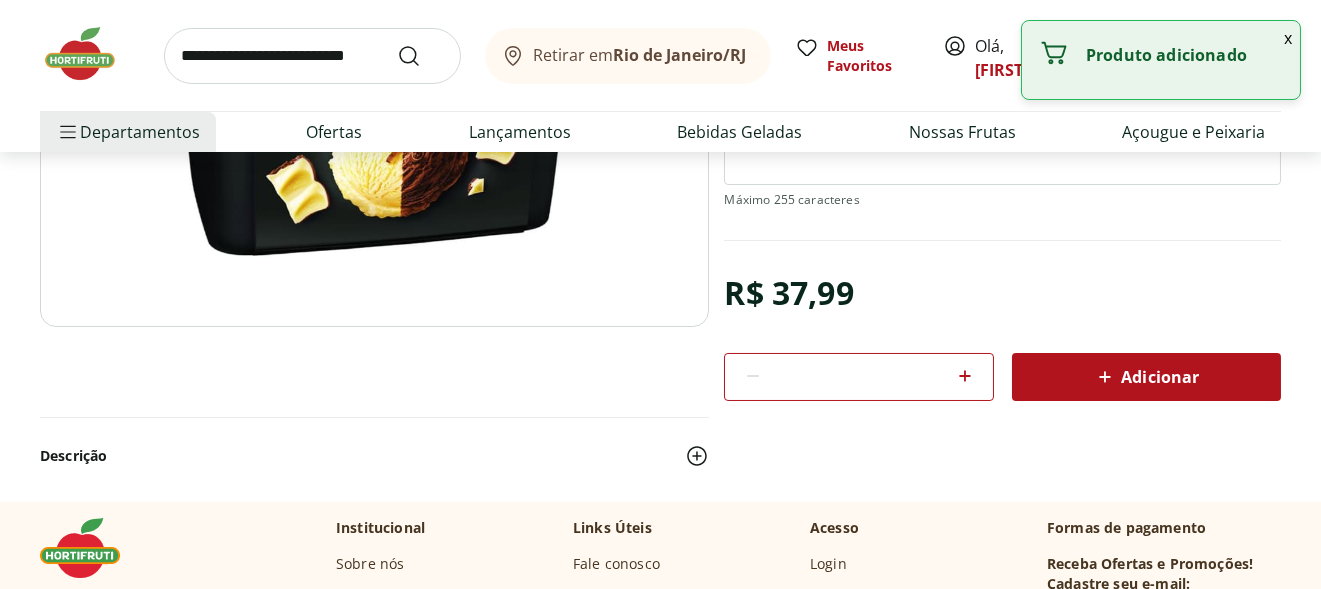 type 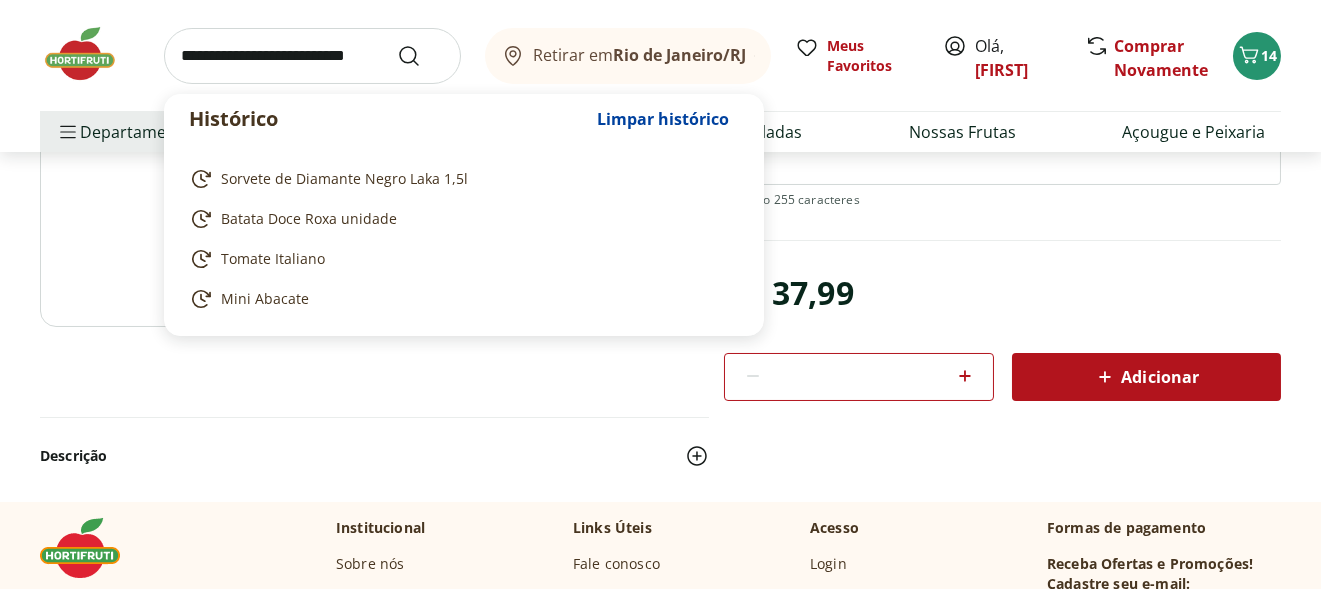 click at bounding box center (312, 56) 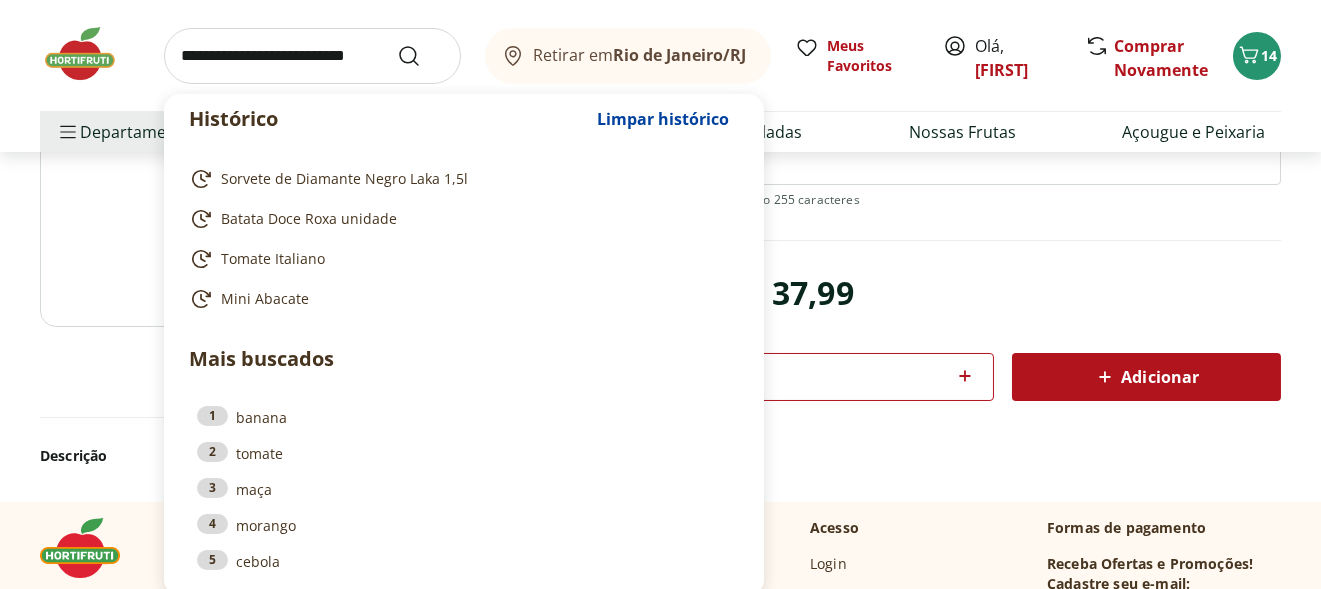 paste on "**********" 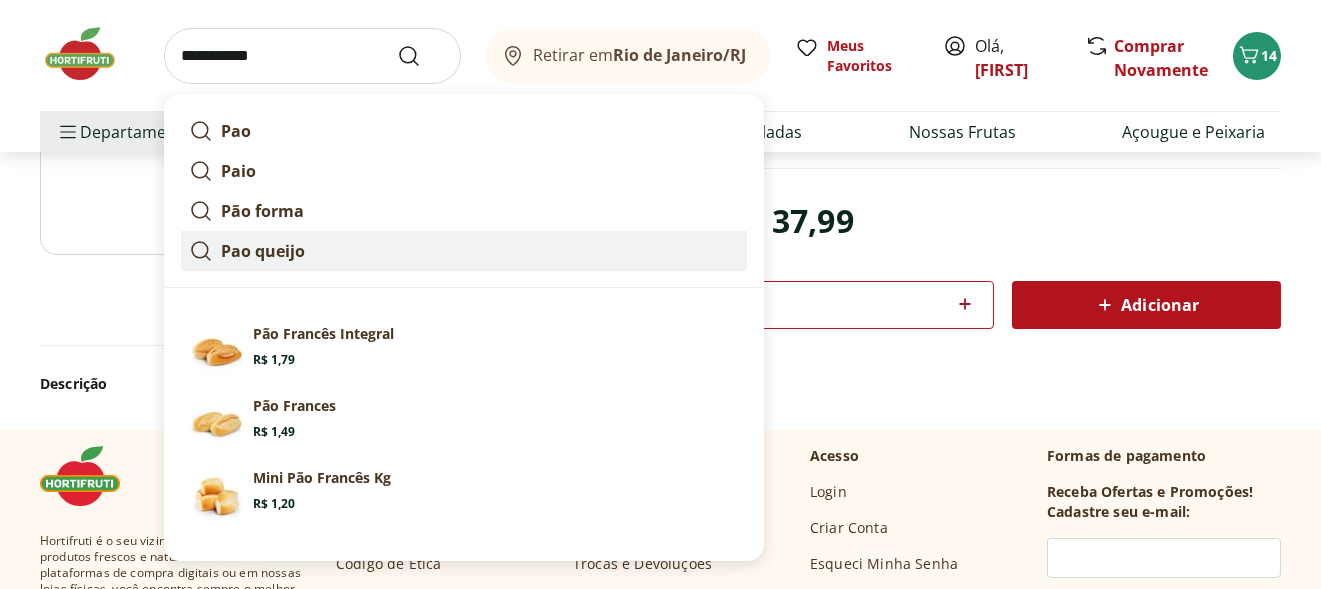 scroll, scrollTop: 500, scrollLeft: 0, axis: vertical 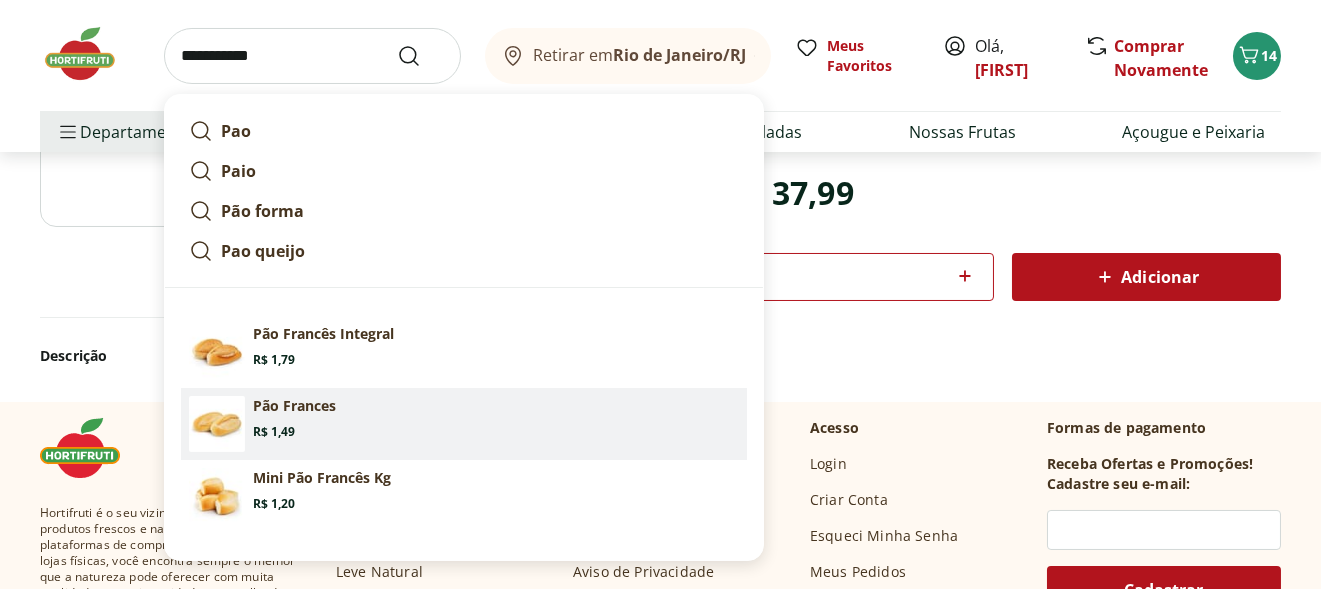 click on "Pão Frances" at bounding box center [294, 406] 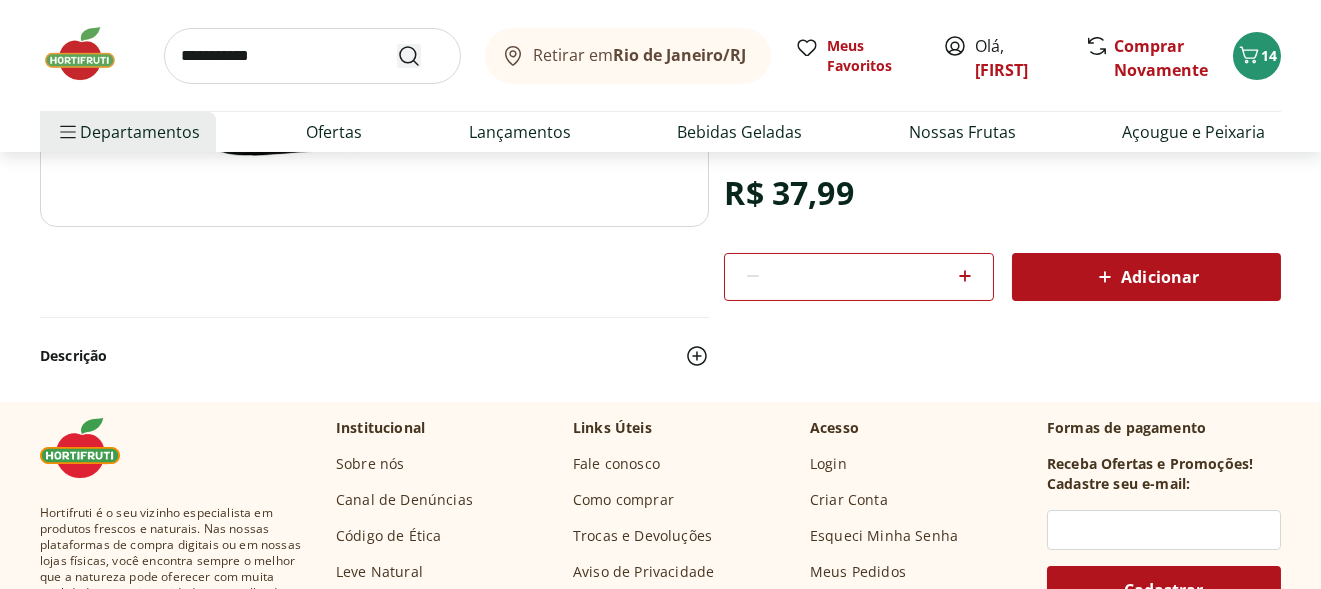 click 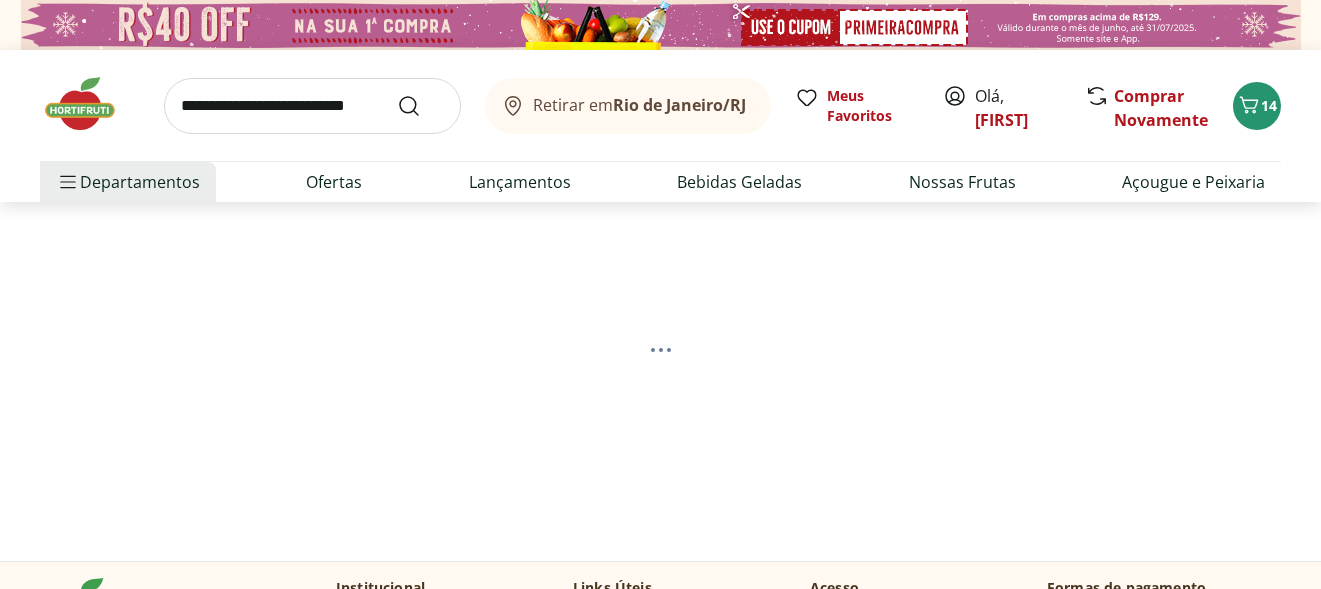 select on "**********" 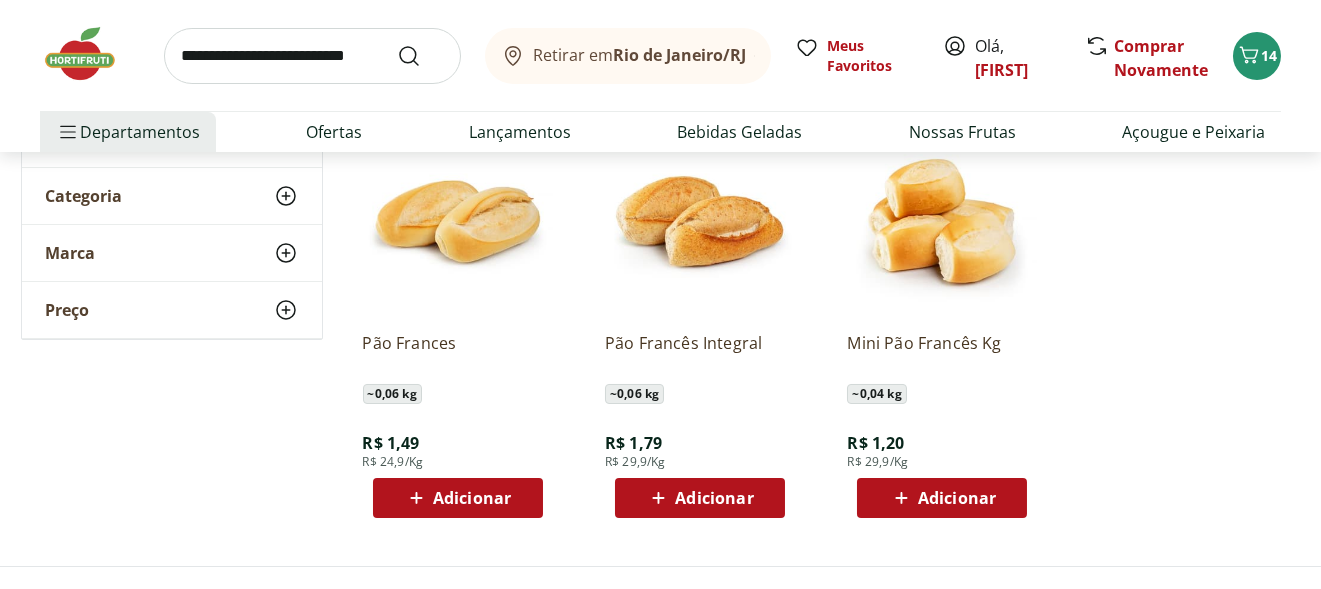 scroll, scrollTop: 299, scrollLeft: 0, axis: vertical 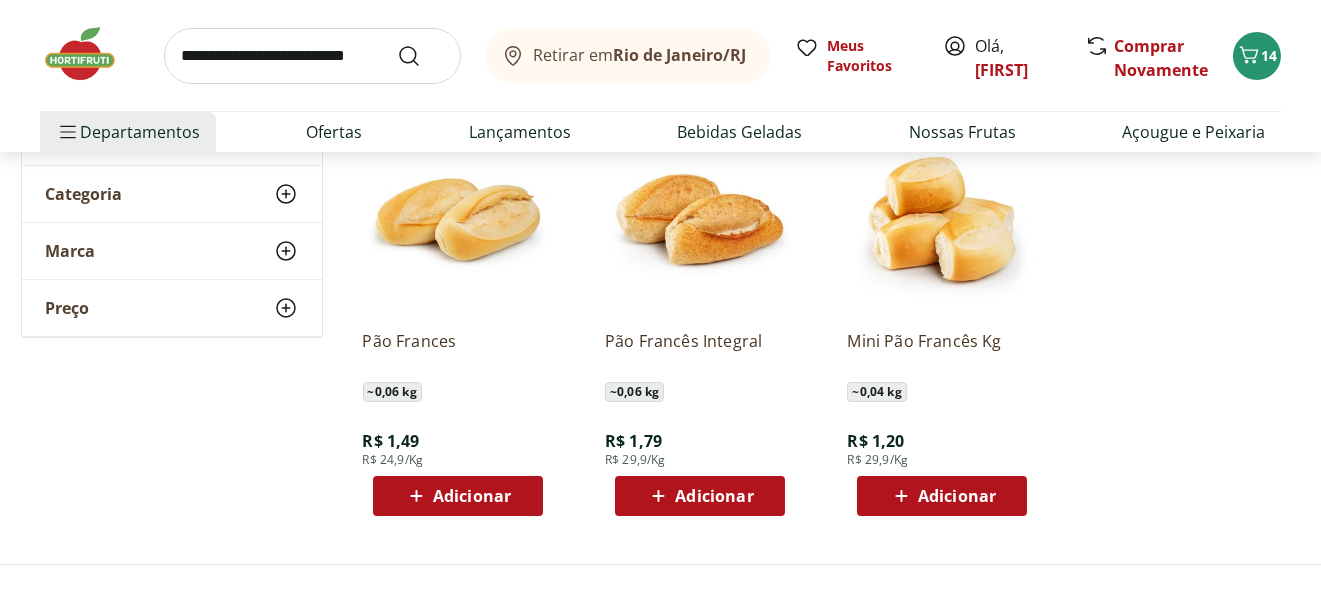 click on "Adicionar" at bounding box center (714, 496) 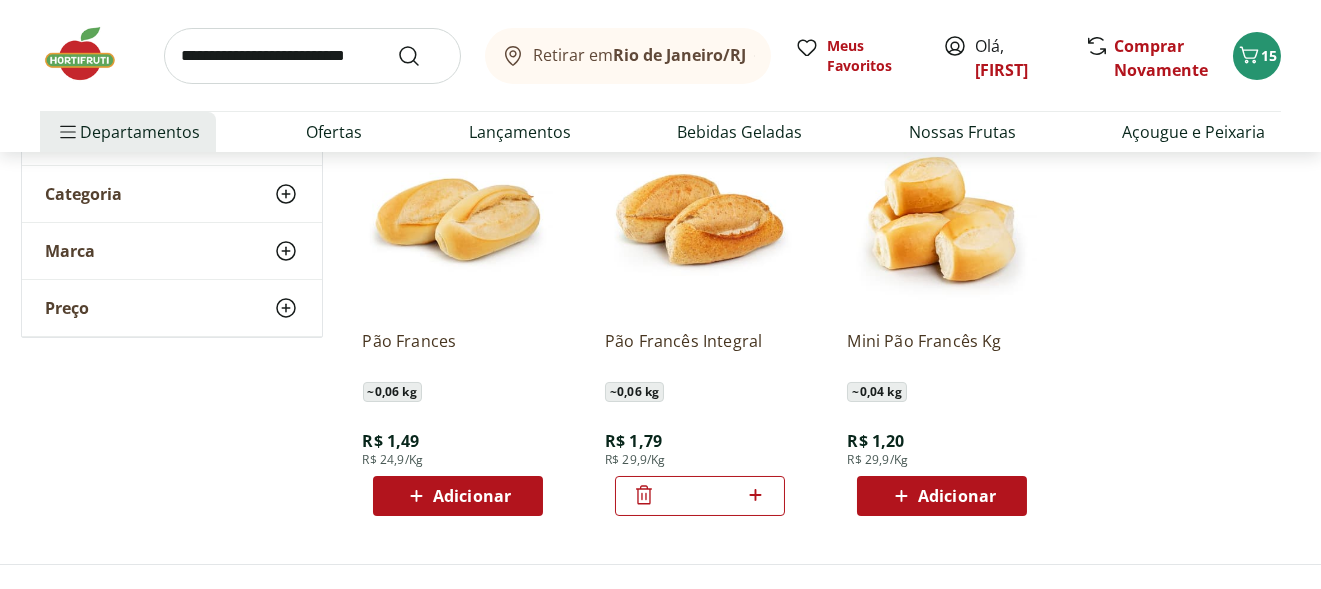 click on "*" at bounding box center [700, 496] 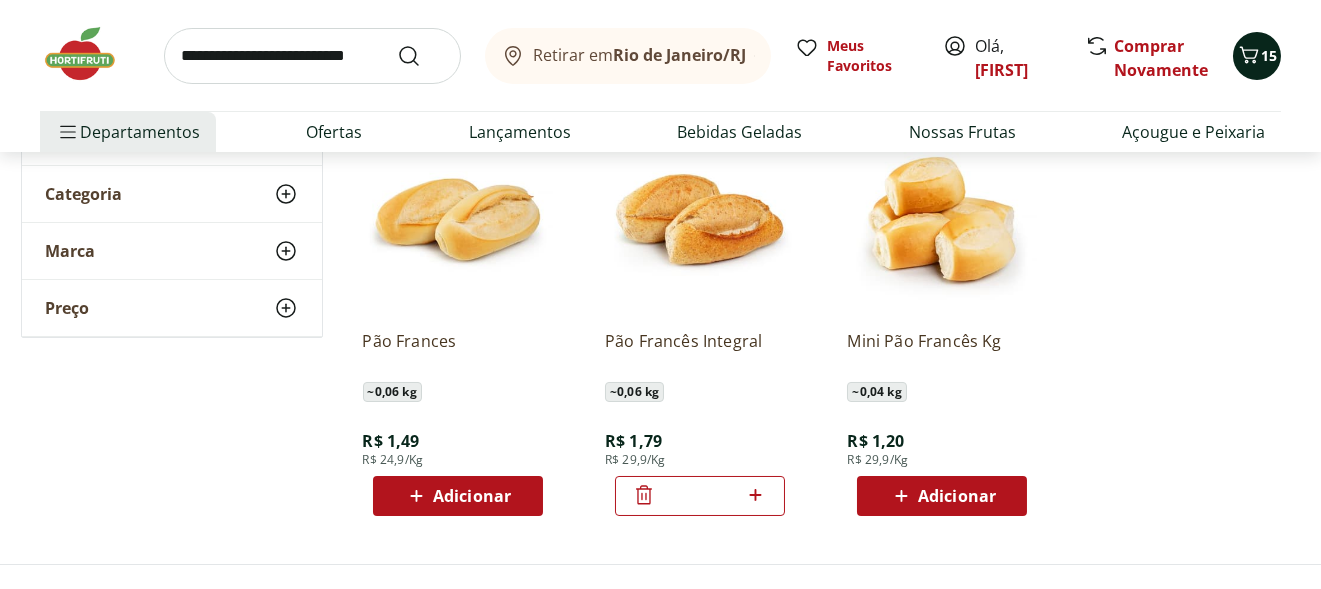click on "Retirar em  Rio de Janeiro/RJ Olá,  CLAUDIO 15 Retirar em  Rio de Janeiro/RJ Meus Favoritos Olá,  CLAUDIO Comprar Novamente 15  Departamentos Nossa Marca Nossa Marca Ver tudo do departamento Açougue & Peixaria Congelados e Refrigerados Frutas, Legumes e Verduras Orgânicos Mercearia Sorvetes Hortifruti Hortifruti Ver tudo do departamento Cogumelos Frutas Legumes Ovos Temperos Frescos Verduras Orgânicos Orgânicos Ver tudo do departamento Bebidas Orgânicas Frutas Orgânicas Legumes Orgânicos Ovos Orgânicos Perecíveis Orgânicos Verduras Orgânicas Temperos Frescos Açougue e Peixaria Açougue e Peixaria Ver tudo do departamento Aves Bovinos Exóticos Frutos do Mar Linguiça e Salsicha Peixes Salgados e Defumados Suínos Prontinhos Prontinhos Ver tudo do departamento Frutas Cortadinhas Pré Preparados Prontos para Consumo Saladas Sucos e Água de Coco Padaria Padaria Ver tudo do departamento Bolos e Mini Bolos Doces Pão Padaria Própria Salgados Torradas Bebidas Bebidas Ver tudo do departamento Água" at bounding box center (660, 76) 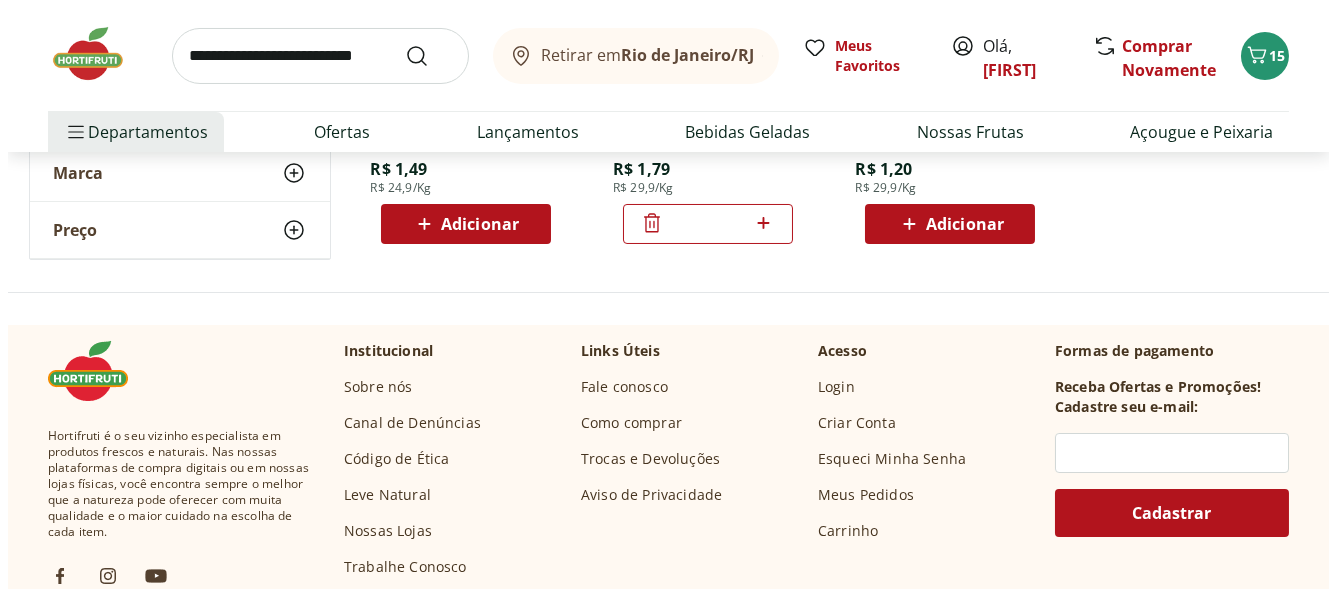 scroll, scrollTop: 600, scrollLeft: 0, axis: vertical 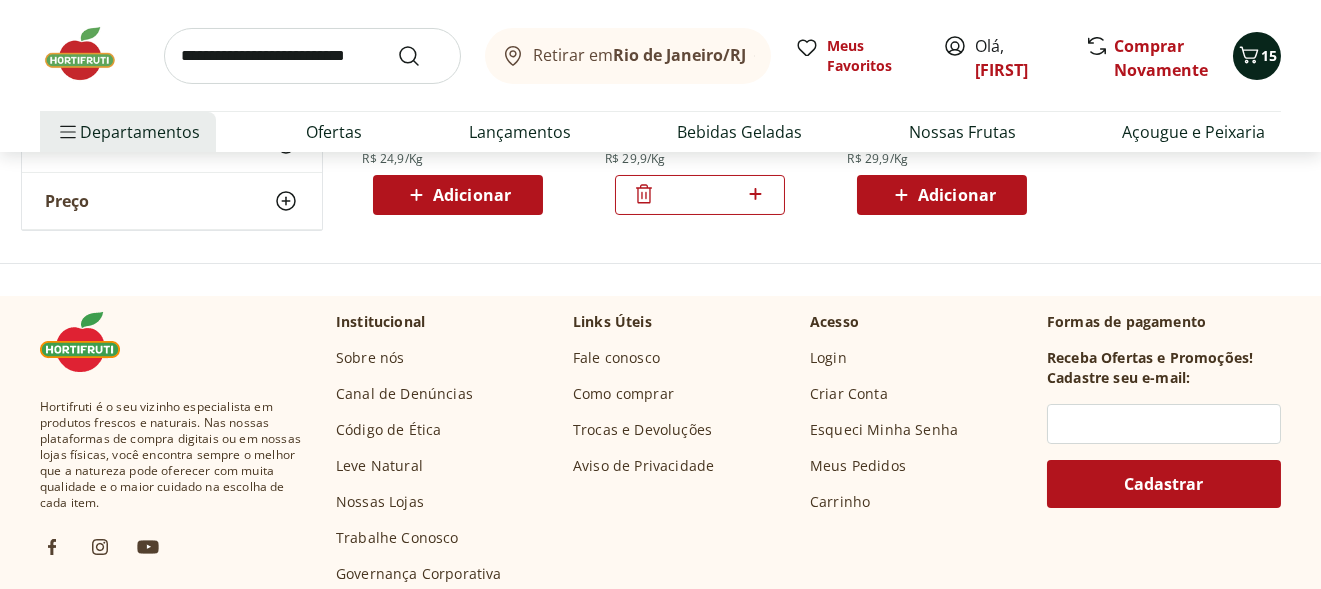 click 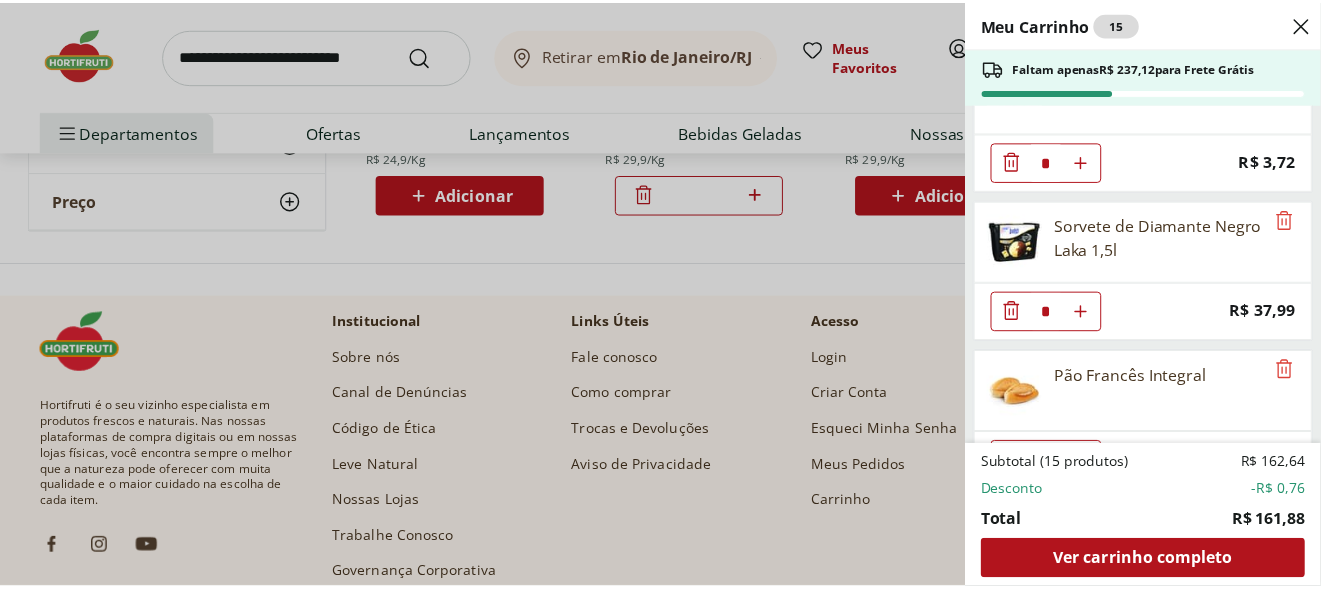 scroll, scrollTop: 1889, scrollLeft: 0, axis: vertical 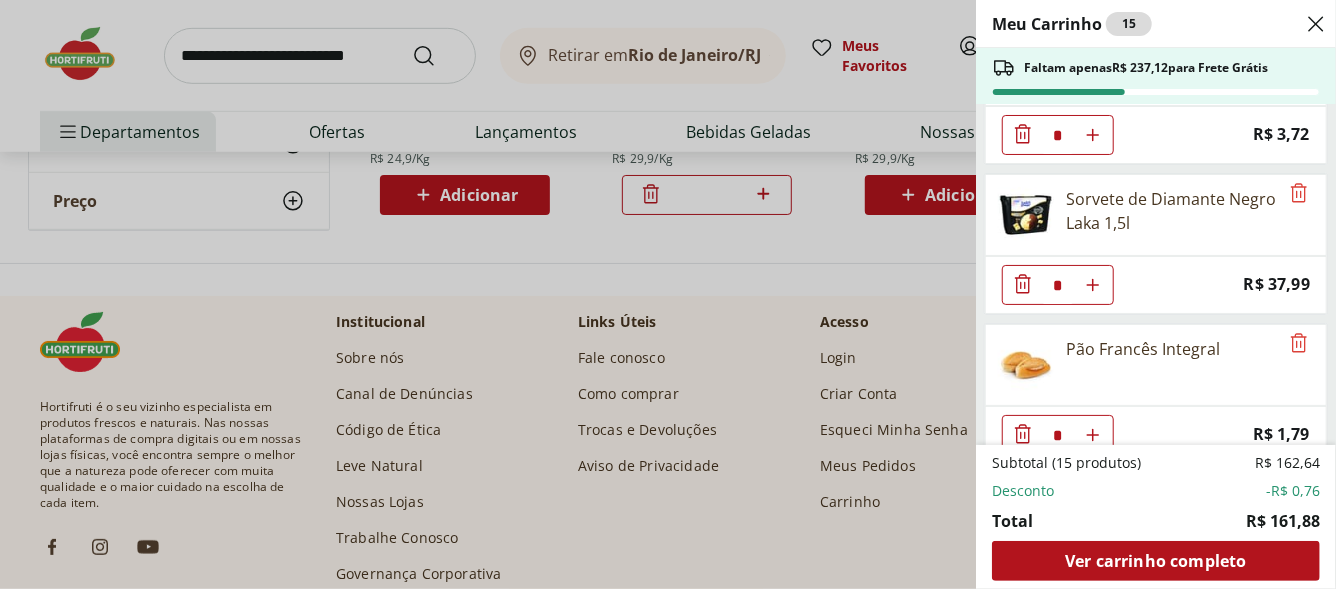 click 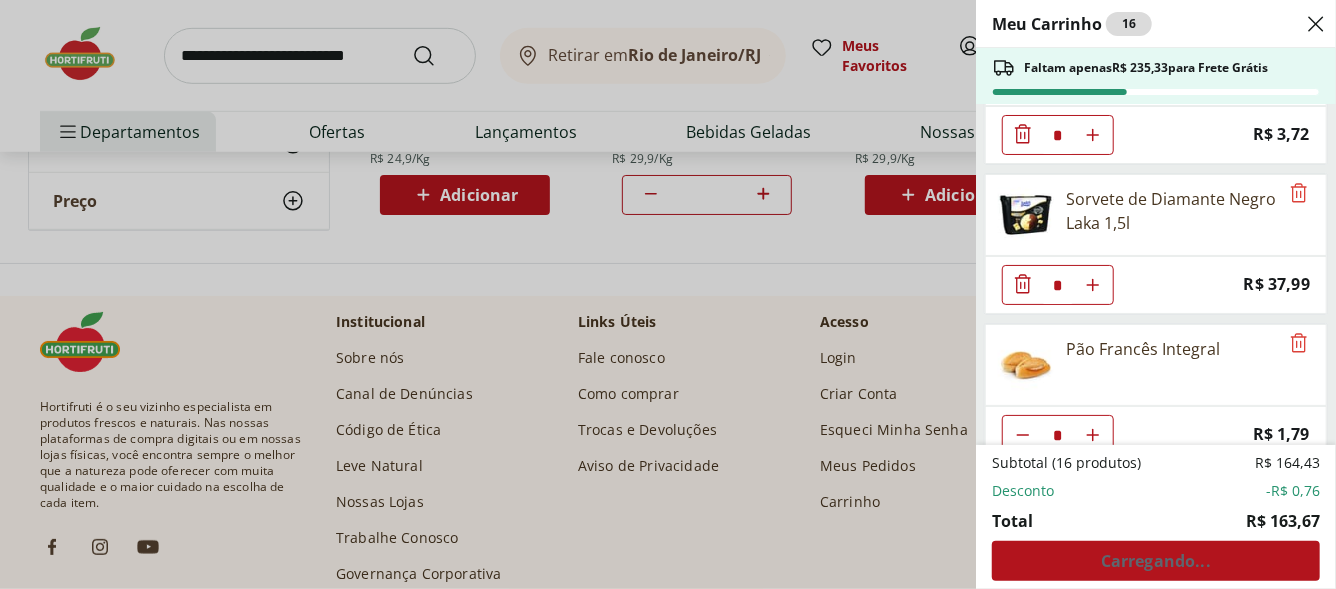 click at bounding box center [1093, -1665] 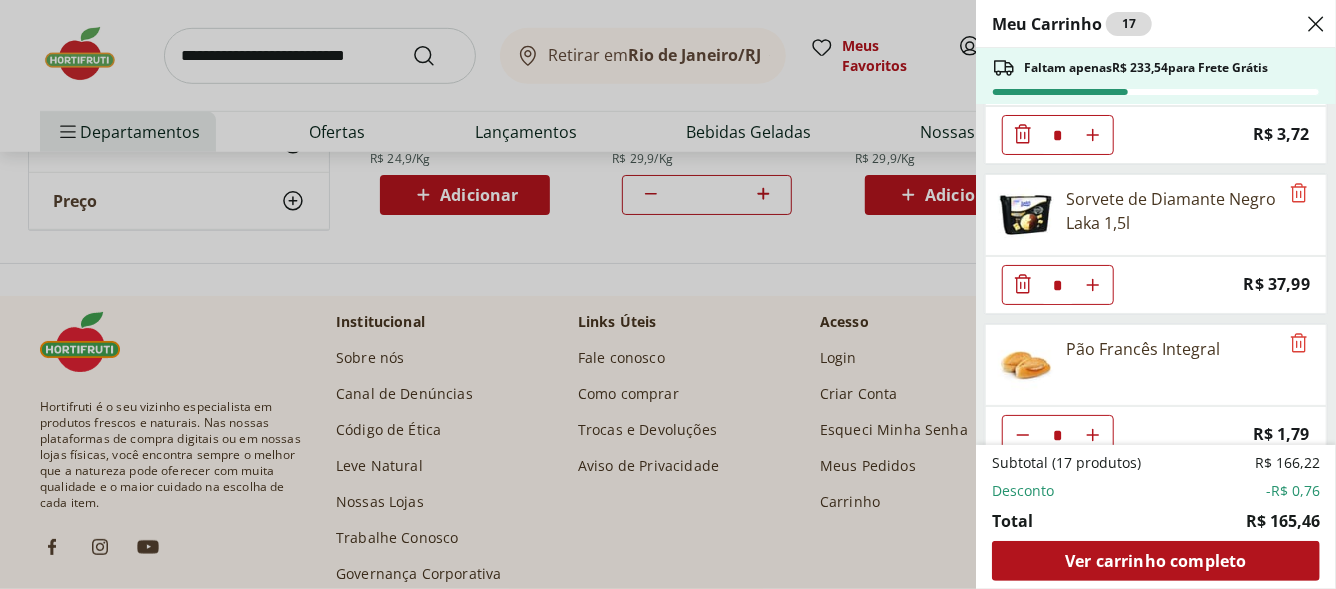 type 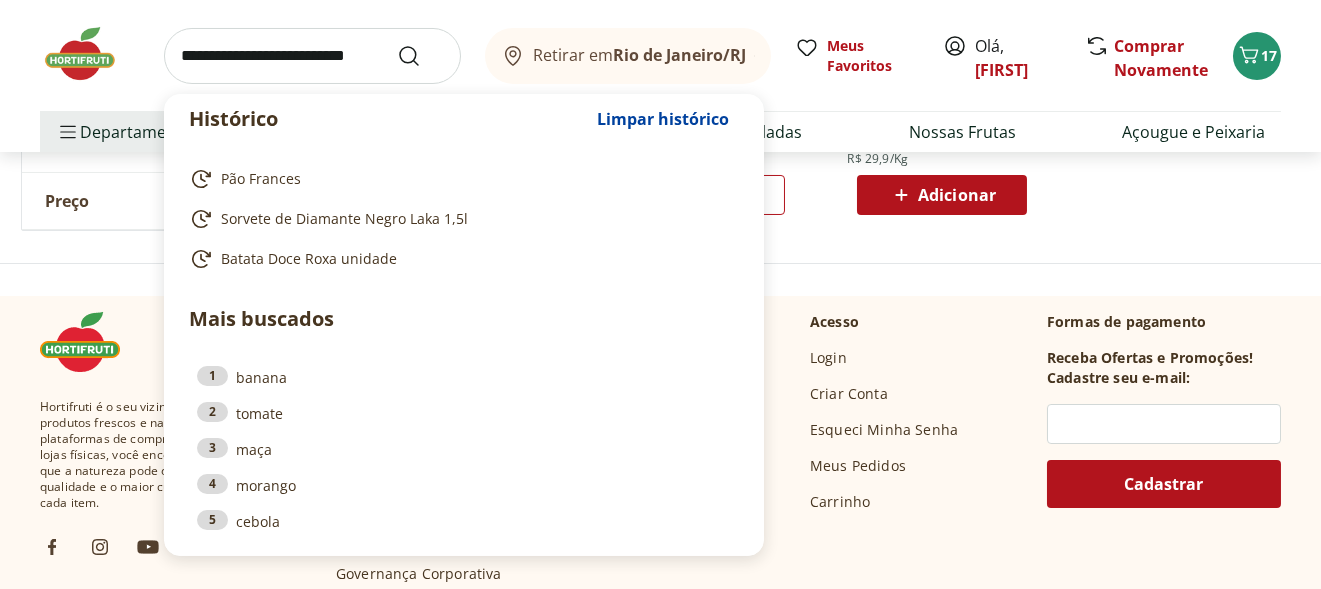 paste on "**********" 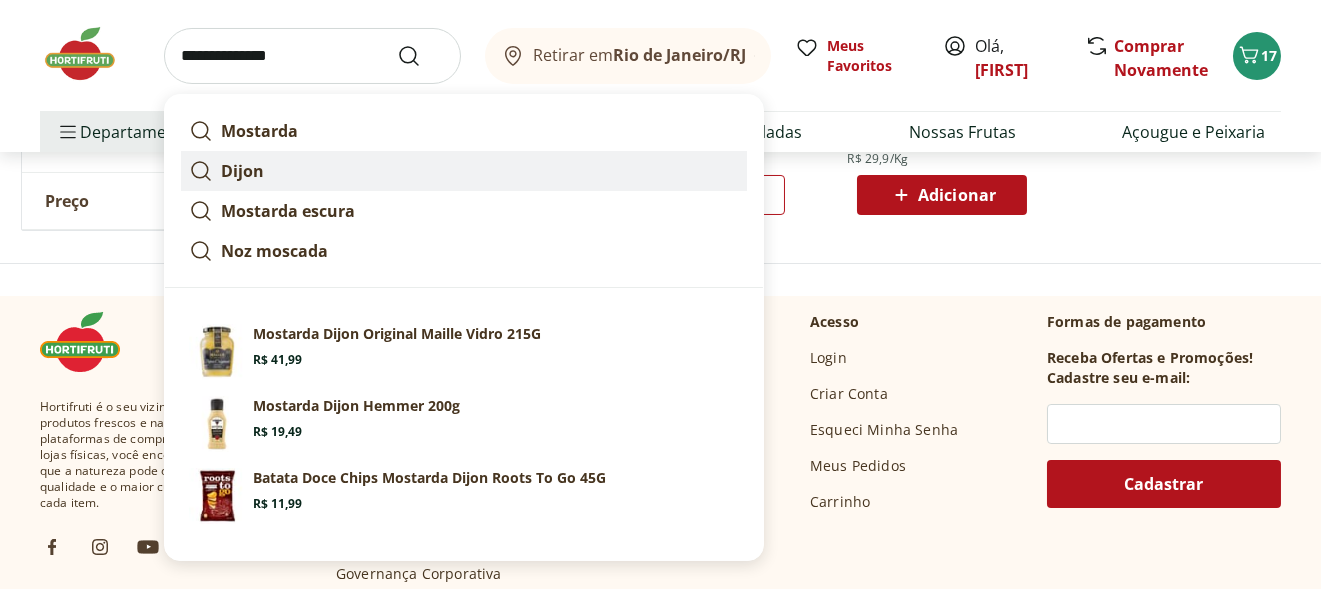 click on "Dijon" at bounding box center (242, 171) 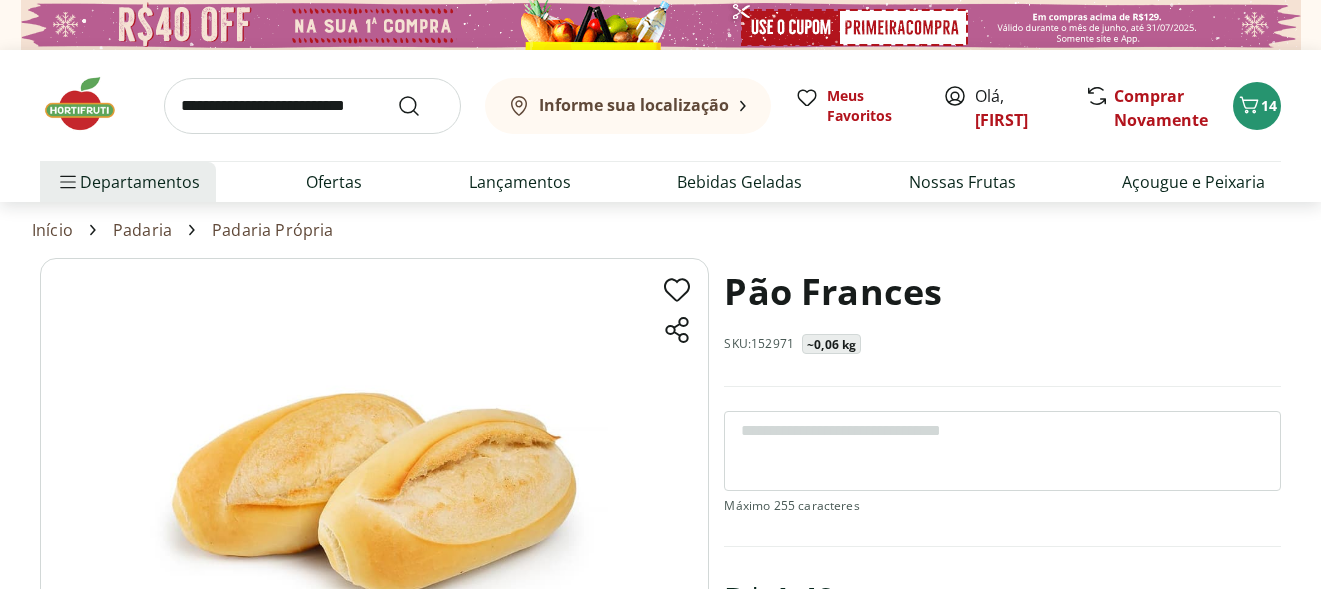 scroll, scrollTop: 0, scrollLeft: 0, axis: both 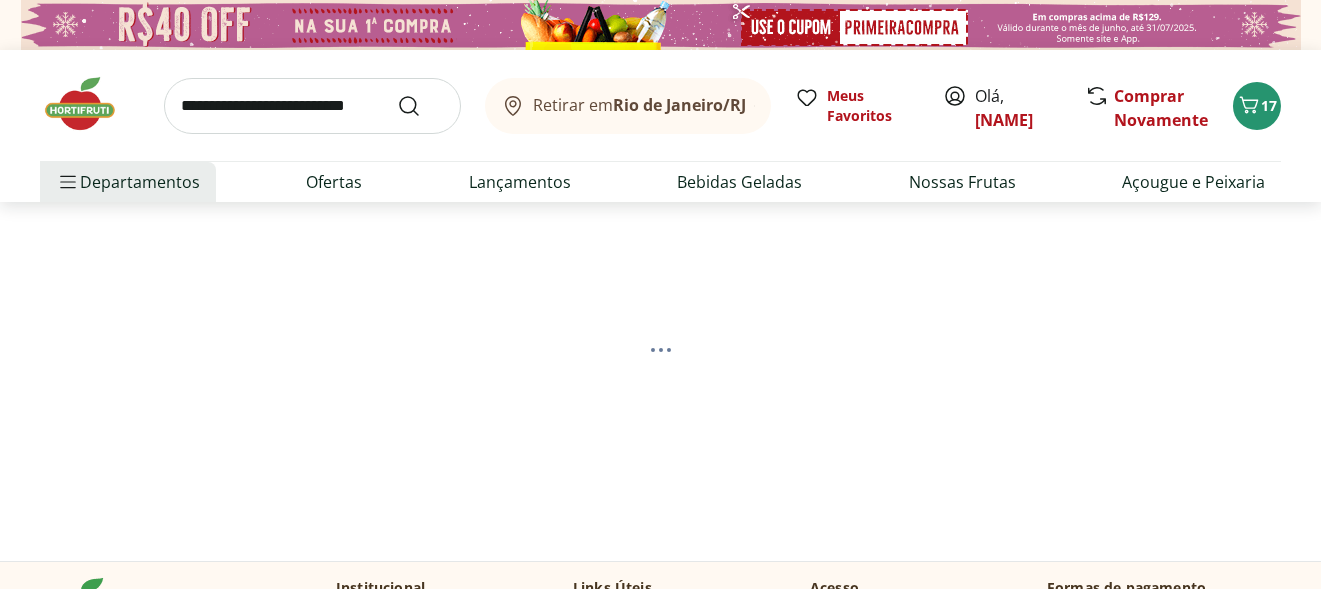 select on "**********" 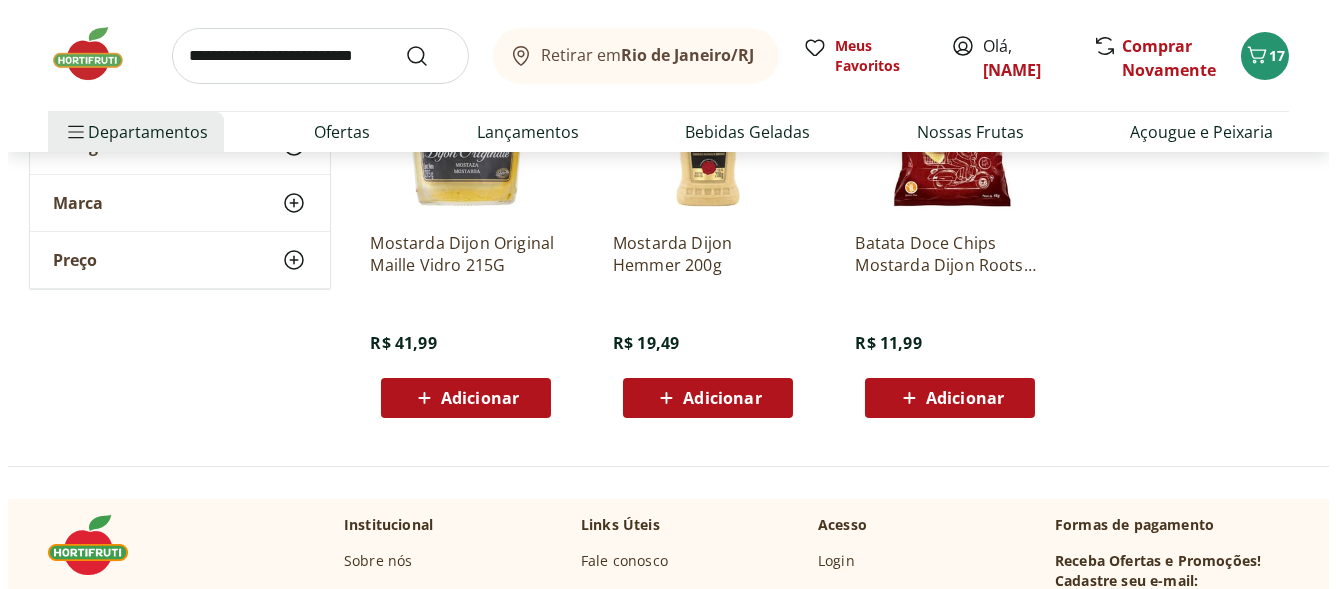 scroll, scrollTop: 400, scrollLeft: 0, axis: vertical 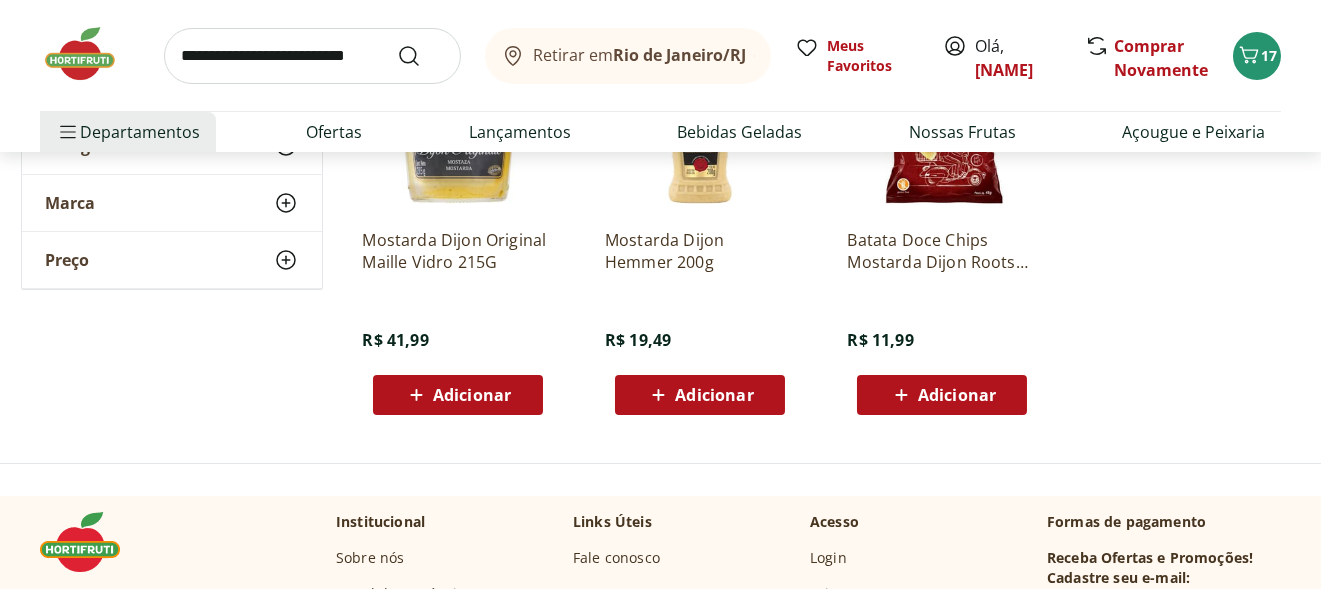 click on "Adicionar" at bounding box center (714, 395) 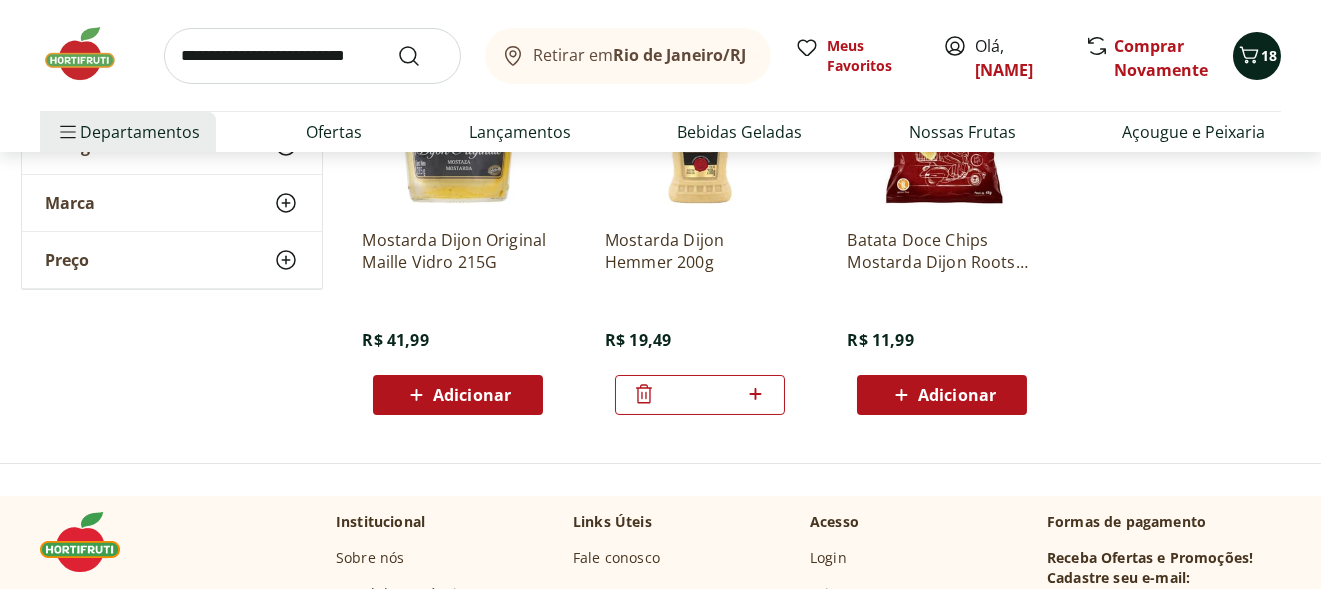 click on "18" at bounding box center [1269, 55] 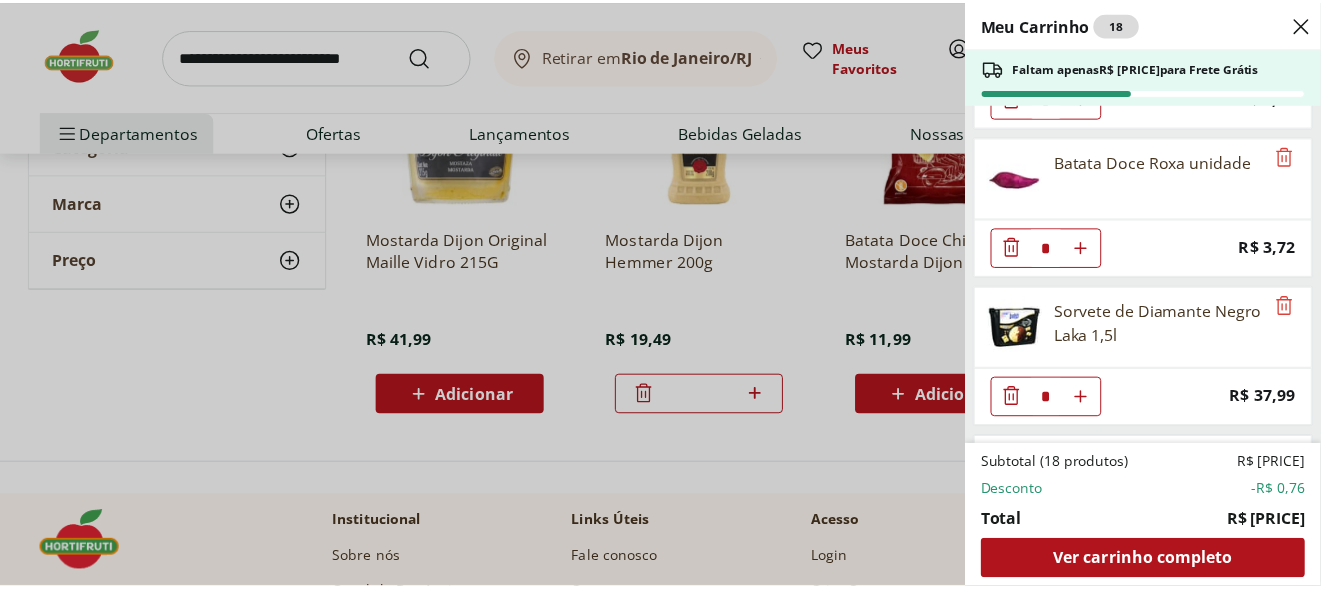 scroll, scrollTop: 2037, scrollLeft: 0, axis: vertical 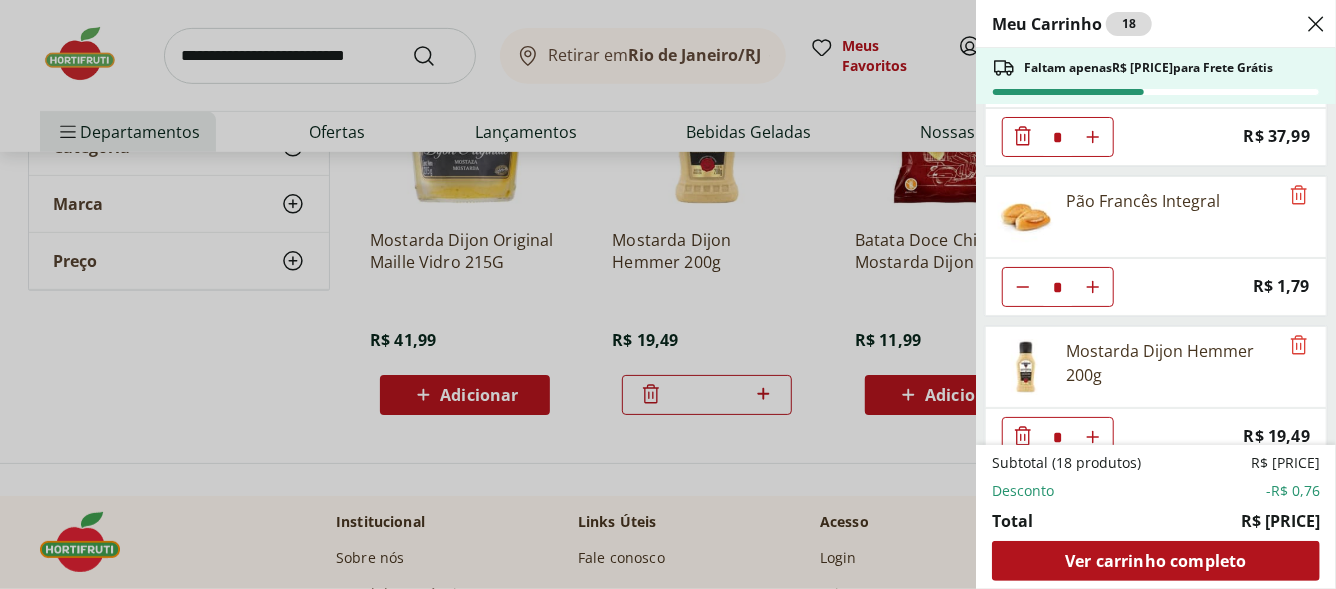 type 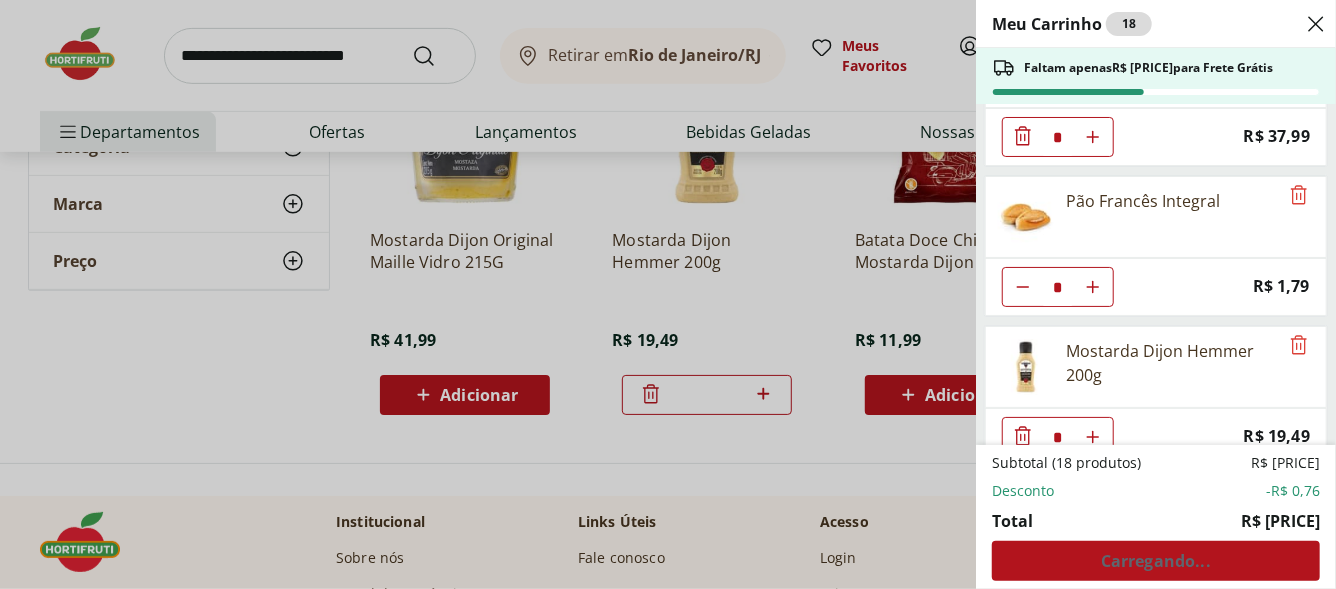click on "Meu Carrinho 18 Faltam apenas  R$ 214,05  para Frete Grátis Água de coco integral OQ 1l * Price: R$ 19,89 Pão De Forma Integral Wickbold 450G * Price: R$ 11,19 Iogurte Grego 0% Gordura Natural sem Lactose Yorgus 130g * Price: R$ 8,99 Iogurte Grego Morango Vida Vegetal 130g * Price: R$ 11,69 Iogurte de Banana, Mamão e Maçã Lacfree Verde Campo 500g * Price: R$ 12,49 Iogurte de Ameixa Lacfree Verde Campo 500g * Price: R$ 12,49 Abacaxi Unidade * Price: R$ 12,99 Laranja Bahia Importada * Original price: R$ 5,70 Price: R$ 4,94 Mamão Formosa Unidade * Price: R$ 13,63 Manga Palmer Unidade * Price: R$ 5,04 Mini Abacate * Price: R$ 3,91 Tomate Italiano * Price: R$ 1,13 Batata Doce Roxa unidade * Price: R$ 3,72 Sorvete de Diamante Negro Laka 1,5l * Price: R$ 37,99 Pão Francês Integral * Price: R$ 1,79 Mostarda Dijon Hemmer 200g * Price: R$ 19,49 Subtotal (18 produtos) R$ 185,71 Desconto -R$ 0,76 Total R$ 184,95 Carregando..." at bounding box center (668, 294) 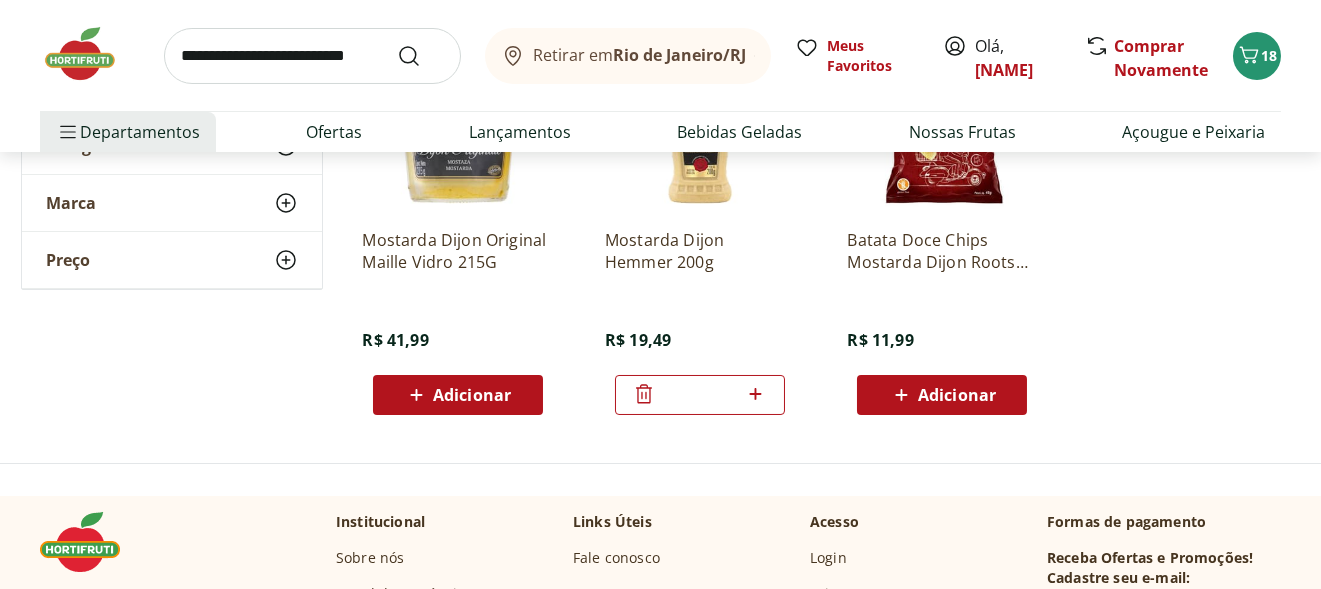 click at bounding box center [312, 56] 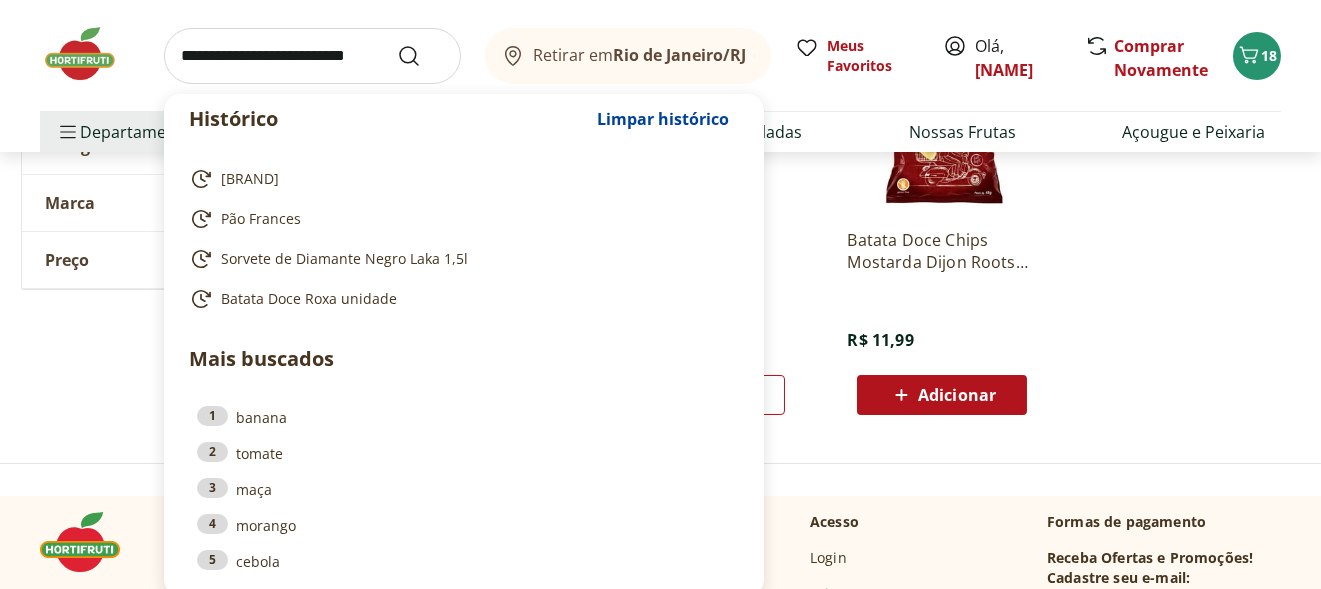 paste on "**********" 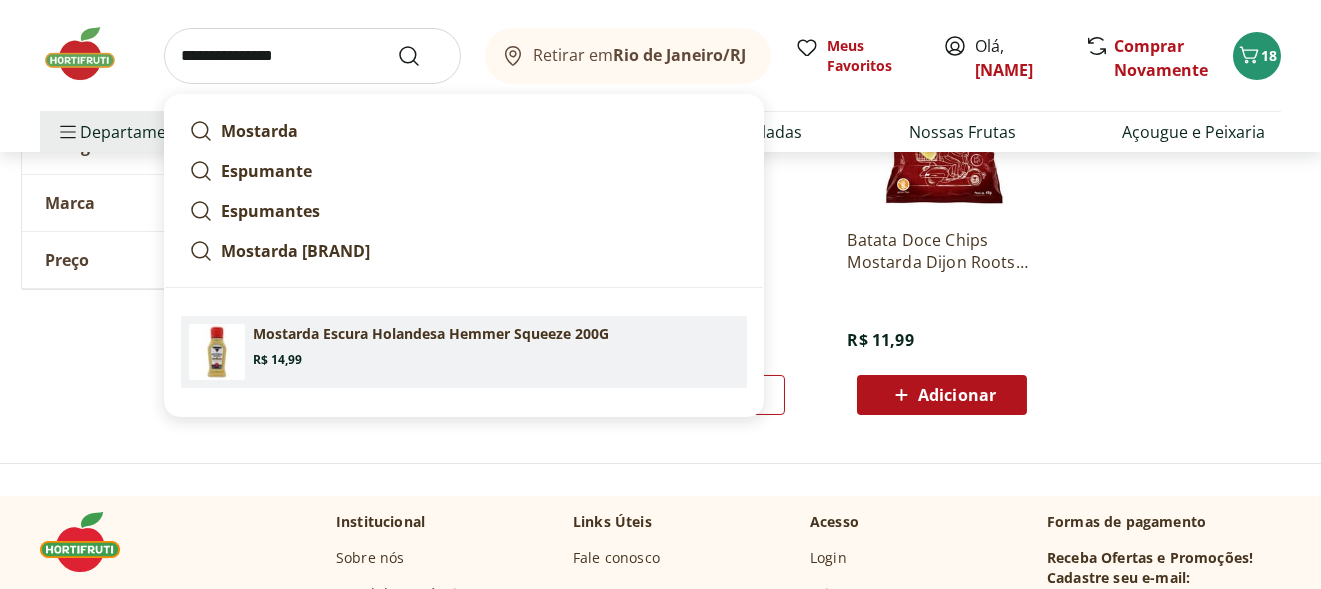 click on "Mostarda Escura Holandesa Hemmer Squeeze 200G" at bounding box center (431, 334) 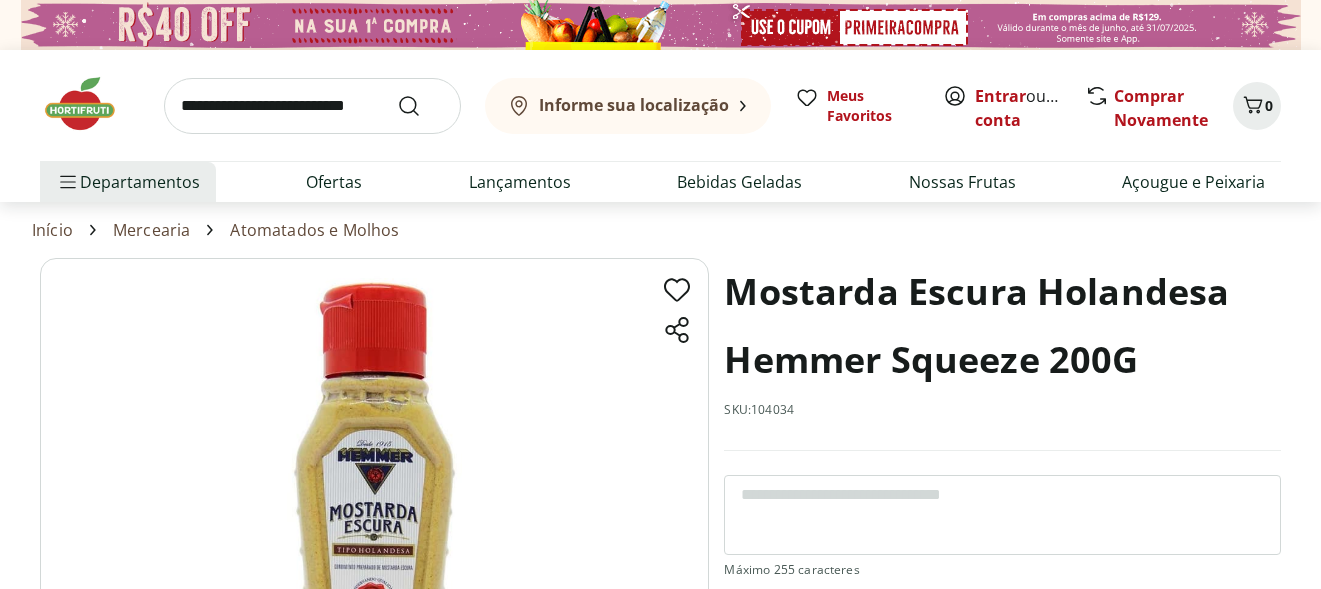 scroll, scrollTop: 0, scrollLeft: 0, axis: both 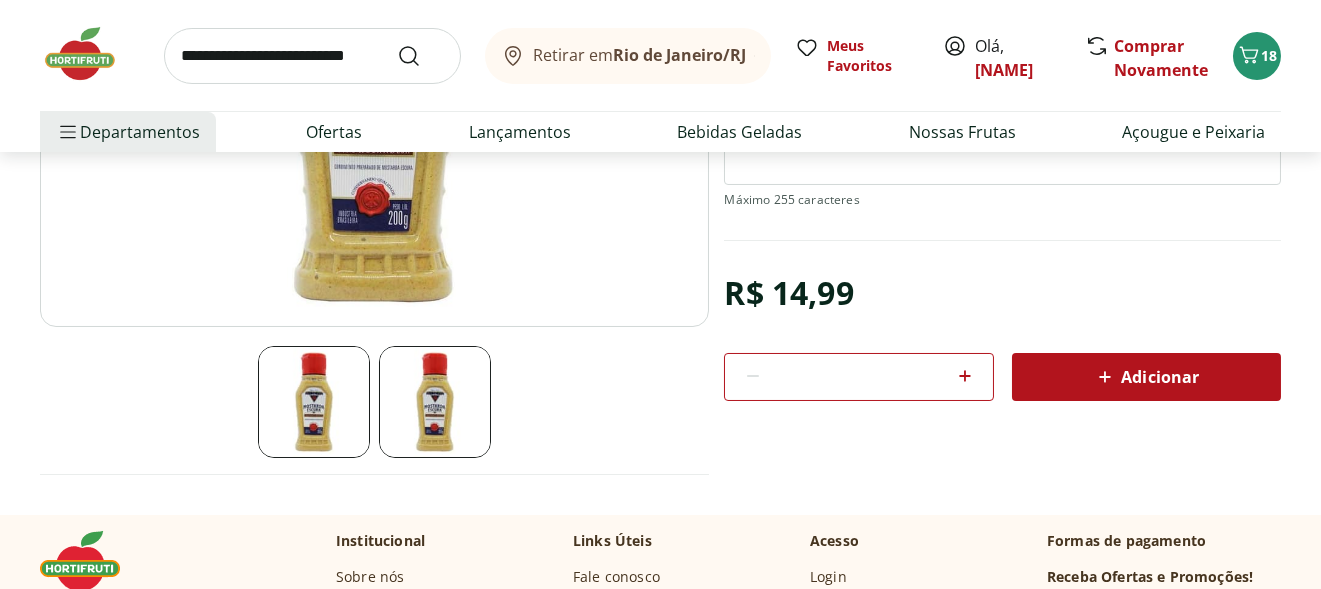 click on "Adicionar" at bounding box center [1146, 377] 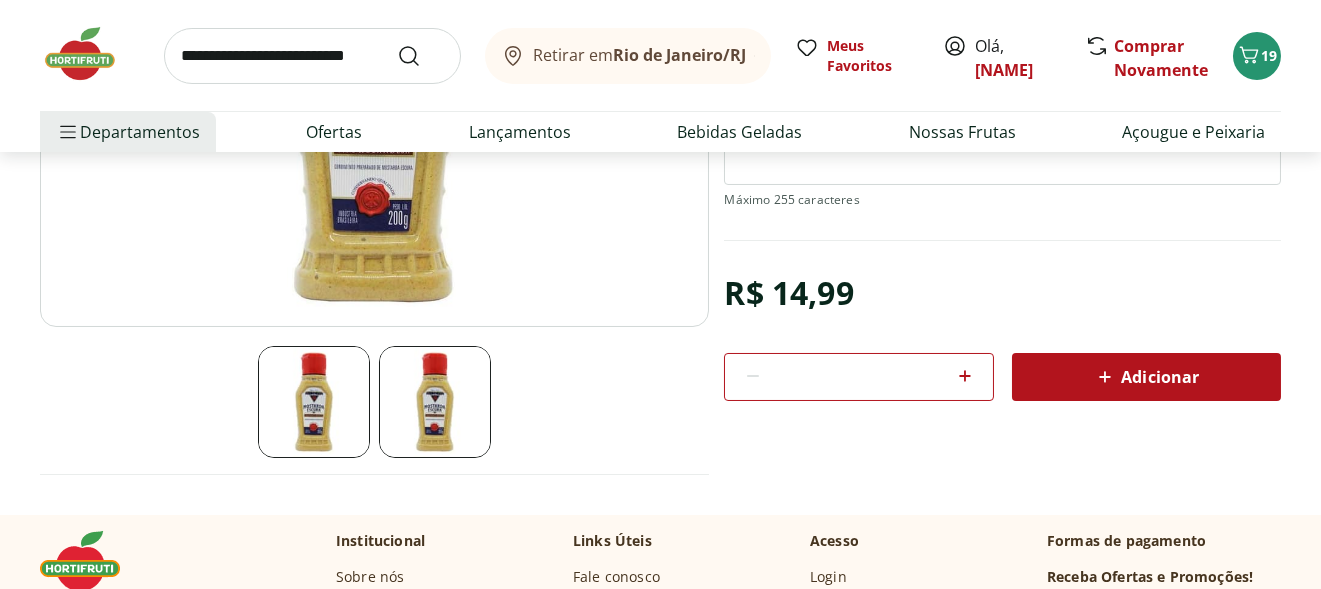 type 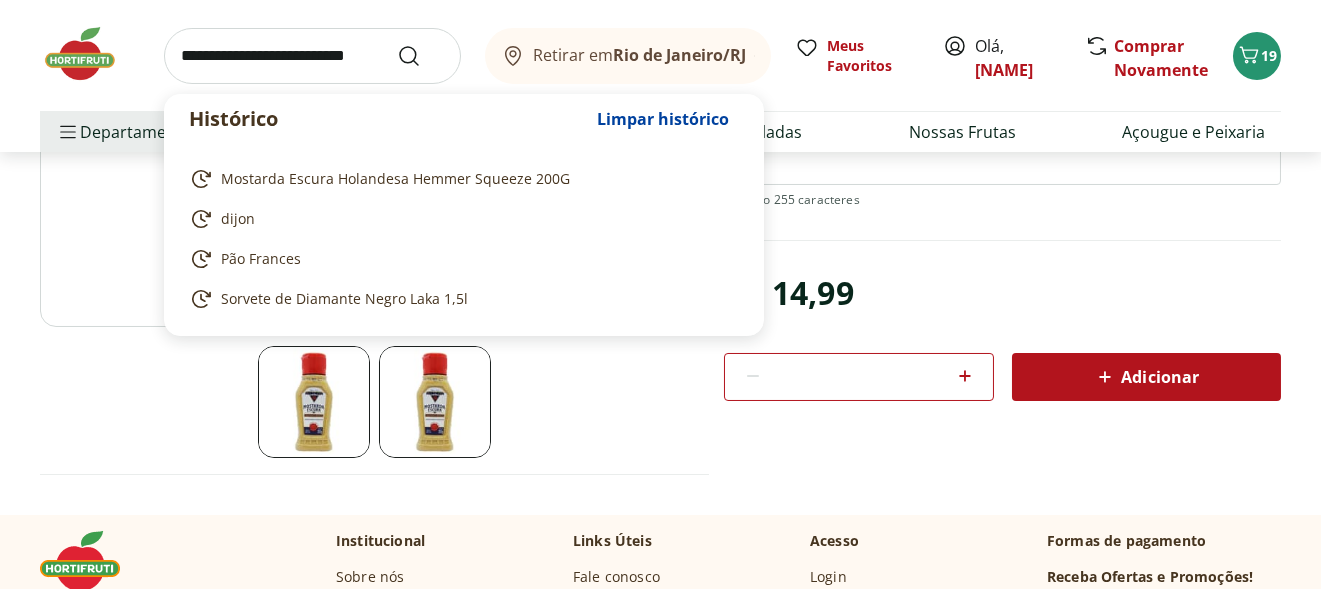 click at bounding box center [312, 56] 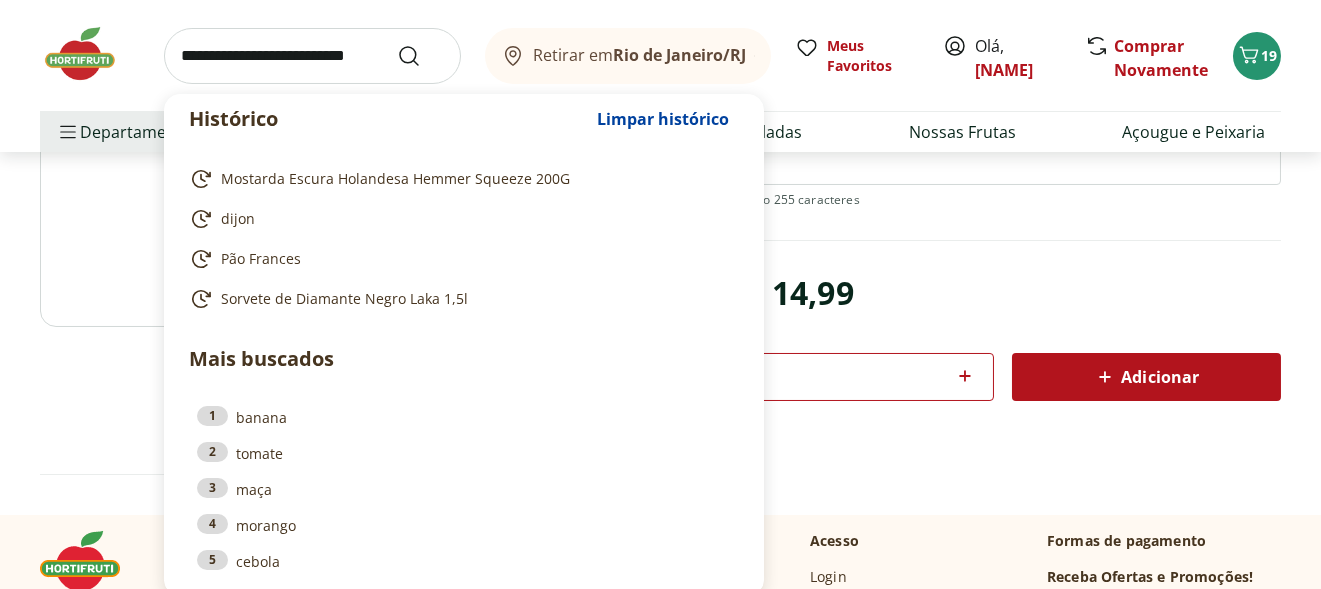 paste on "*******" 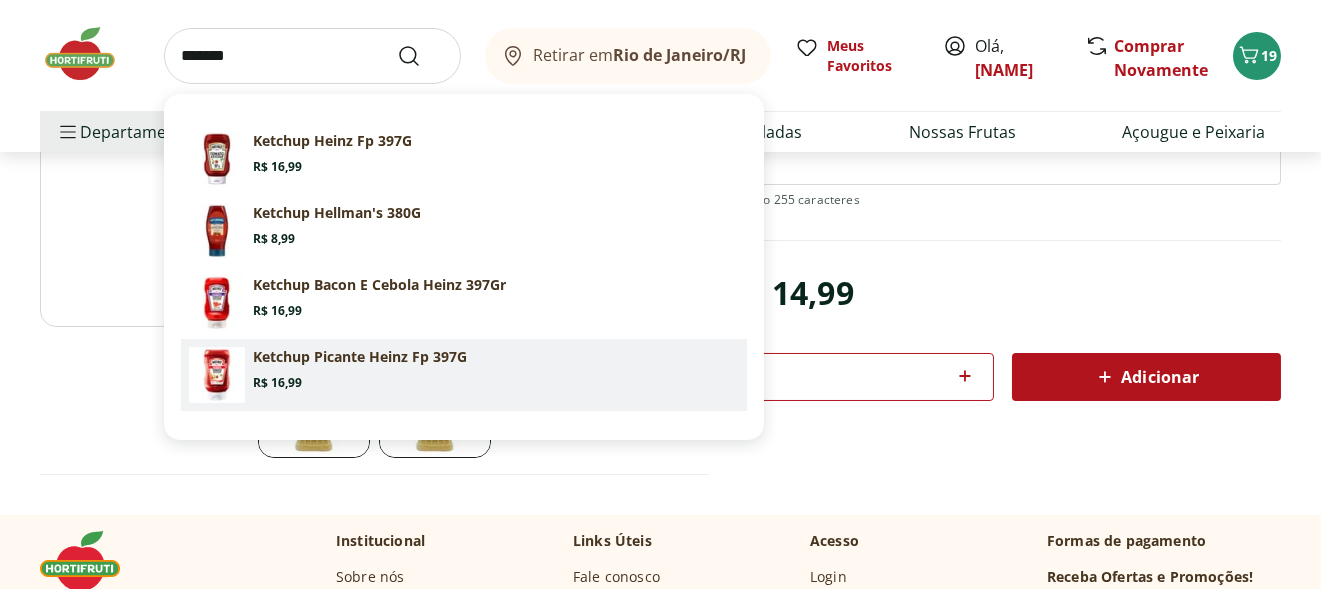 click on "Ketchup Picante Heinz Fp 397G" at bounding box center [360, 357] 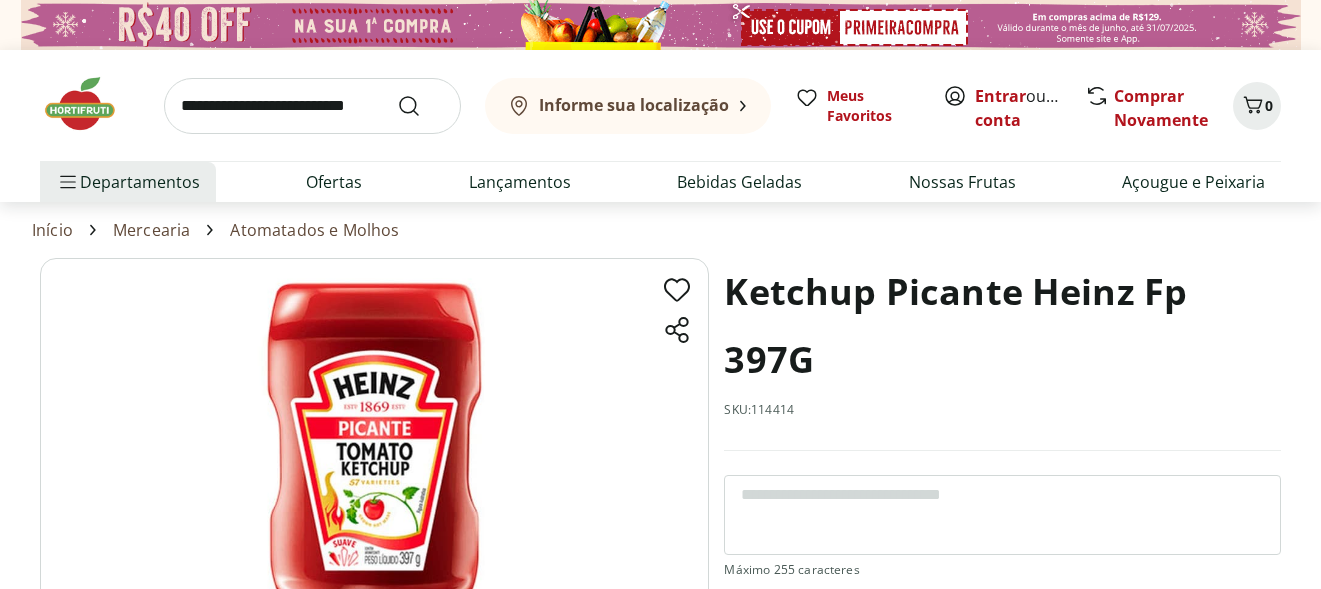 scroll, scrollTop: 0, scrollLeft: 0, axis: both 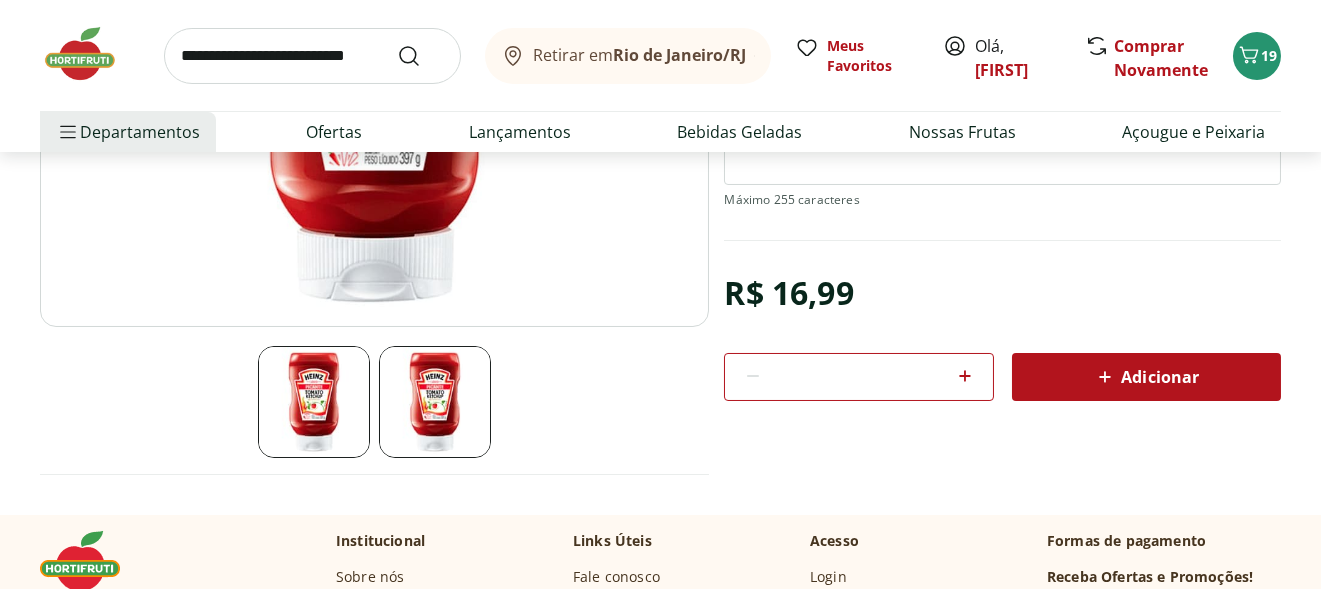 click on "Adicionar" at bounding box center (1146, 377) 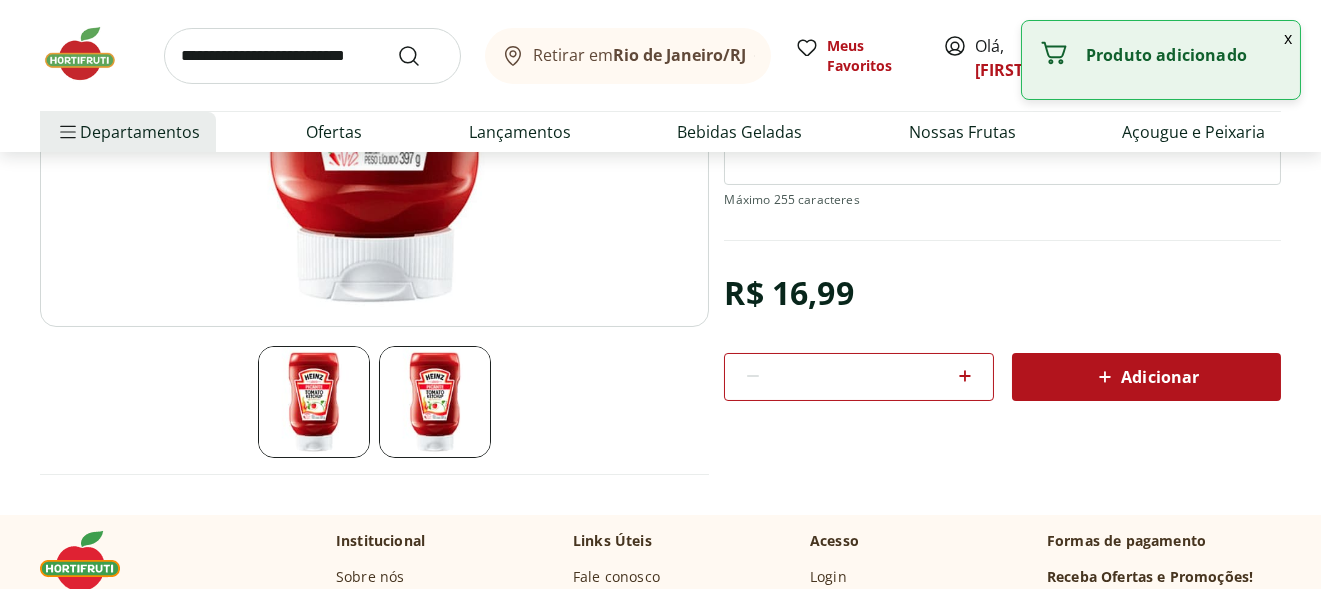 type 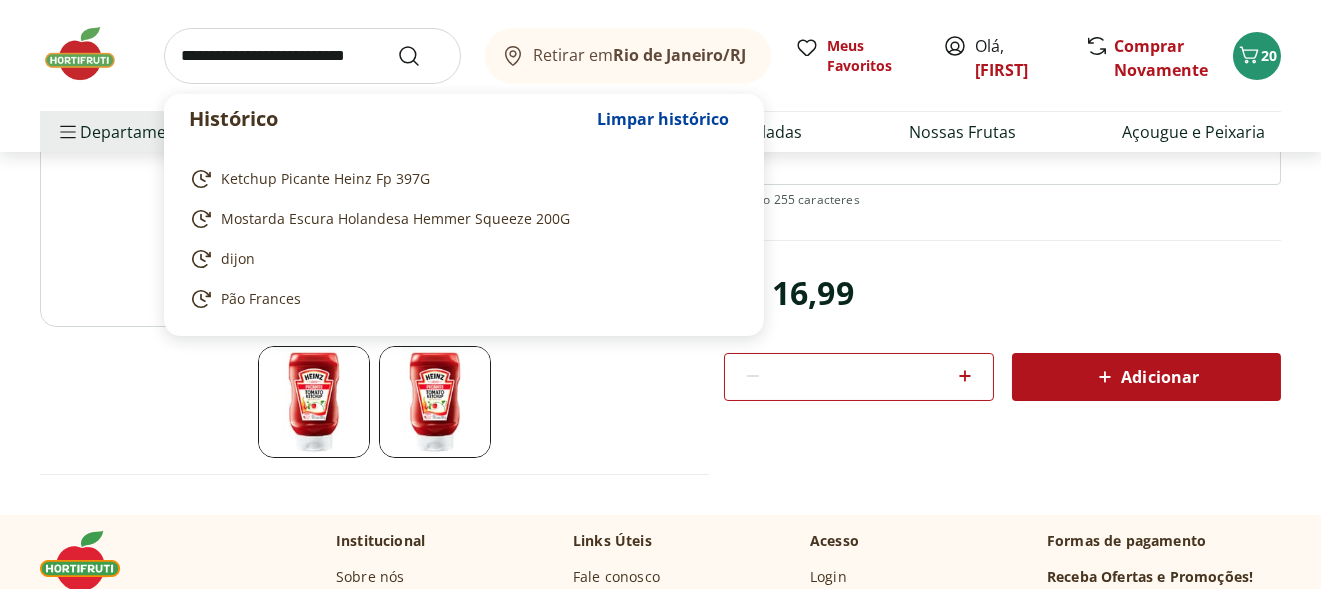 click at bounding box center (312, 56) 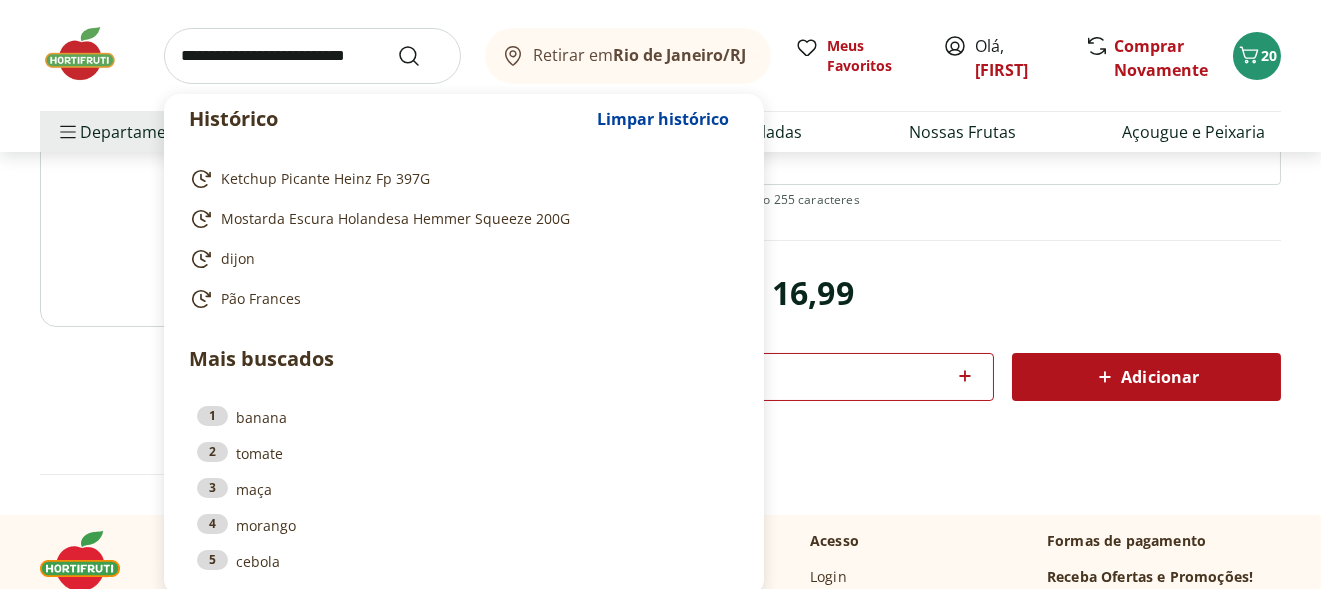 paste on "*****" 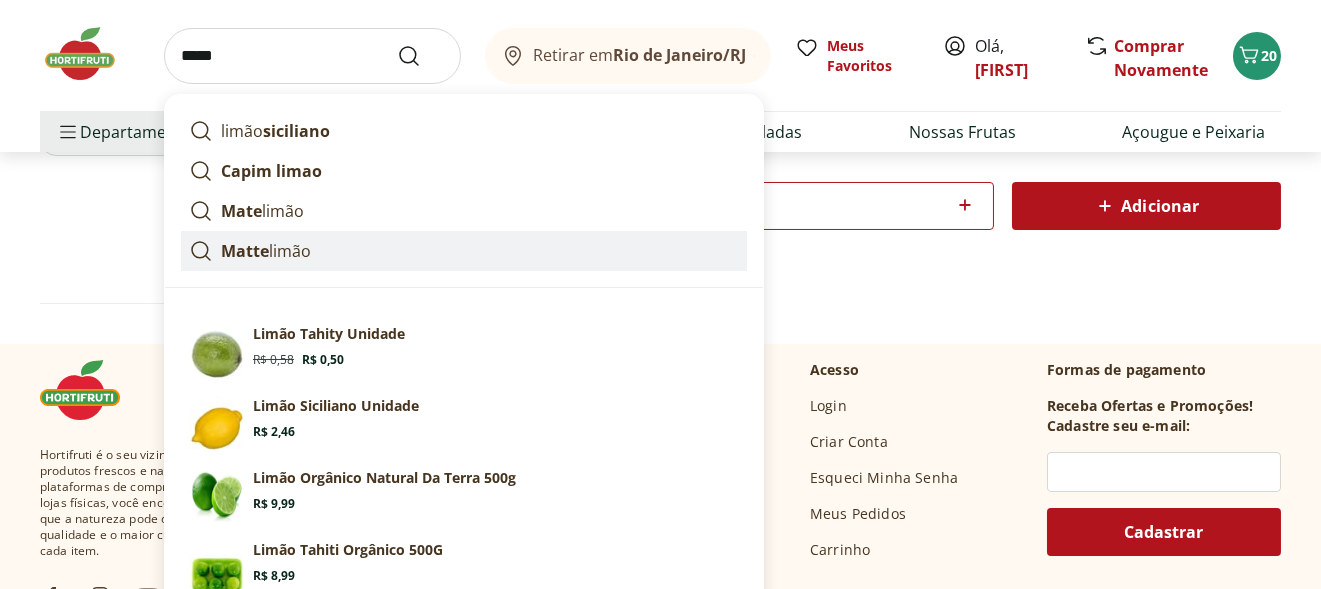 scroll, scrollTop: 600, scrollLeft: 0, axis: vertical 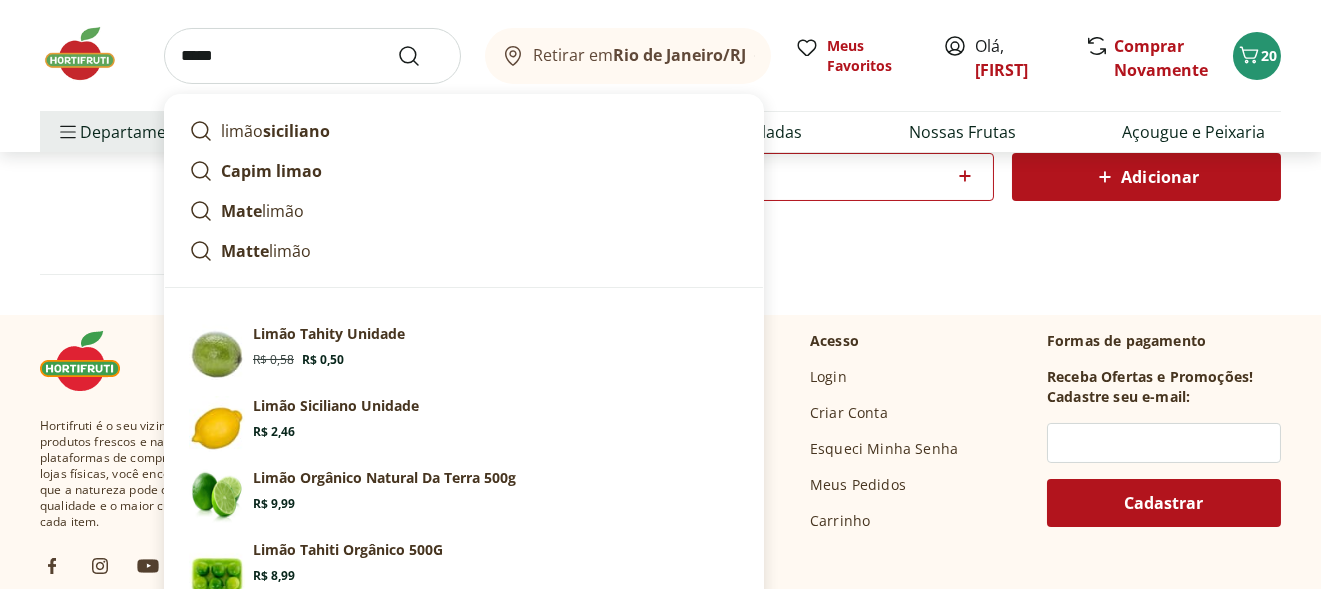 click on "Limão Tahity Unidade Original price: R$ 0,58 Price: R$ 0,50" at bounding box center (496, 346) 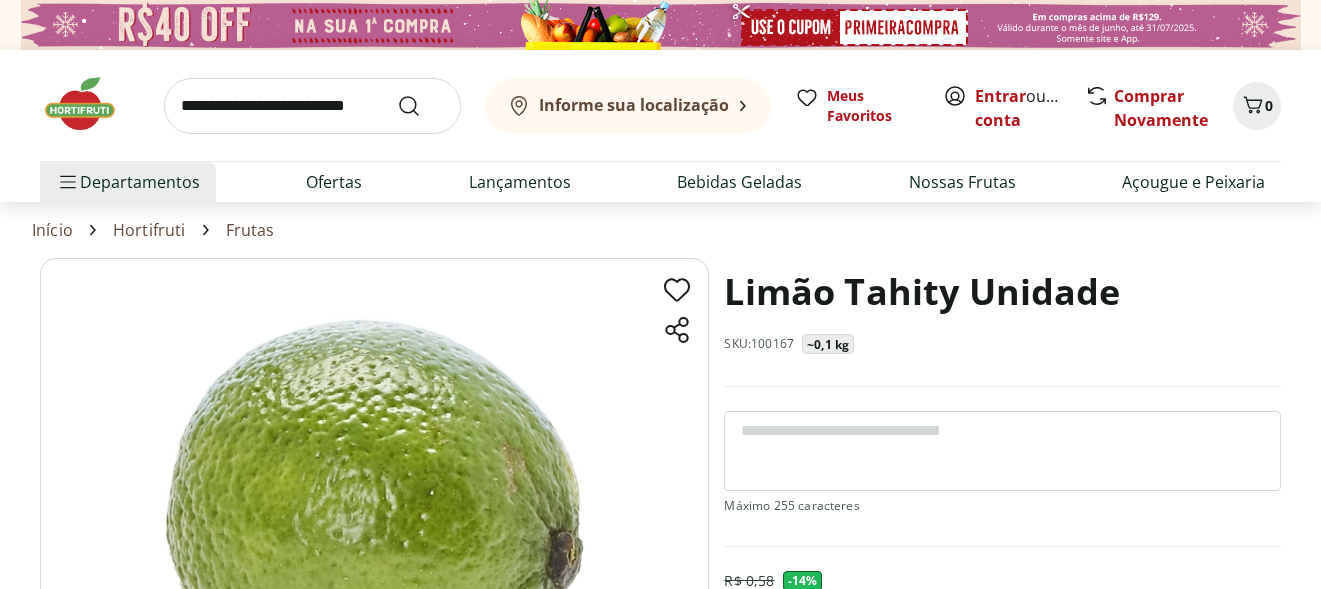 scroll, scrollTop: 0, scrollLeft: 0, axis: both 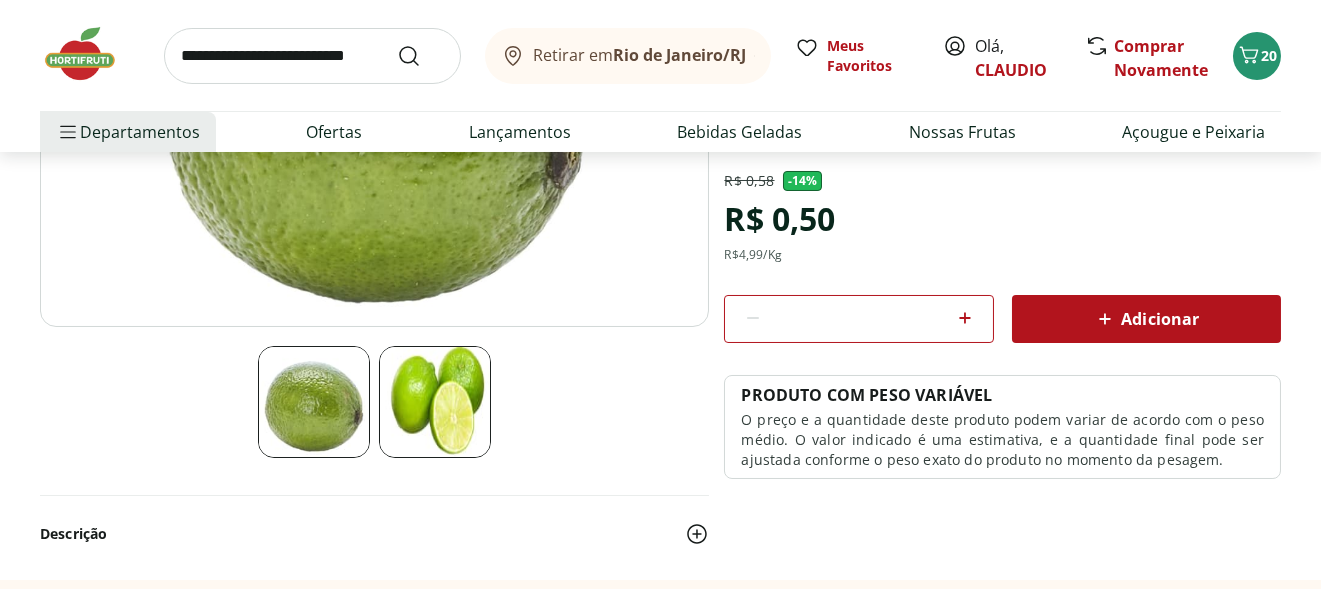 click on "Adicionar" at bounding box center (1146, 319) 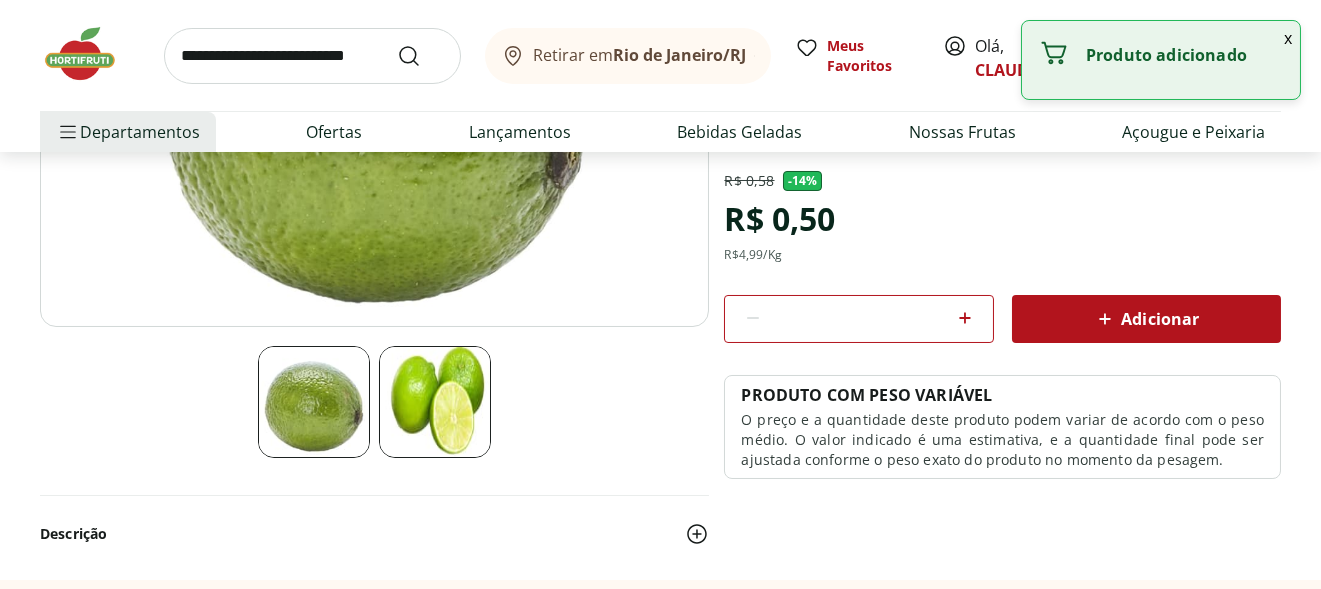 click on "Adicionar" at bounding box center (1146, 319) 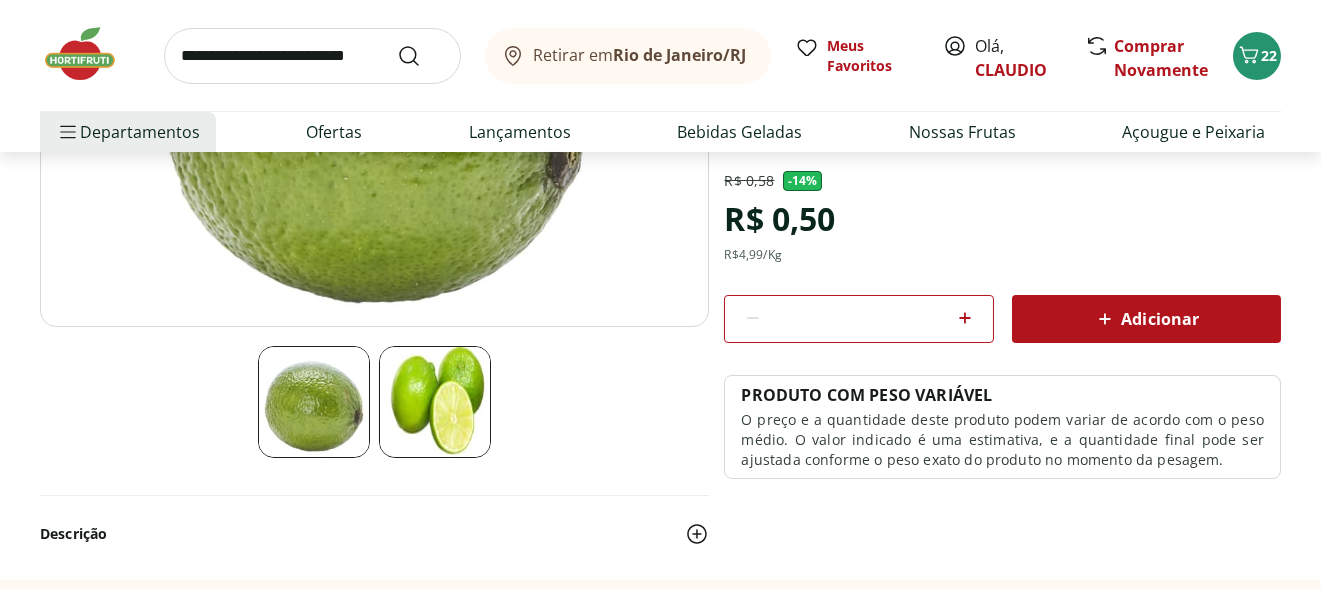 type 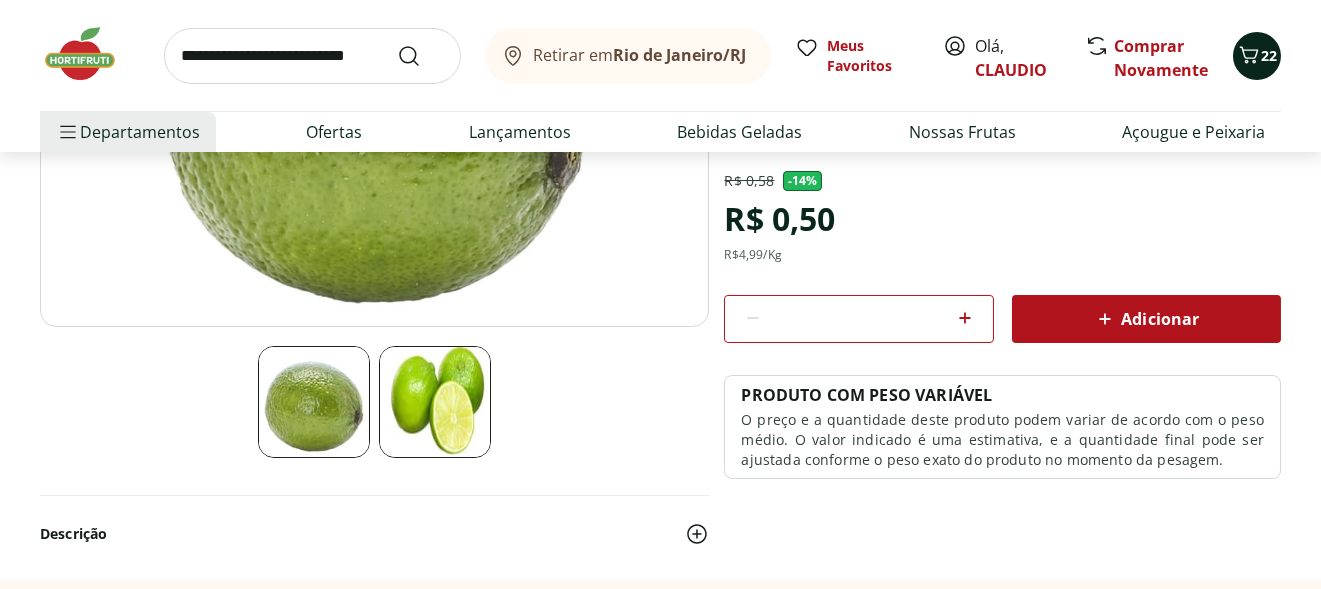 click on "22" at bounding box center [1269, 55] 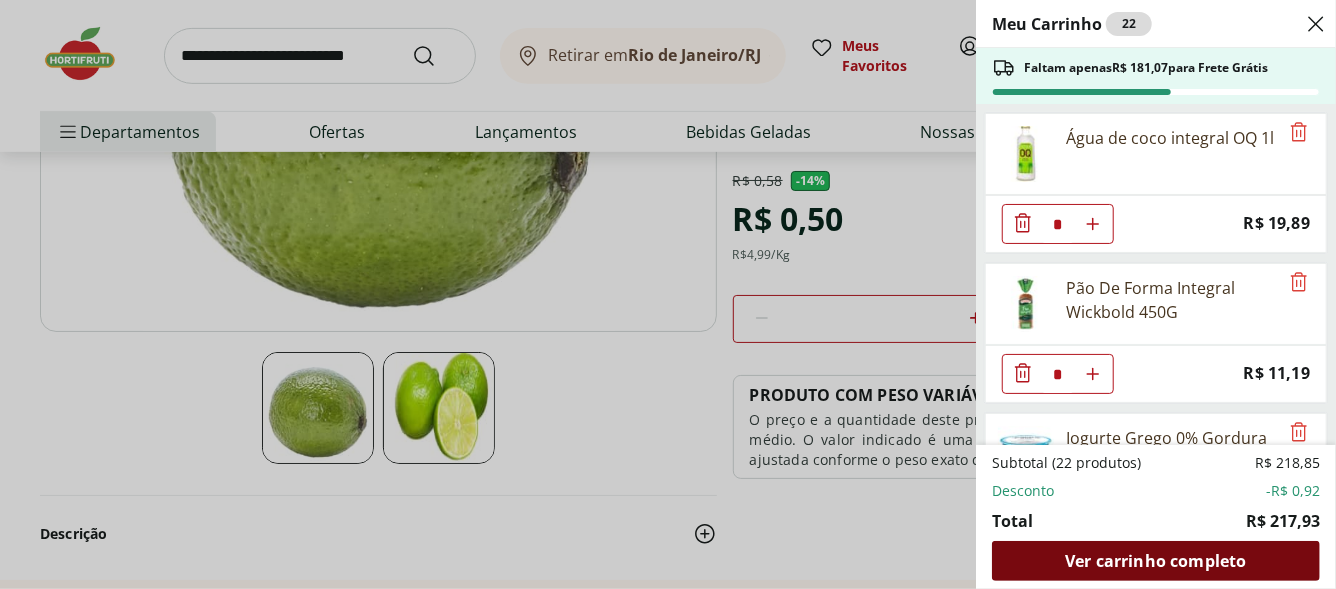 click on "Ver carrinho completo" at bounding box center (1155, 561) 